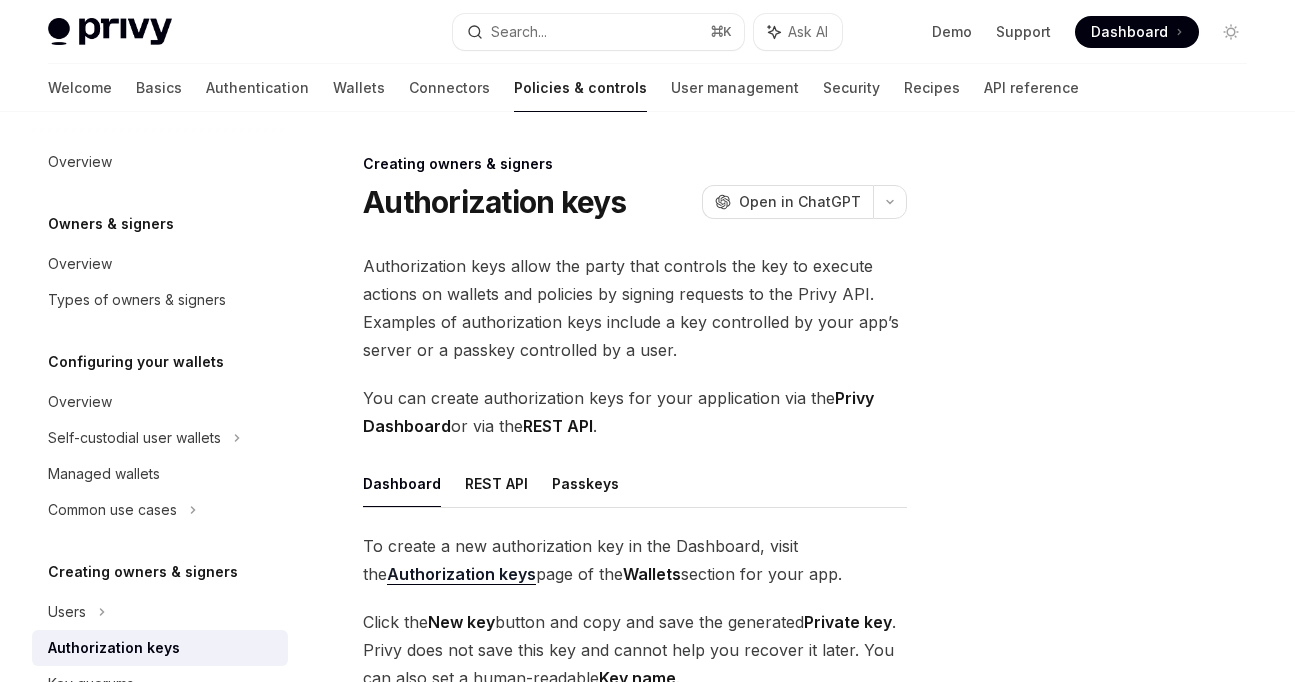 scroll, scrollTop: 0, scrollLeft: 0, axis: both 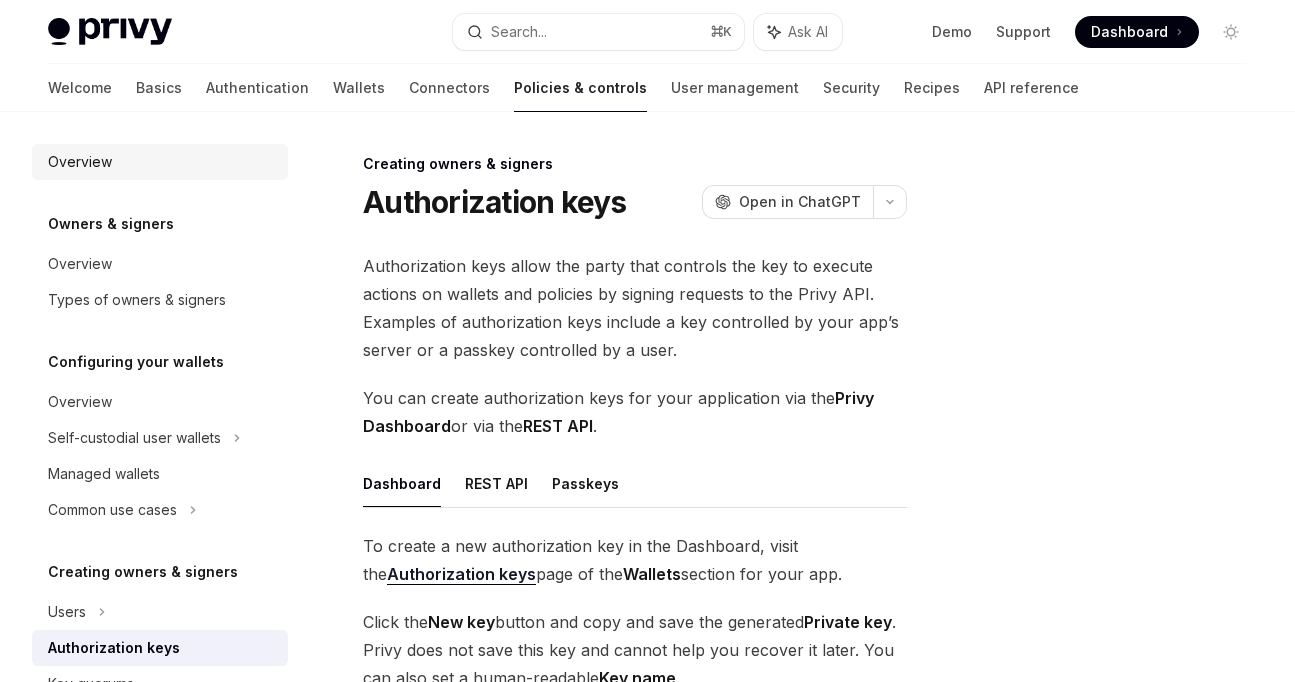 click on "Overview" at bounding box center [162, 162] 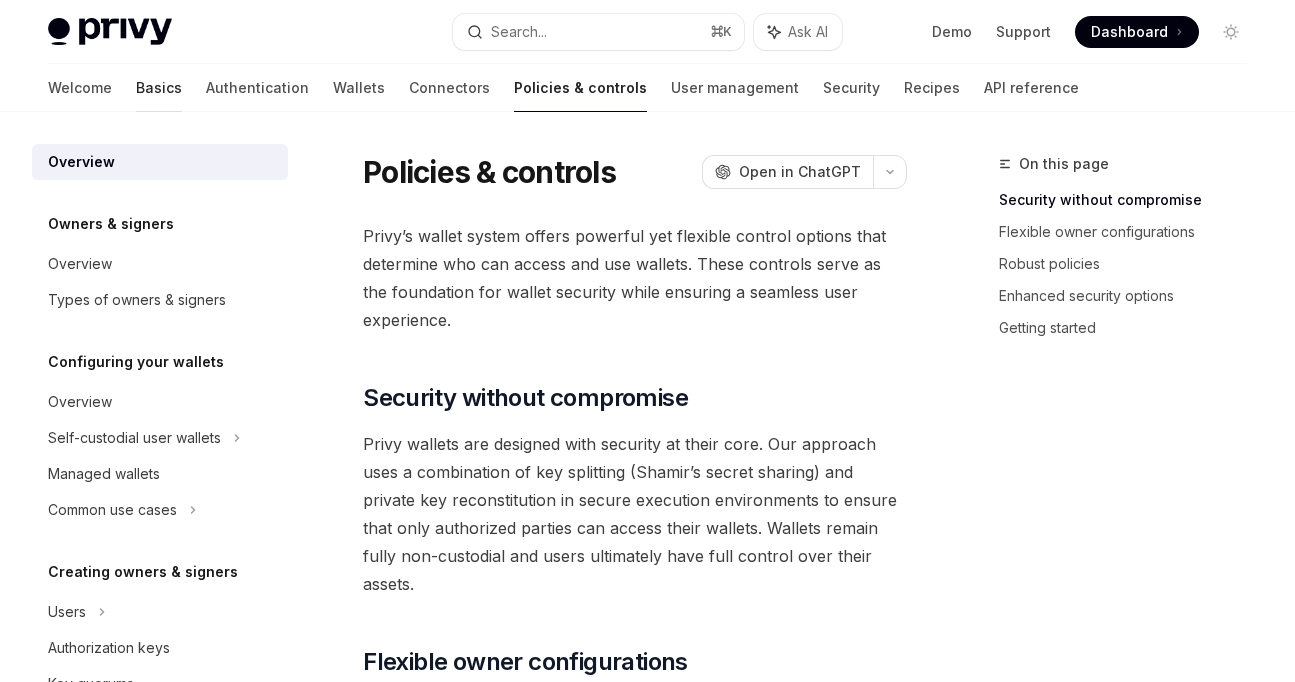 click on "Basics" at bounding box center (159, 88) 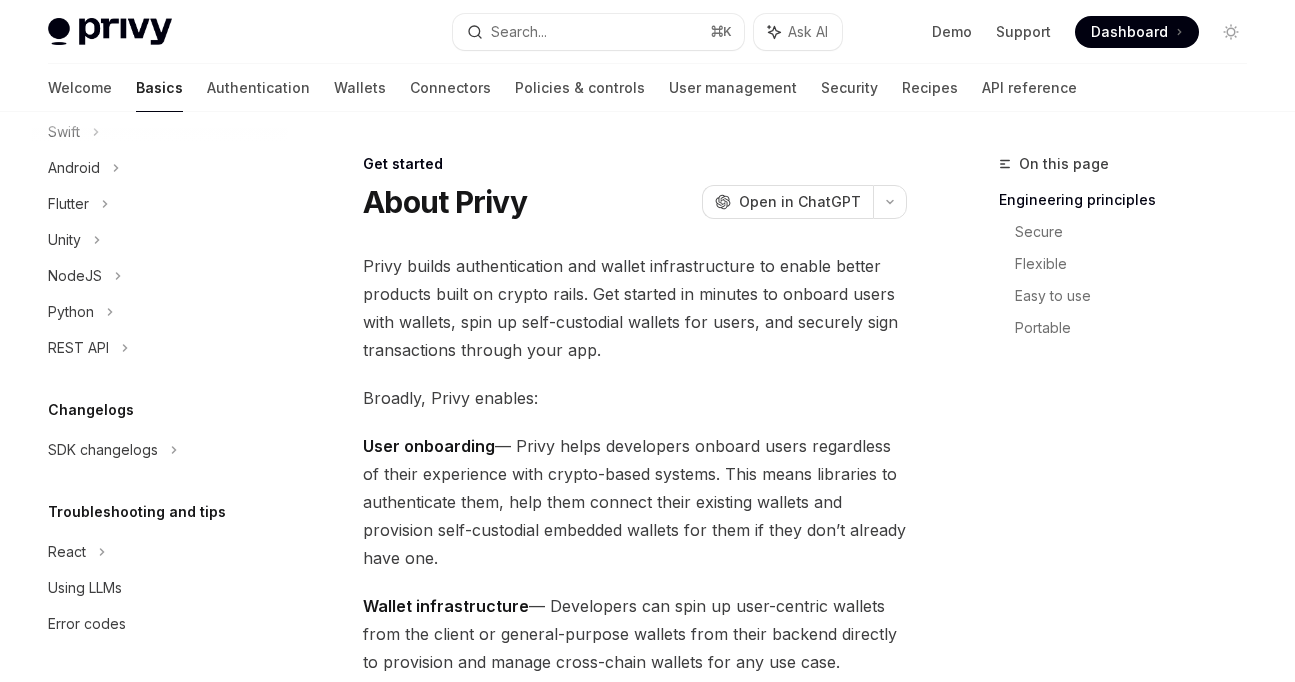 scroll, scrollTop: 0, scrollLeft: 0, axis: both 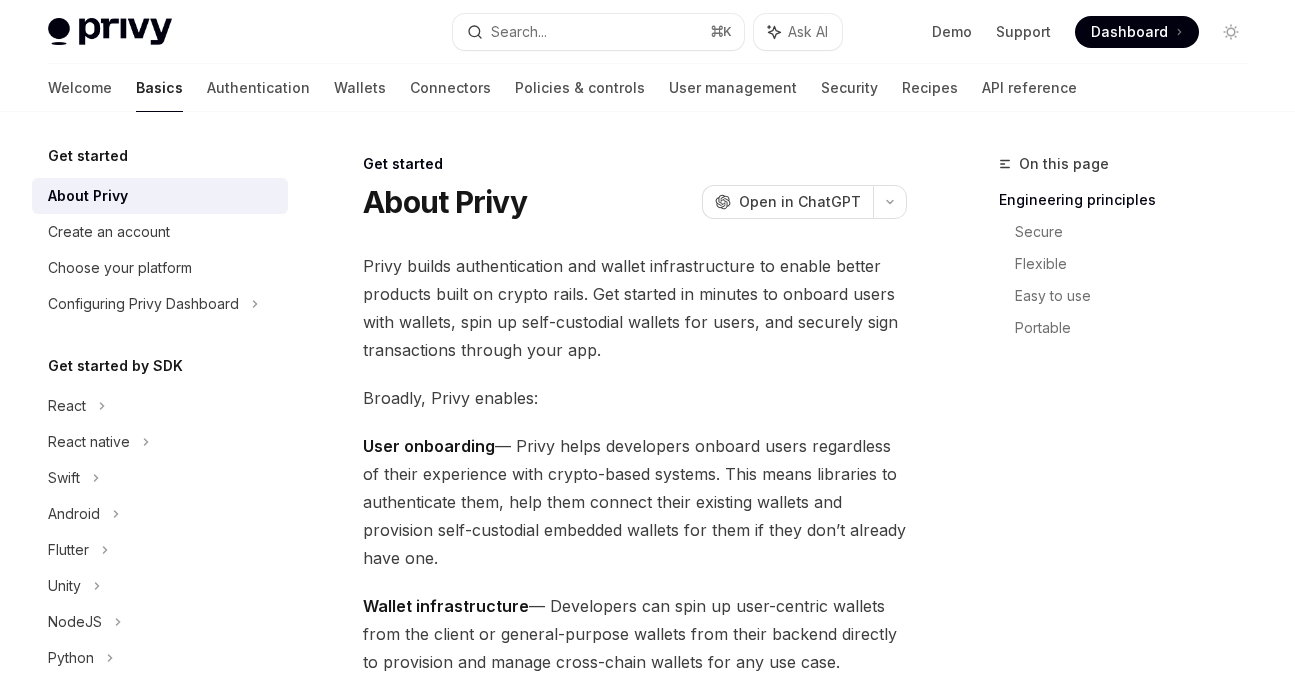 click on "Privy builds authentication and wallet infrastructure to enable better products built on
crypto rails. Get started in minutes to onboard users with wallets, spin up self-custodial wallets for users,
and securely sign transactions through your app." at bounding box center (635, 308) 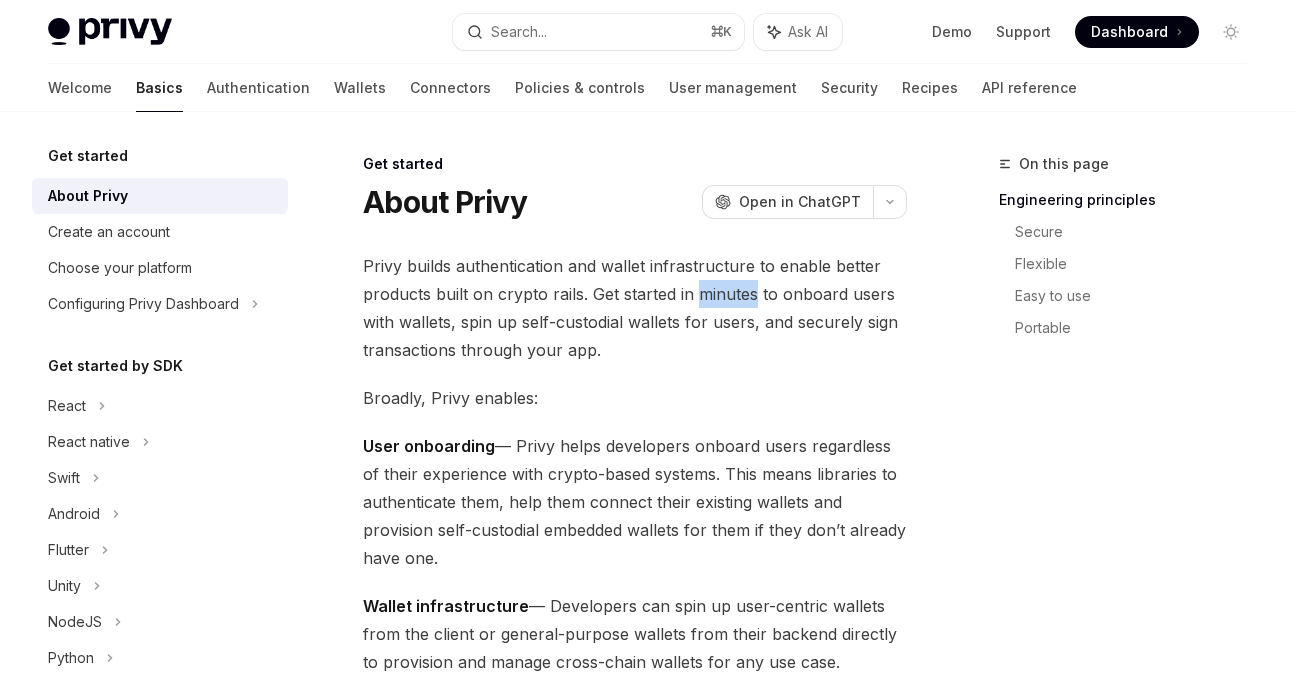 click on "Privy builds authentication and wallet infrastructure to enable better products built on
crypto rails. Get started in minutes to onboard users with wallets, spin up self-custodial wallets for users,
and securely sign transactions through your app." at bounding box center (635, 308) 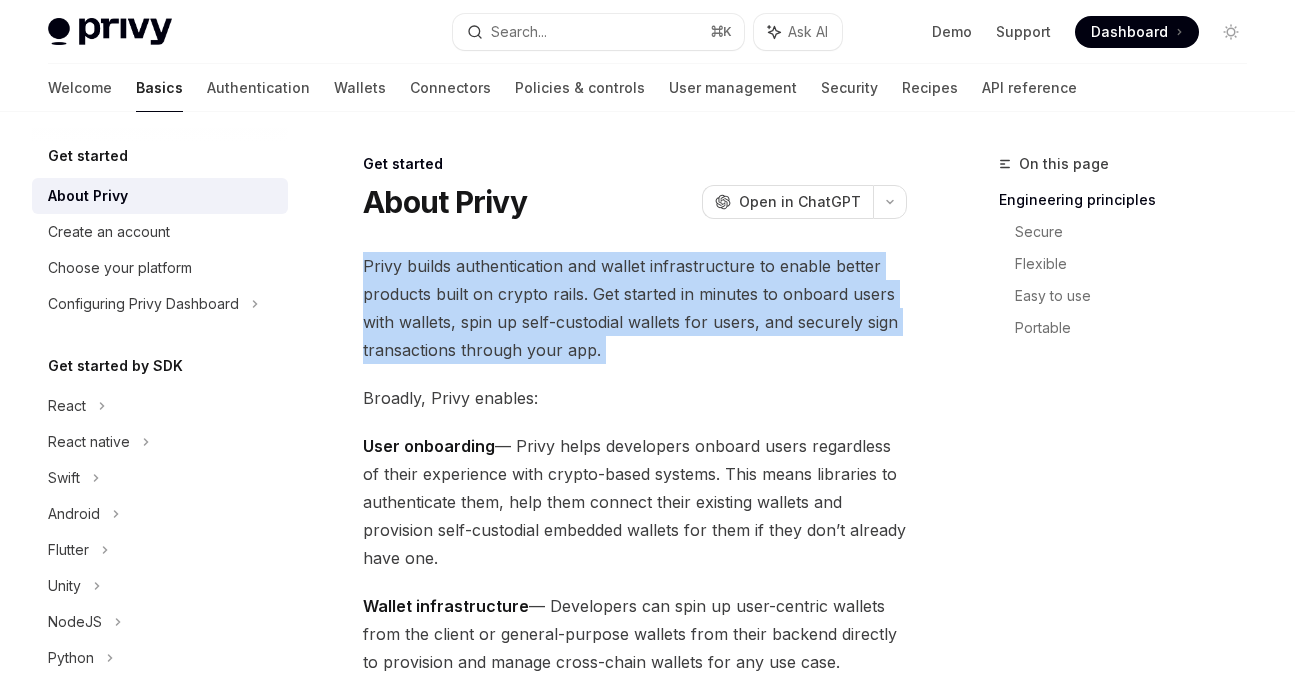 click on "Privy builds authentication and wallet infrastructure to enable better products built on
crypto rails. Get started in minutes to onboard users with wallets, spin up self-custodial wallets for users,
and securely sign transactions through your app." at bounding box center (635, 308) 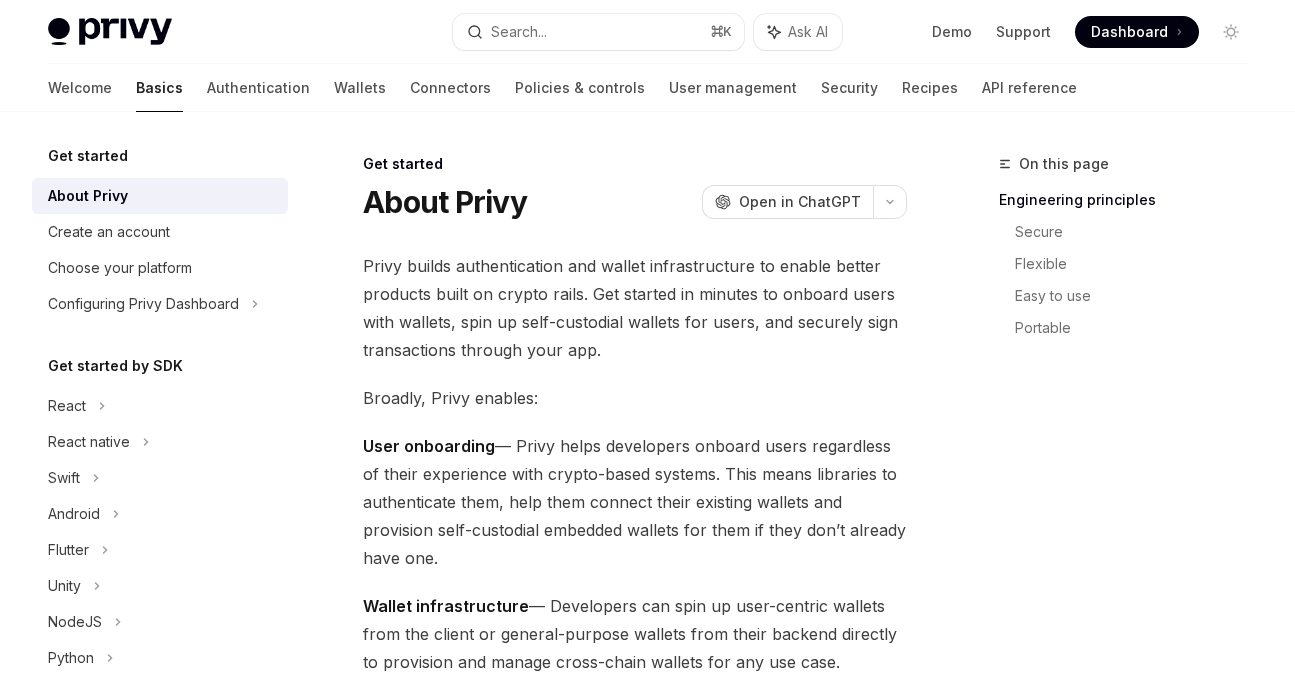 click on "Privy builds authentication and wallet infrastructure to enable better products built on
crypto rails. Get started in minutes to onboard users with wallets, spin up self-custodial wallets for users,
and securely sign transactions through your app." at bounding box center (635, 308) 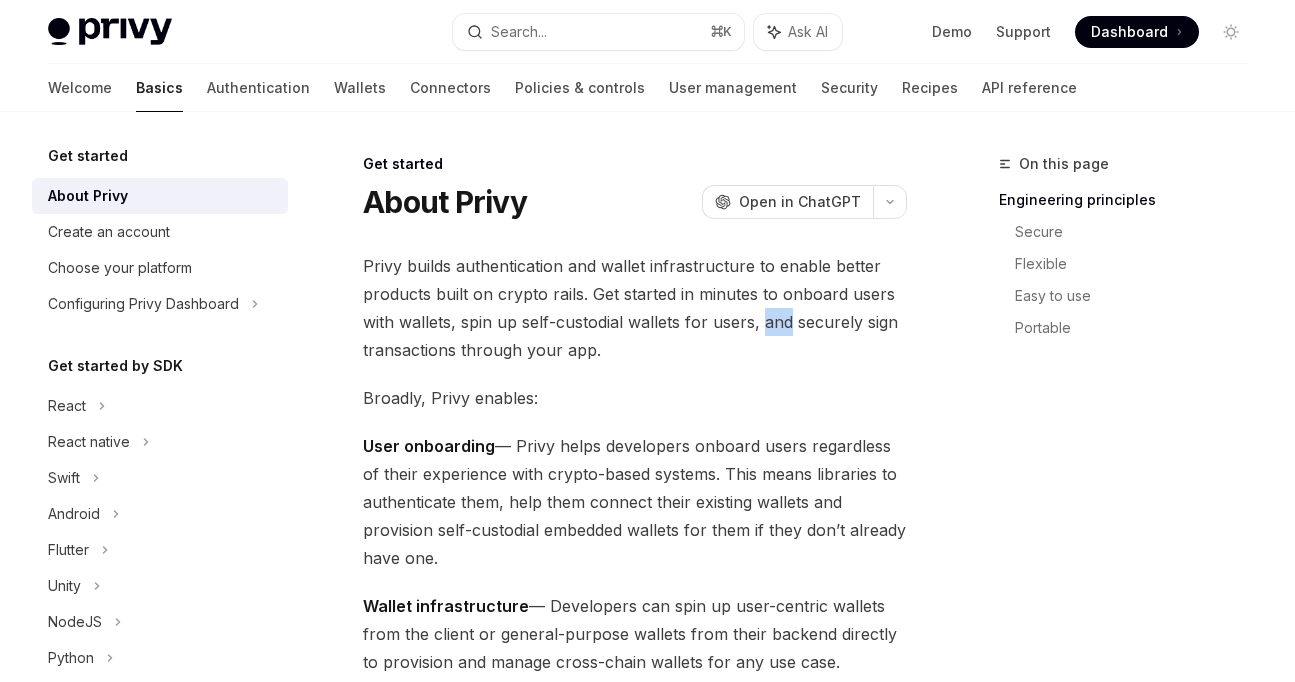 click on "Privy builds authentication and wallet infrastructure to enable better products built on
crypto rails. Get started in minutes to onboard users with wallets, spin up self-custodial wallets for users,
and securely sign transactions through your app." at bounding box center [635, 308] 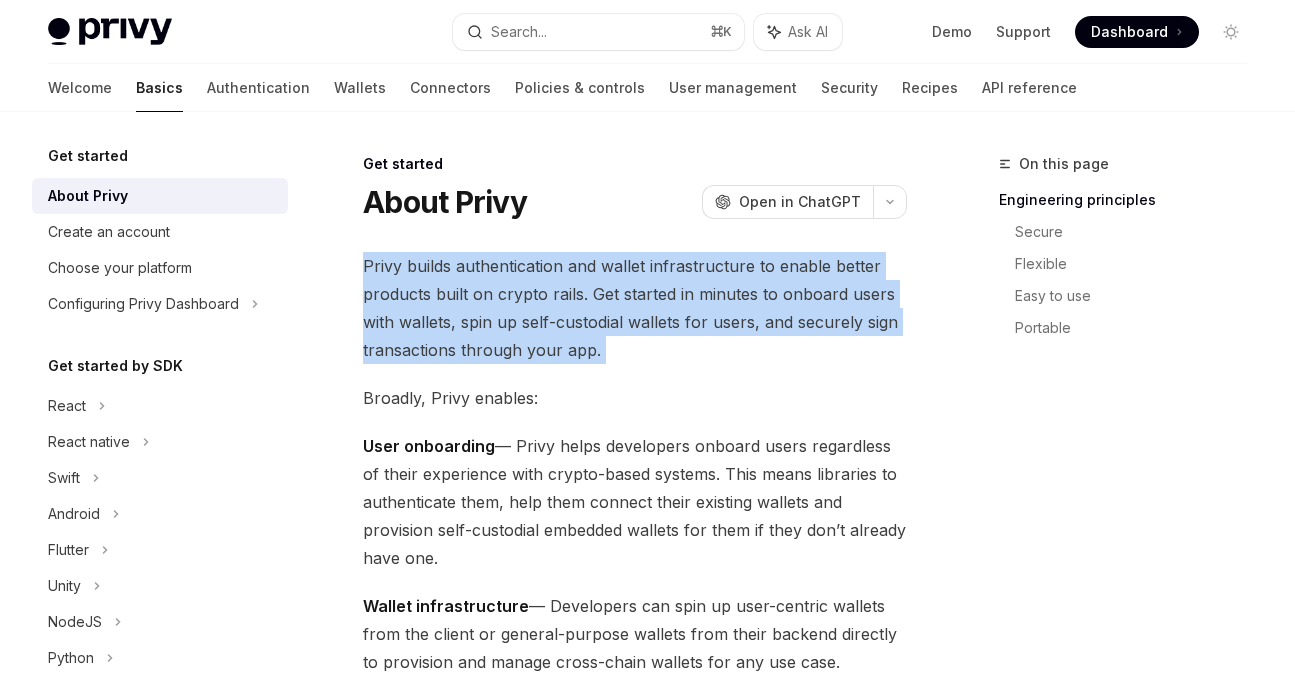 click on "Privy builds authentication and wallet infrastructure to enable better products built on
crypto rails. Get started in minutes to onboard users with wallets, spin up self-custodial wallets for users,
and securely sign transactions through your app." at bounding box center [635, 308] 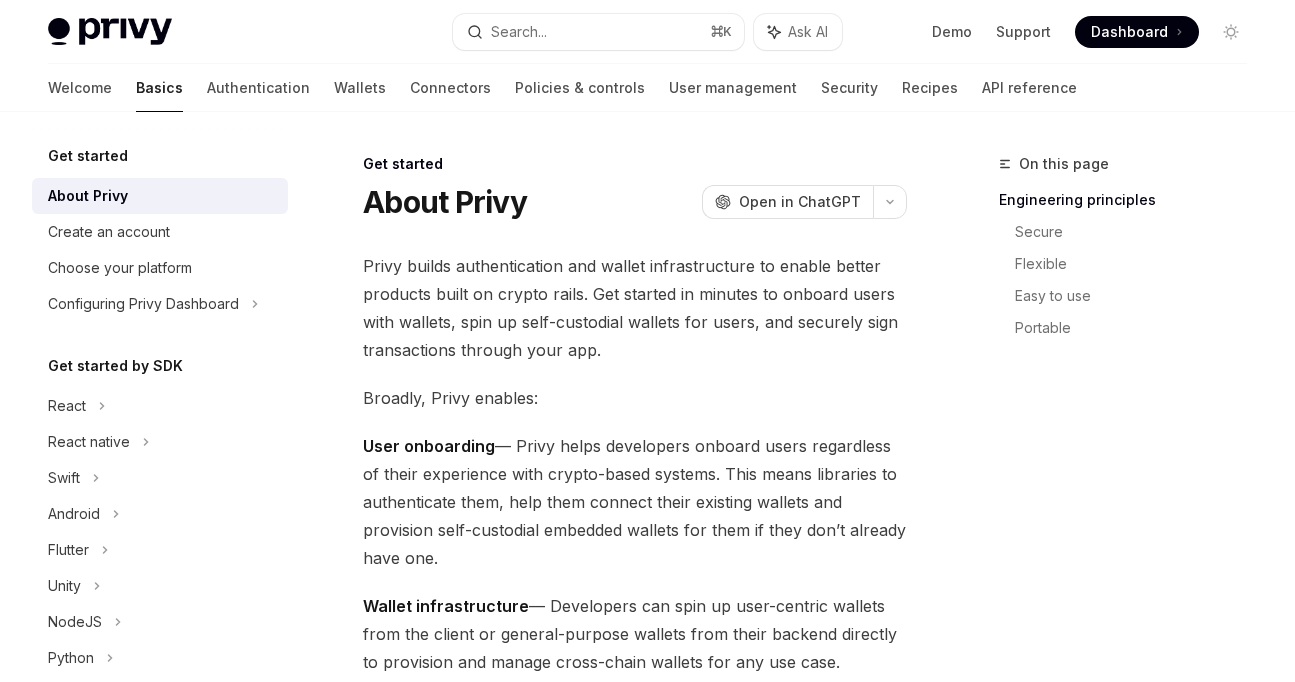 click on "Privy builds authentication and wallet infrastructure to enable better products built on
crypto rails. Get started in minutes to onboard users with wallets, spin up self-custodial wallets for users,
and securely sign transactions through your app." at bounding box center (635, 308) 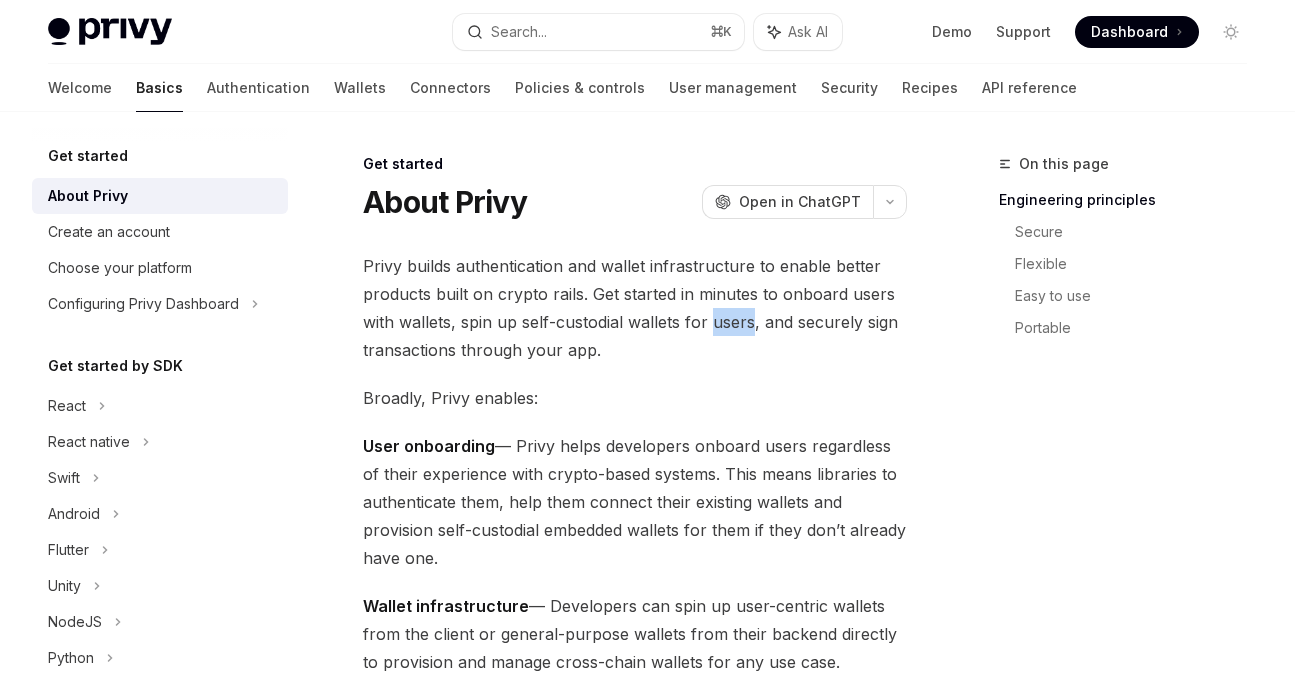 click on "Privy builds authentication and wallet infrastructure to enable better products built on
crypto rails. Get started in minutes to onboard users with wallets, spin up self-custodial wallets for users,
and securely sign transactions through your app." at bounding box center [635, 308] 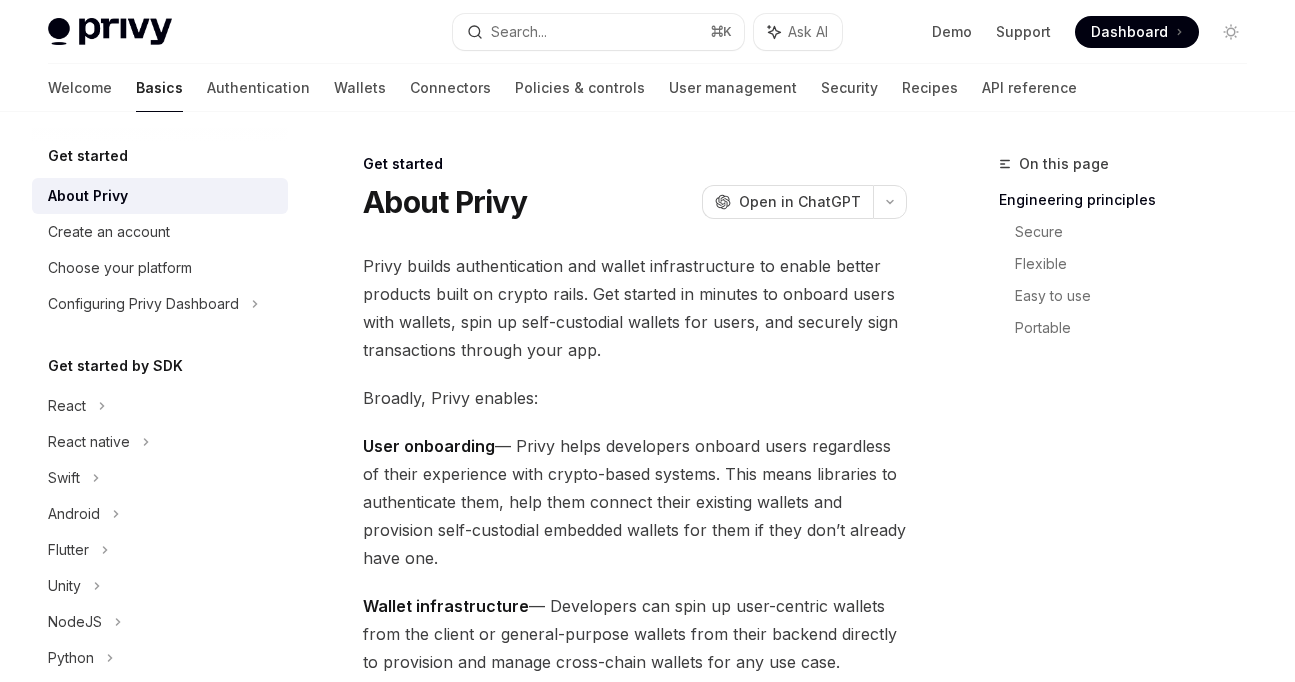 click on "Privy builds authentication and wallet infrastructure to enable better products built on
crypto rails. Get started in minutes to onboard users with wallets, spin up self-custodial wallets for users,
and securely sign transactions through your app." at bounding box center (635, 308) 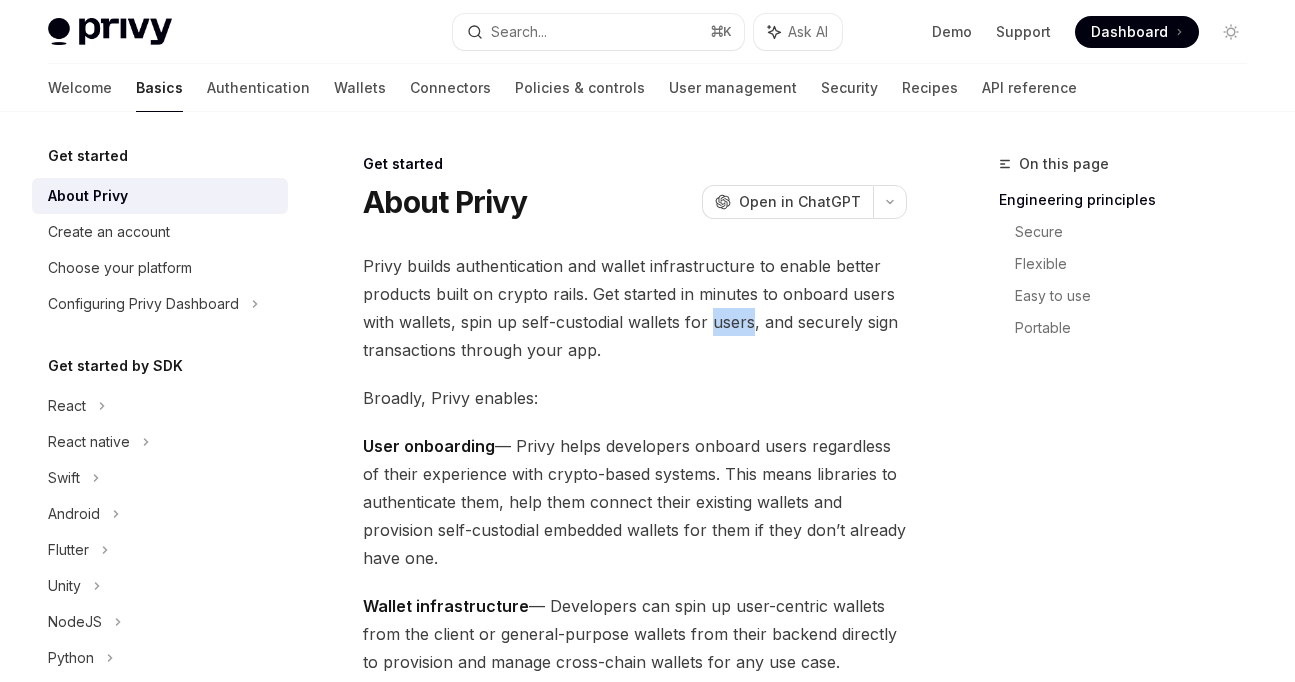 click on "Privy builds authentication and wallet infrastructure to enable better products built on
crypto rails. Get started in minutes to onboard users with wallets, spin up self-custodial wallets for users,
and securely sign transactions through your app." at bounding box center [635, 308] 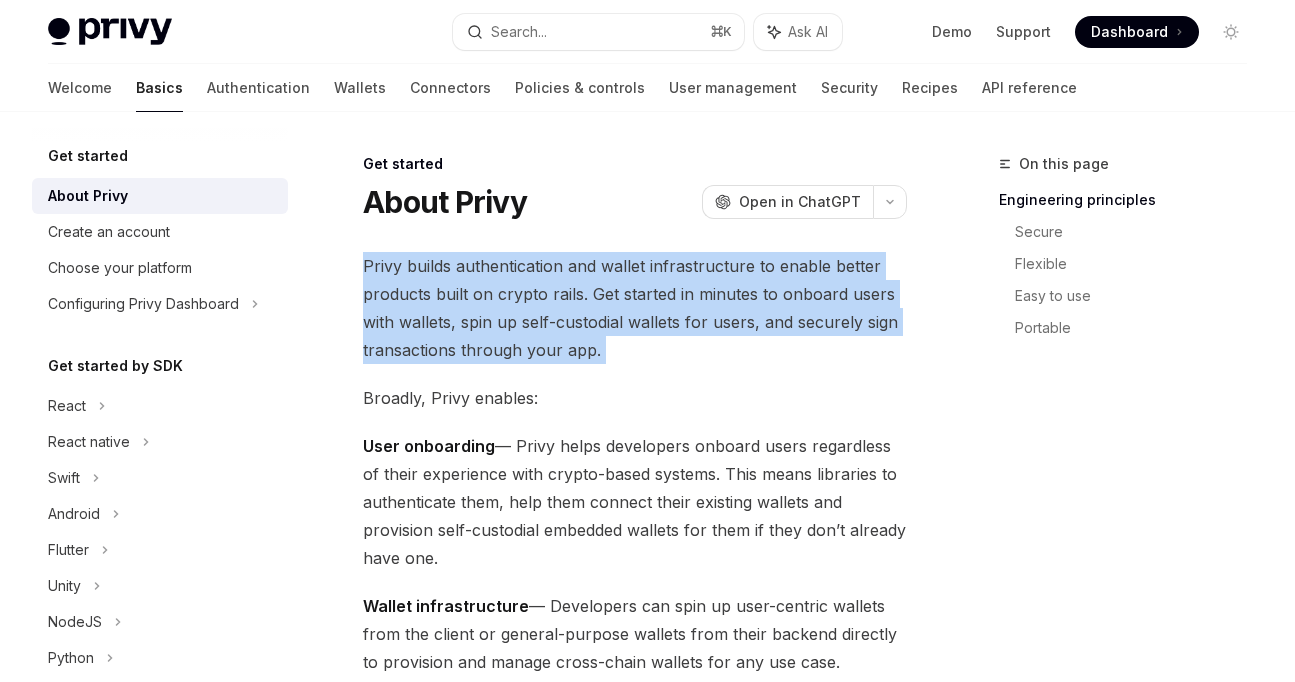 click on "Privy builds authentication and wallet infrastructure to enable better products built on
crypto rails. Get started in minutes to onboard users with wallets, spin up self-custodial wallets for users,
and securely sign transactions through your app." at bounding box center [635, 308] 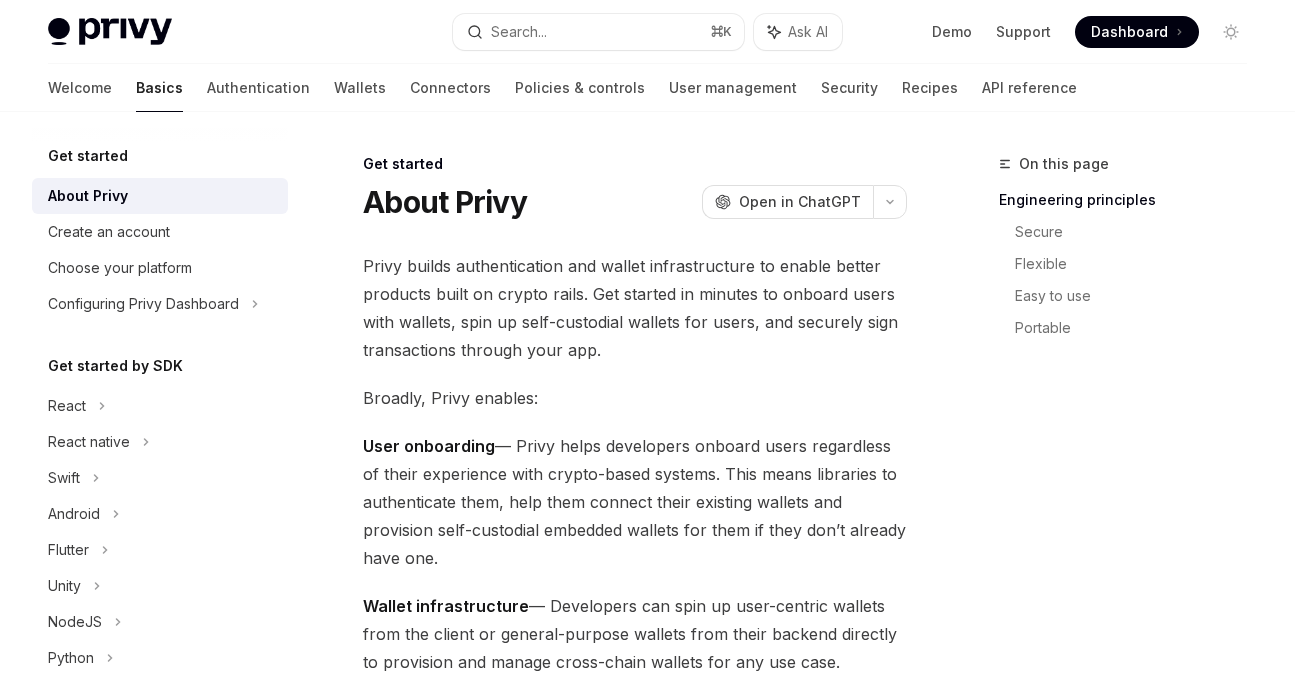 click on "Privy builds authentication and wallet infrastructure to enable better products built on
crypto rails. Get started in minutes to onboard users with wallets, spin up self-custodial wallets for users,
and securely sign transactions through your app." at bounding box center [635, 308] 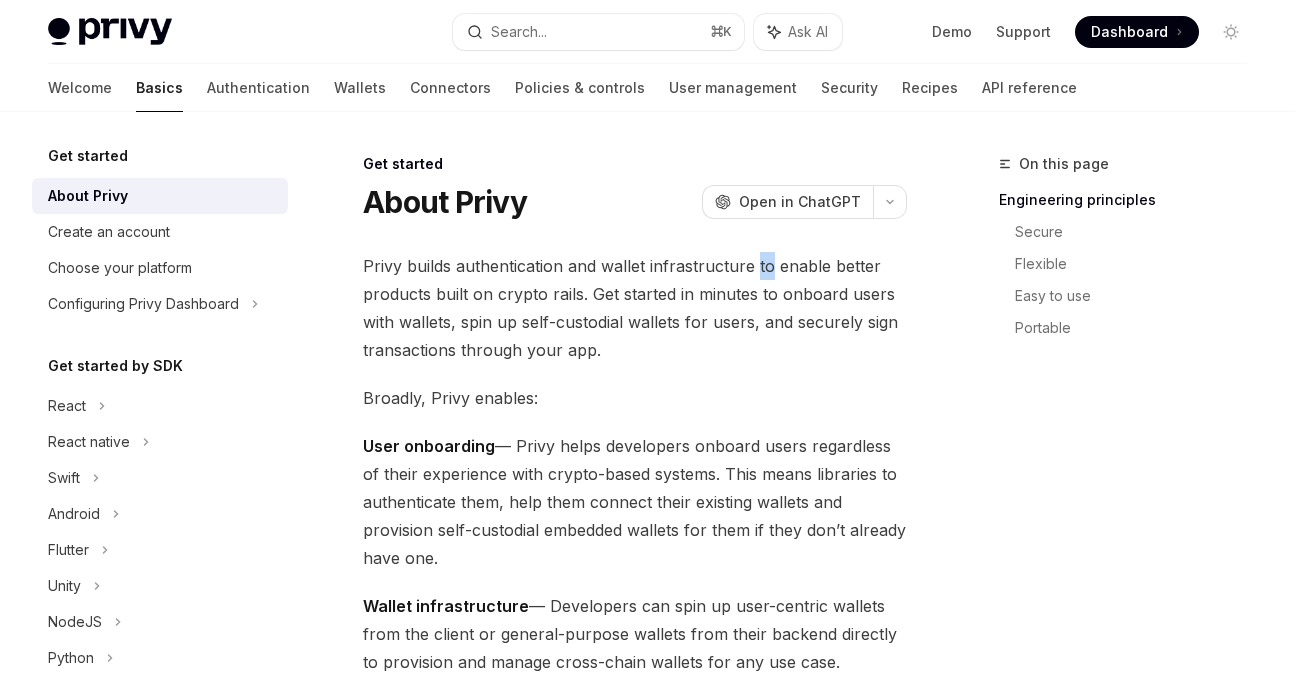 click on "Privy builds authentication and wallet infrastructure to enable better products built on
crypto rails. Get started in minutes to onboard users with wallets, spin up self-custodial wallets for users,
and securely sign transactions through your app." at bounding box center (635, 308) 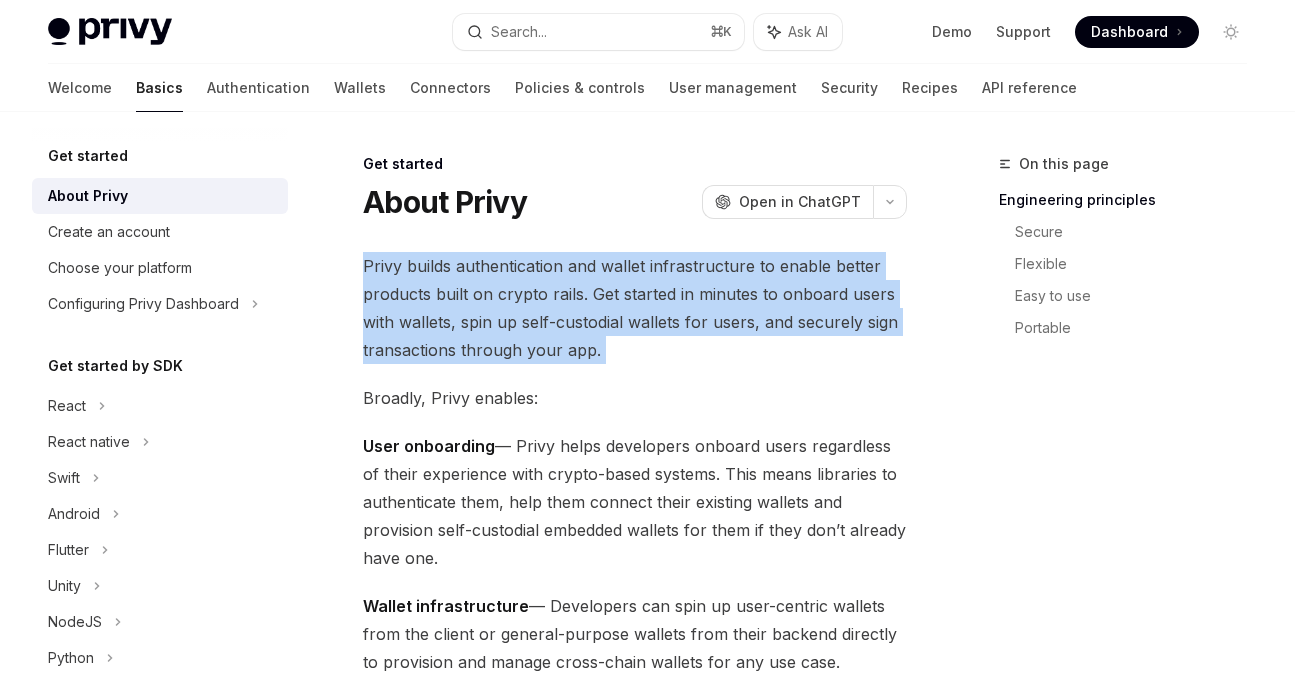 click on "Privy builds authentication and wallet infrastructure to enable better products built on
crypto rails. Get started in minutes to onboard users with wallets, spin up self-custodial wallets for users,
and securely sign transactions through your app." at bounding box center (635, 308) 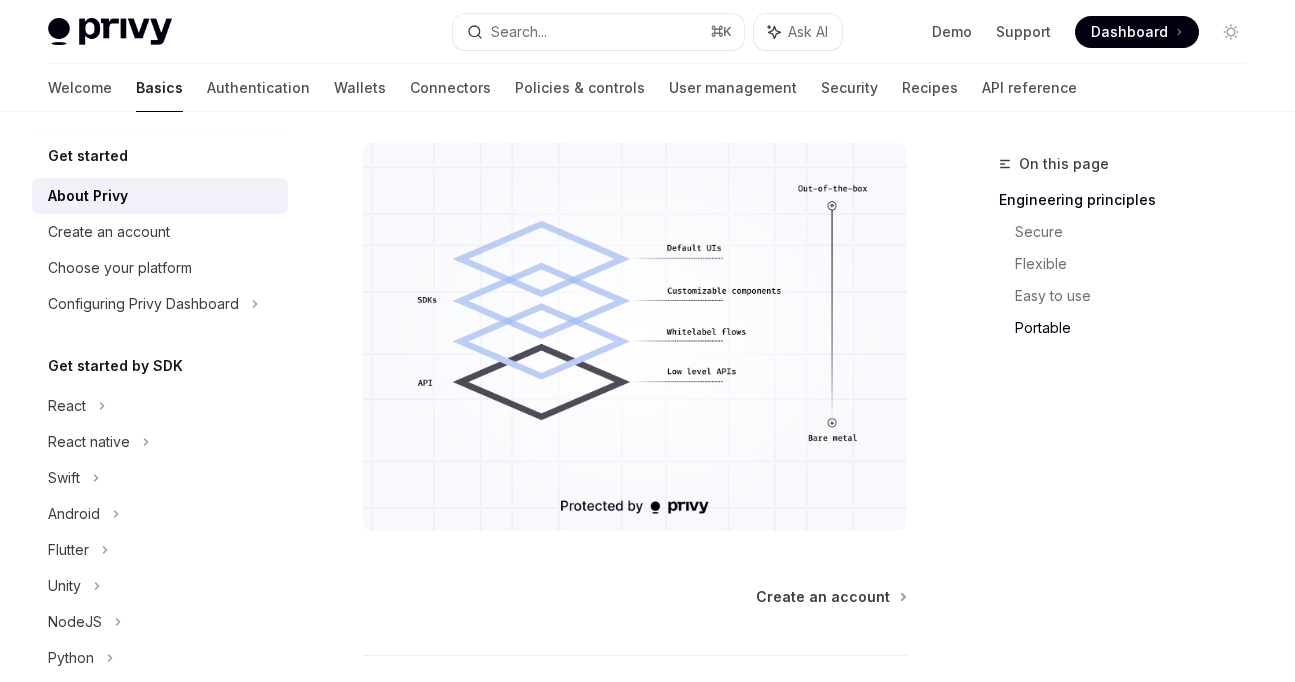 scroll, scrollTop: 2031, scrollLeft: 0, axis: vertical 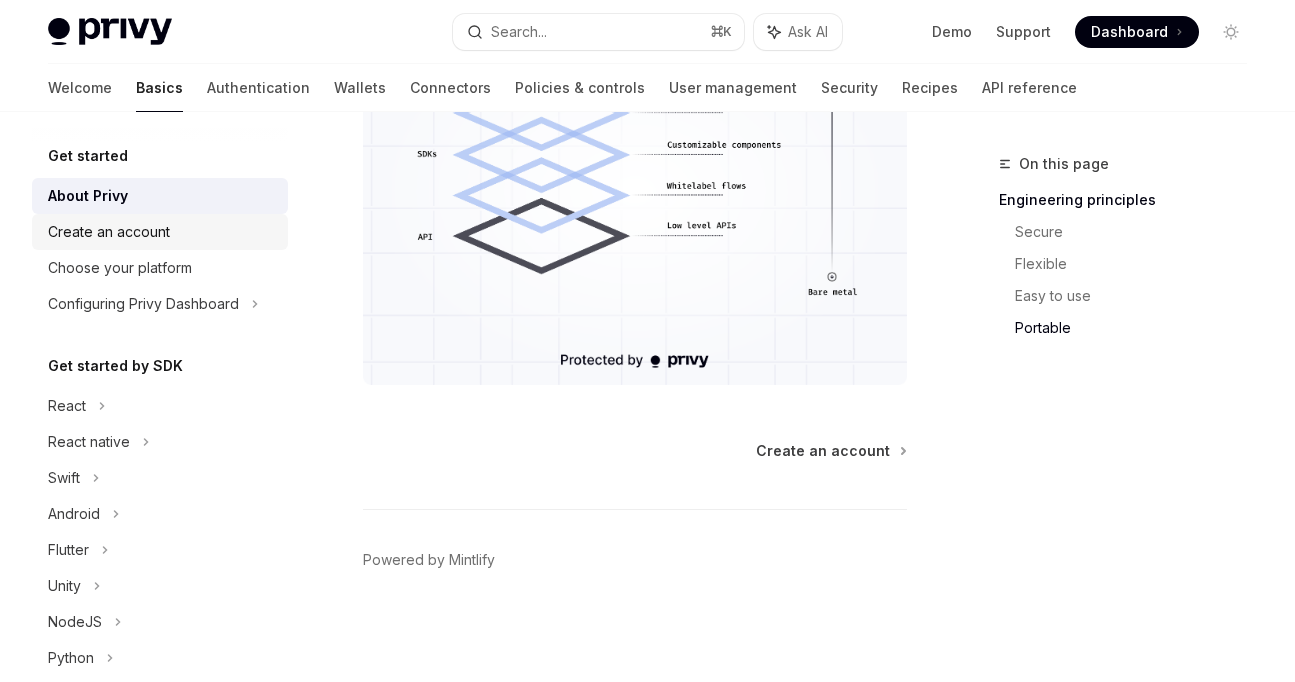 click on "Create an account" at bounding box center [109, 232] 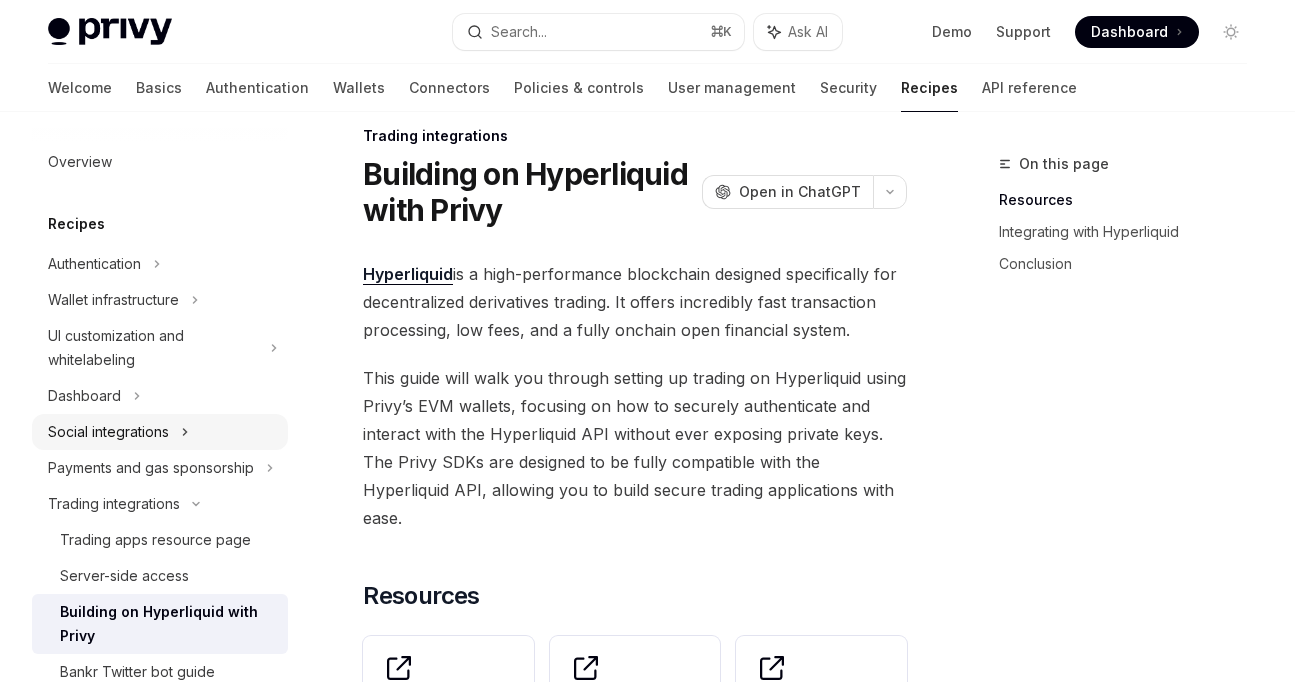 scroll, scrollTop: 31, scrollLeft: 0, axis: vertical 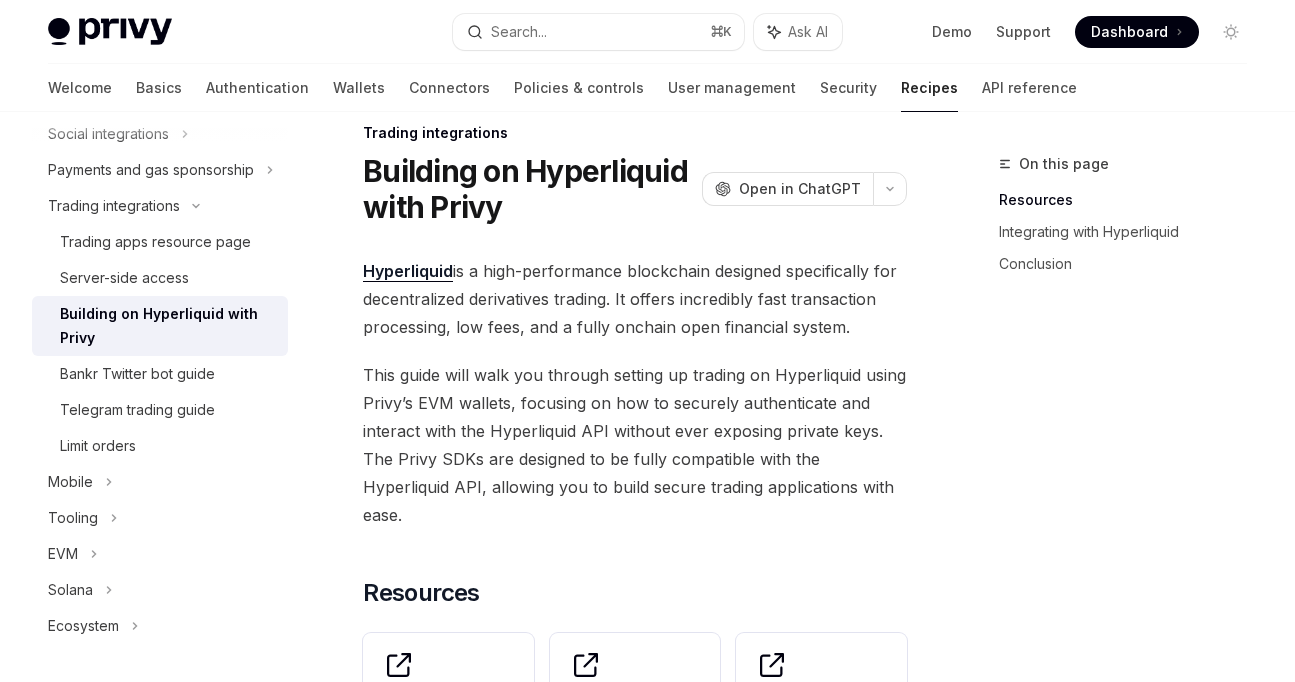 click on "This guide will walk you through setting up trading on Hyperliquid using Privy’s EVM wallets, focusing on how to securely authenticate and interact with the Hyperliquid API without ever exposing private keys.
The Privy SDKs are designed to be fully compatible with the Hyperliquid API, allowing you to build secure trading applications with ease." at bounding box center (635, 445) 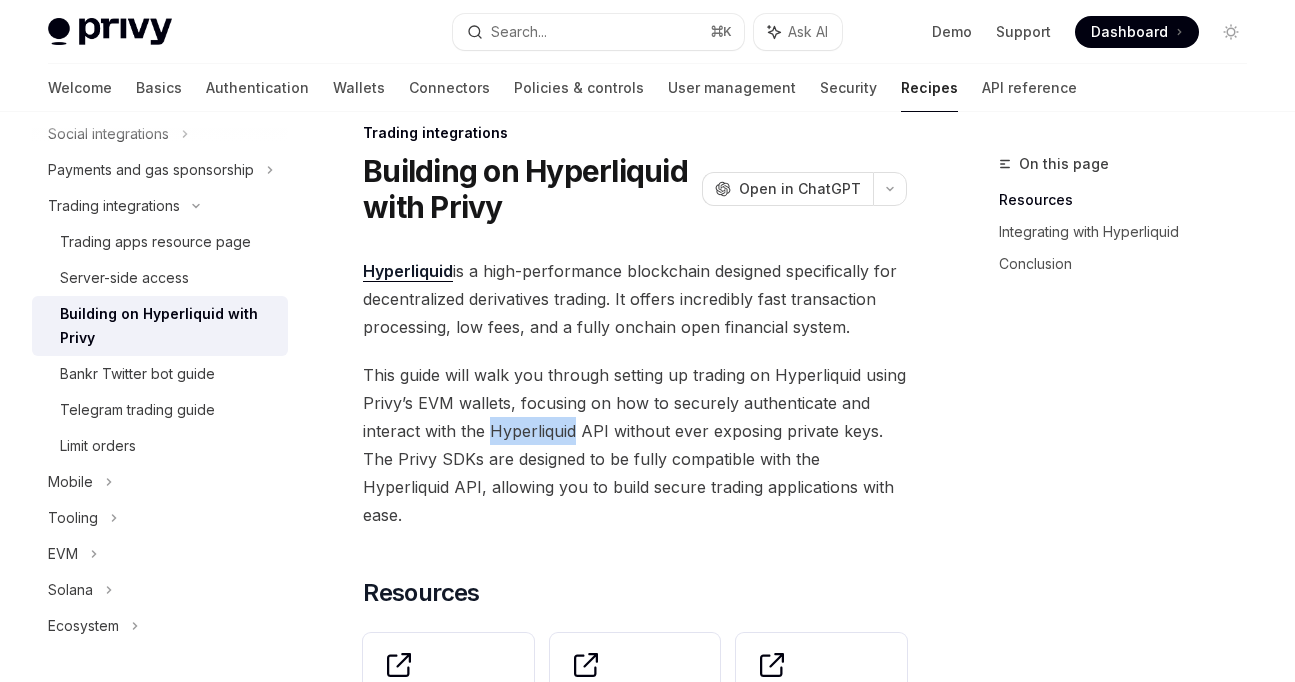 click on "This guide will walk you through setting up trading on Hyperliquid using Privy’s EVM wallets, focusing on how to securely authenticate and interact with the Hyperliquid API without ever exposing private keys.
The Privy SDKs are designed to be fully compatible with the Hyperliquid API, allowing you to build secure trading applications with ease." at bounding box center [635, 445] 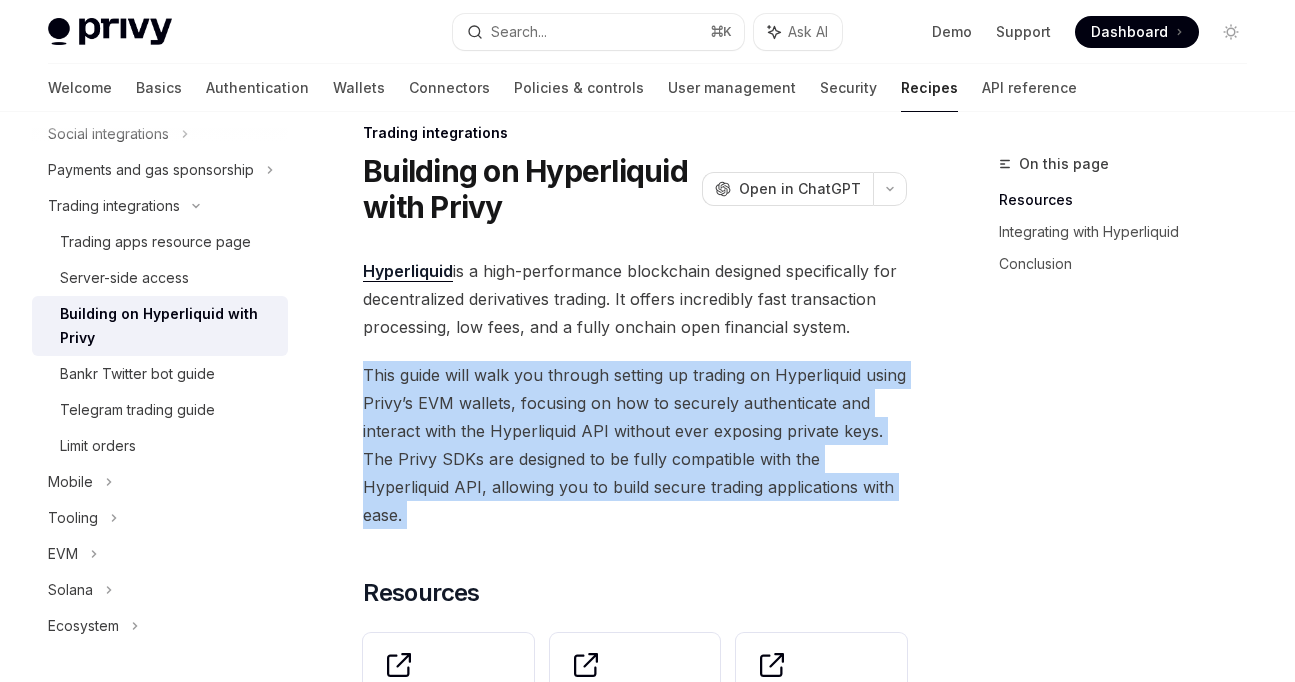 click on "**********" at bounding box center [635, 2618] 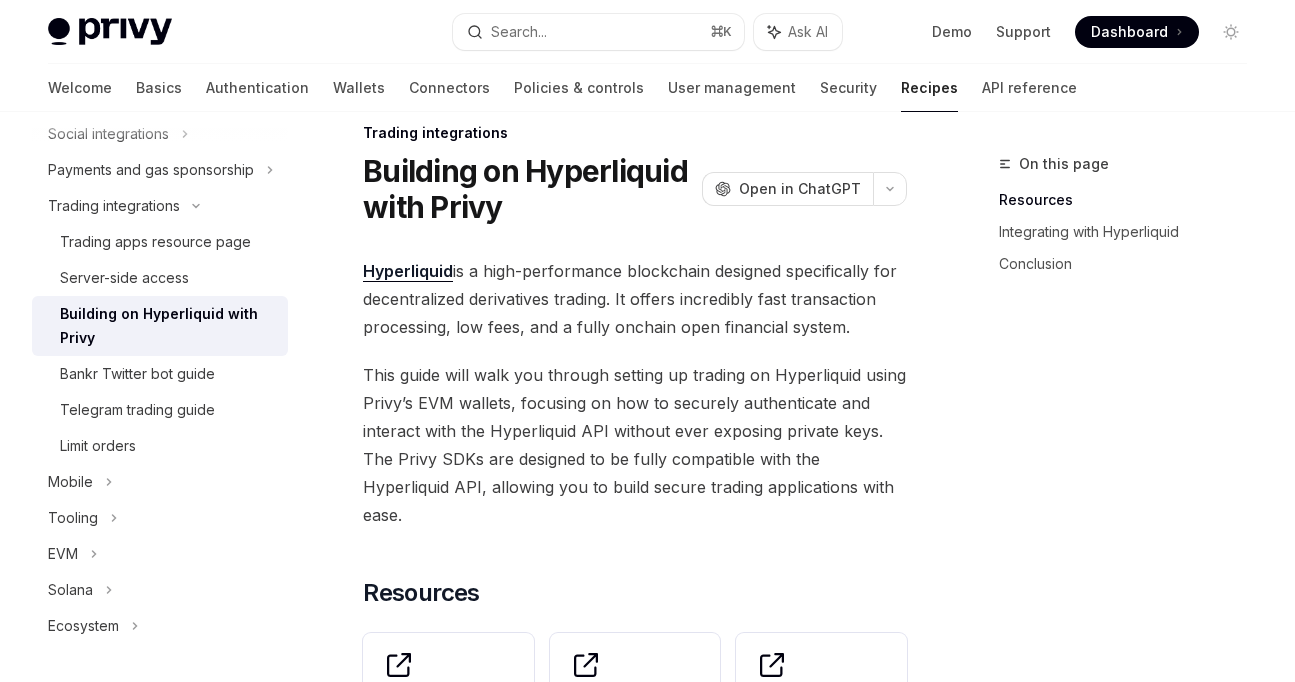 click on "**********" at bounding box center (635, 2618) 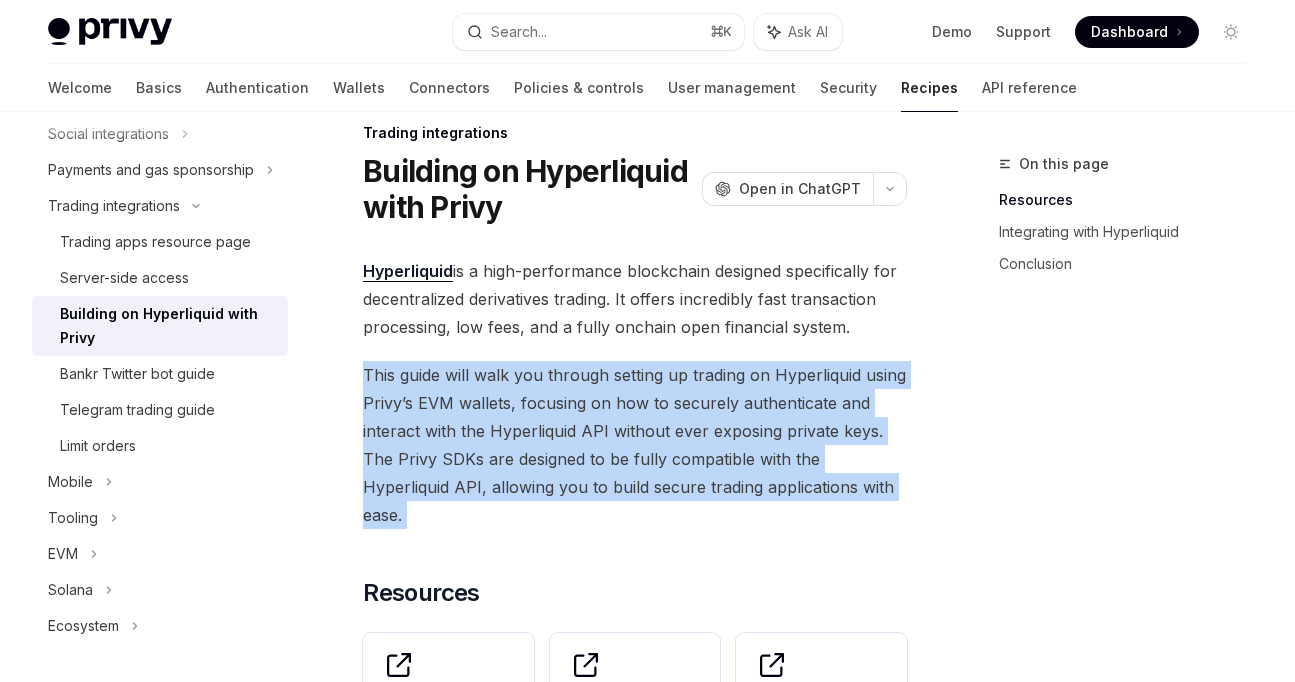 click on "**********" at bounding box center (635, 2618) 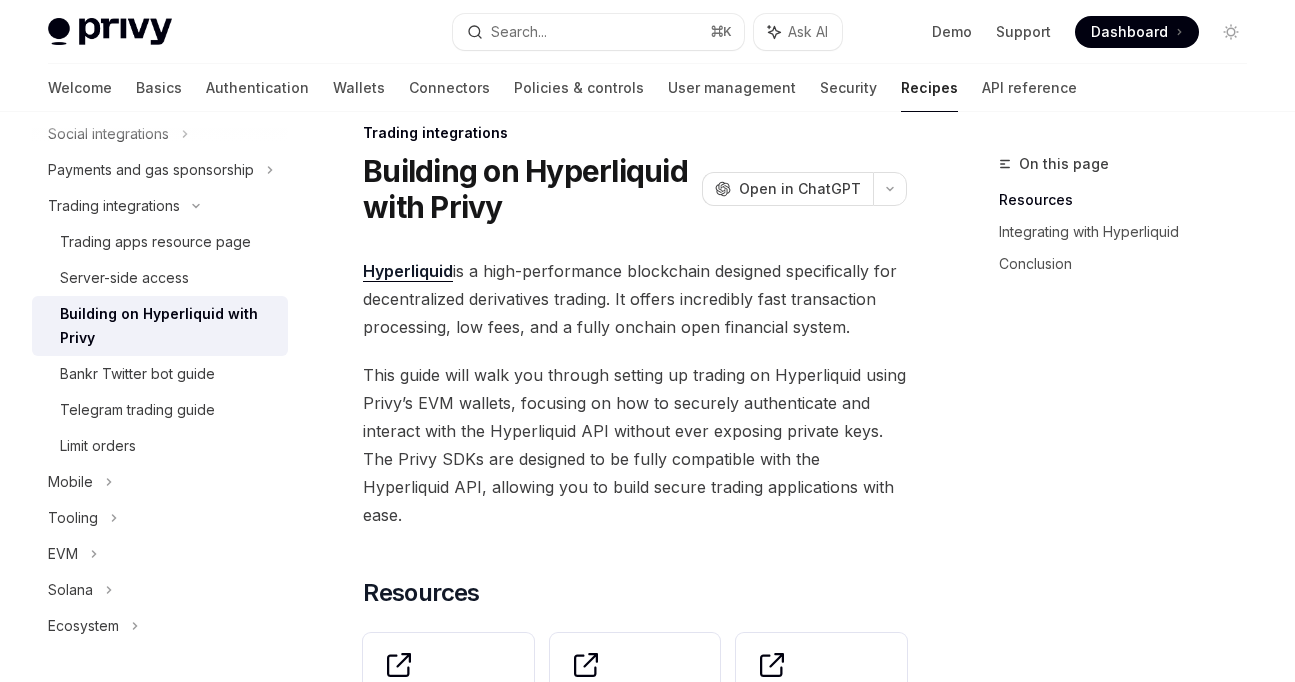click on "Hyperliquid  is a high-performance blockchain designed specifically for decentralized derivatives trading. It offers incredibly fast transaction processing, low fees, and a fully onchain open financial system." at bounding box center [635, 299] 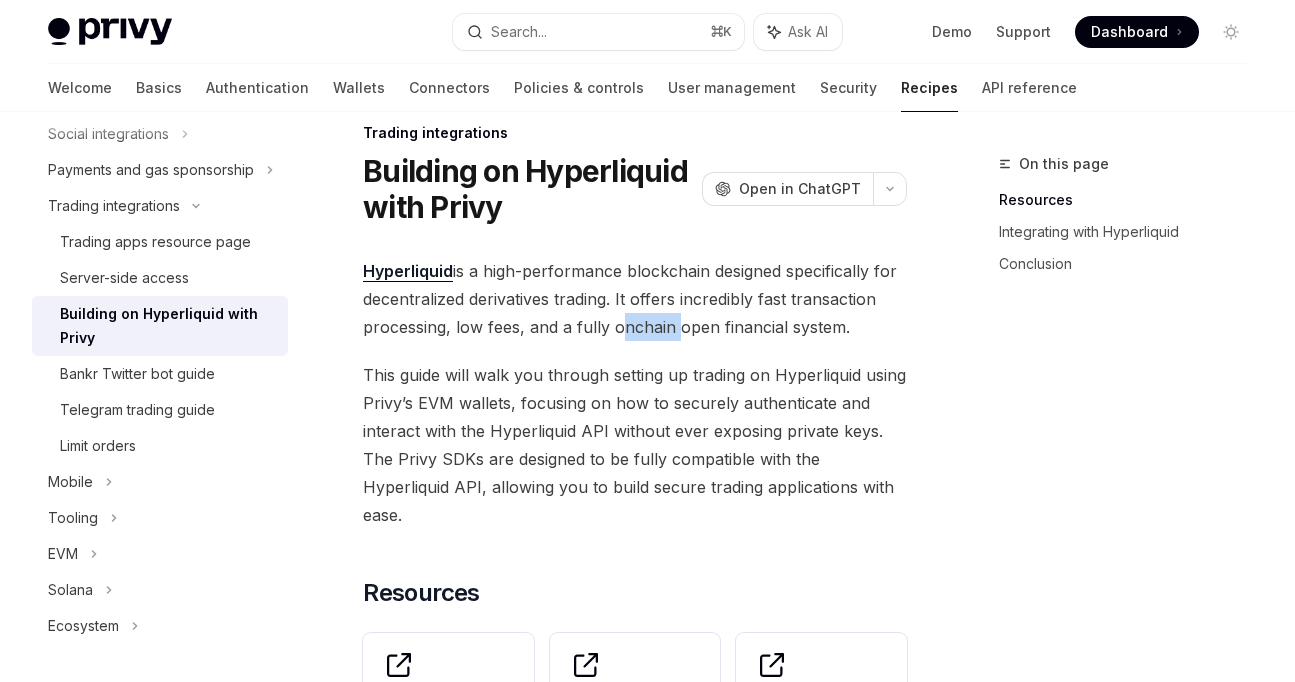 click on "Hyperliquid  is a high-performance blockchain designed specifically for decentralized derivatives trading. It offers incredibly fast transaction processing, low fees, and a fully onchain open financial system." at bounding box center [635, 299] 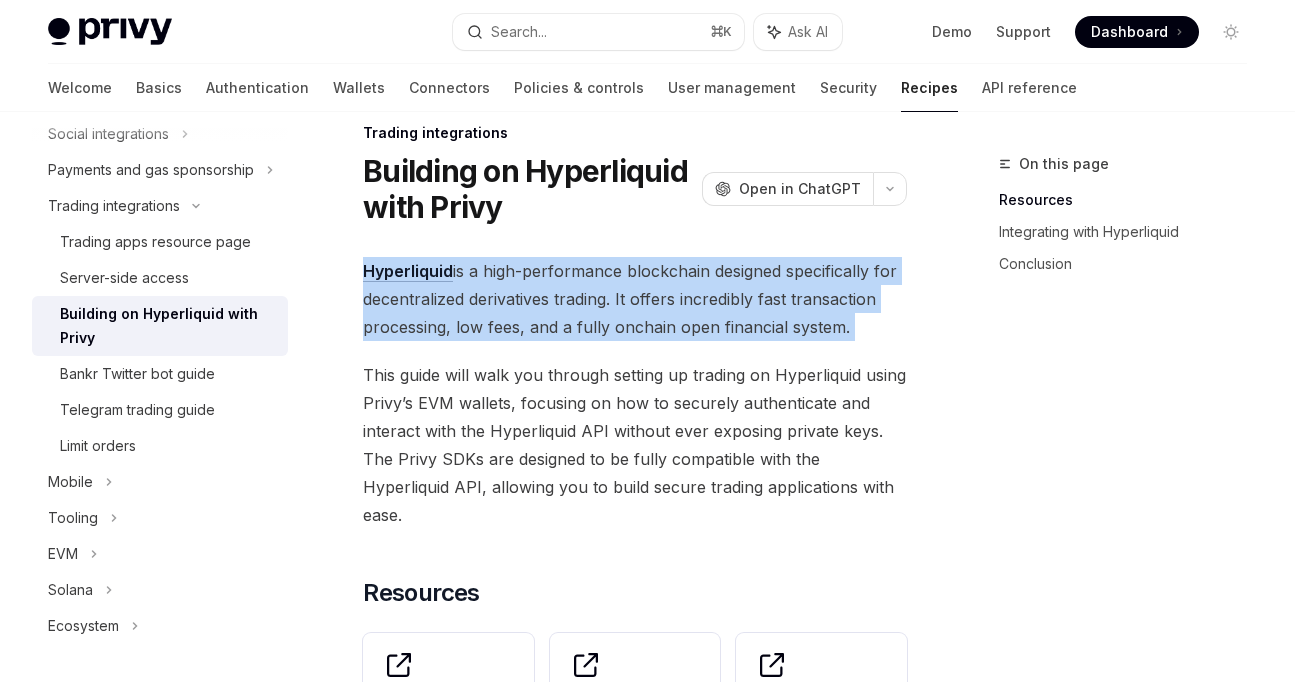 click on "Hyperliquid  is a high-performance blockchain designed specifically for decentralized derivatives trading. It offers incredibly fast transaction processing, low fees, and a fully onchain open financial system." at bounding box center (635, 299) 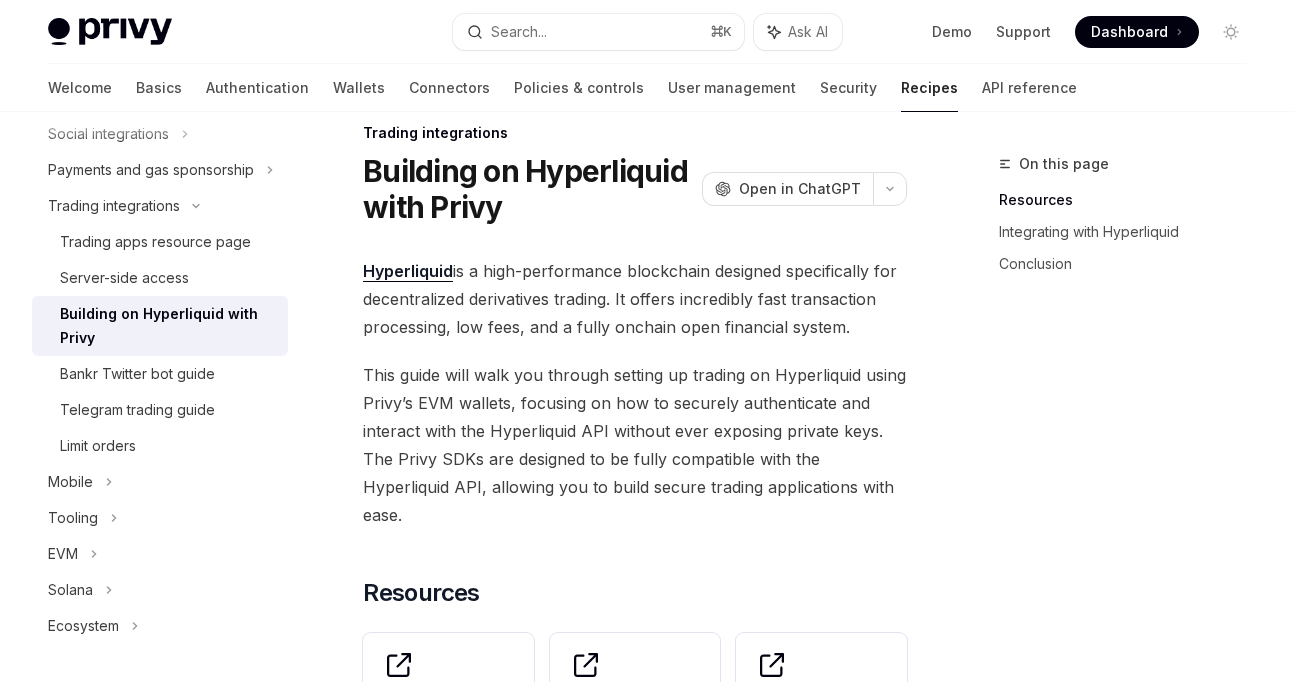 click on "Hyperliquid  is a high-performance blockchain designed specifically for decentralized derivatives trading. It offers incredibly fast transaction processing, low fees, and a fully onchain open financial system." at bounding box center (635, 299) 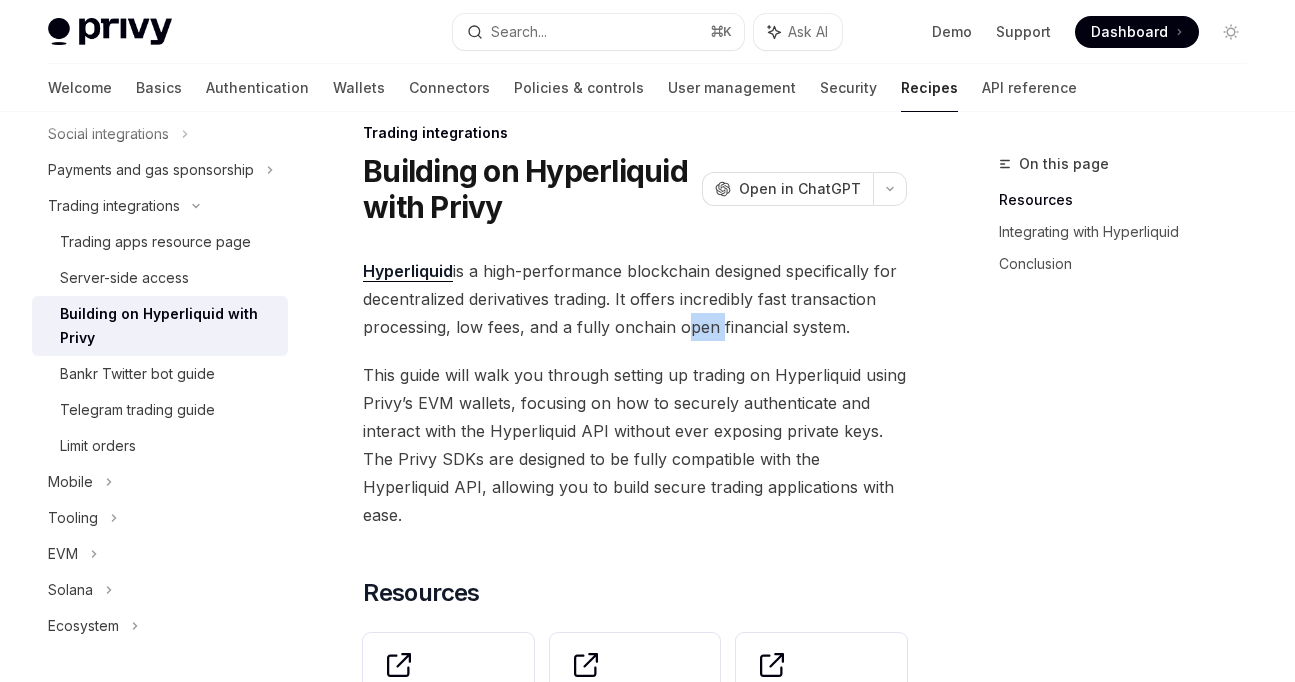 click on "Hyperliquid  is a high-performance blockchain designed specifically for decentralized derivatives trading. It offers incredibly fast transaction processing, low fees, and a fully onchain open financial system." at bounding box center [635, 299] 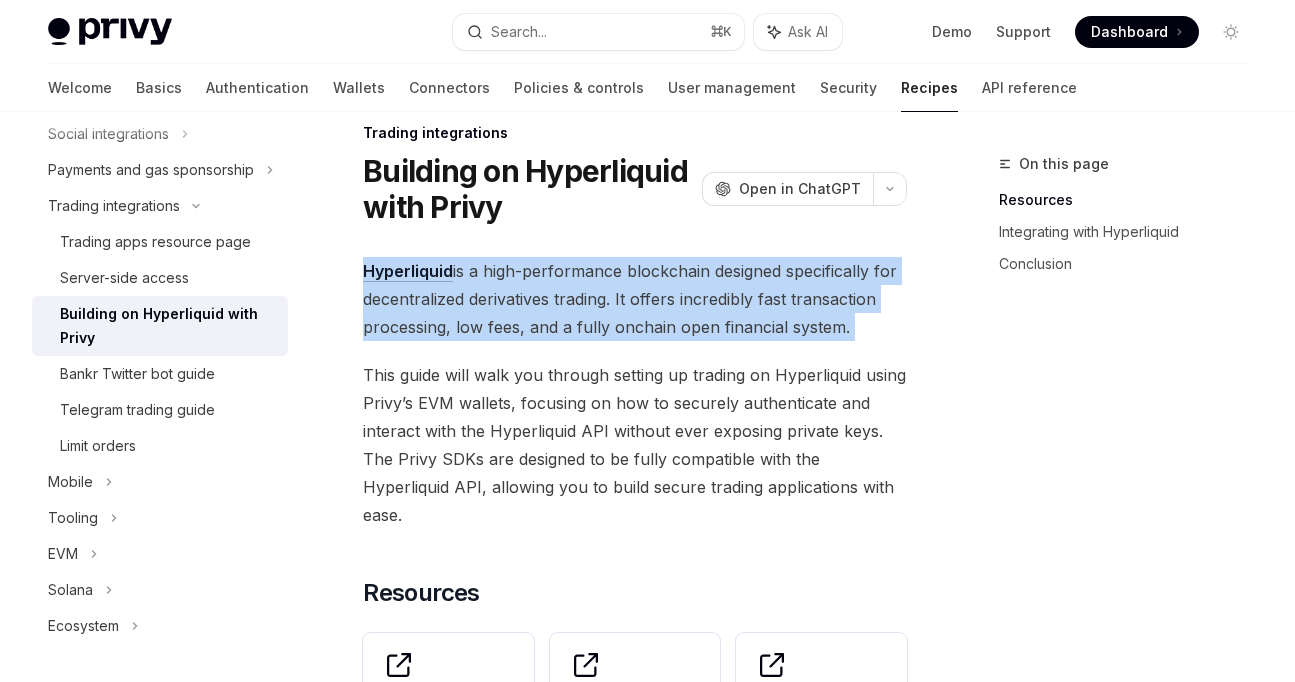 click on "Hyperliquid  is a high-performance blockchain designed specifically for decentralized derivatives trading. It offers incredibly fast transaction processing, low fees, and a fully onchain open financial system." at bounding box center [635, 299] 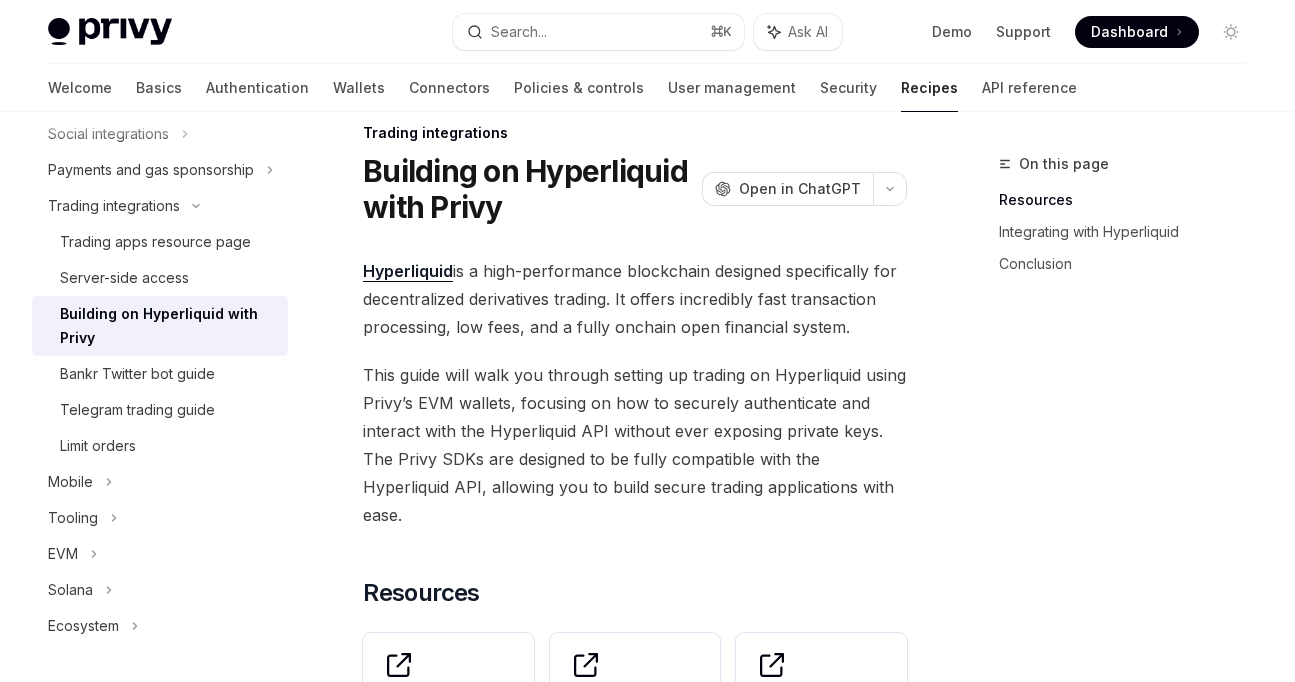 click on "Hyperliquid  is a high-performance blockchain designed specifically for decentralized derivatives trading. It offers incredibly fast transaction processing, low fees, and a fully onchain open financial system." at bounding box center [635, 299] 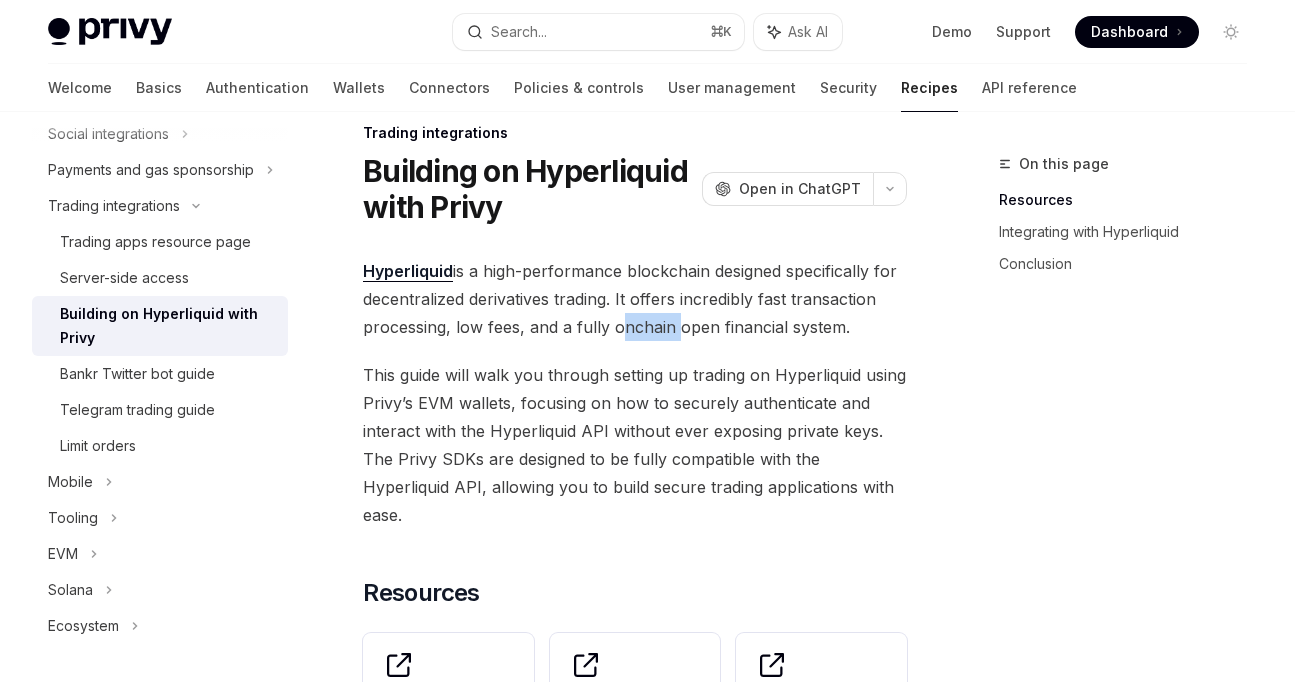 click on "Hyperliquid  is a high-performance blockchain designed specifically for decentralized derivatives trading. It offers incredibly fast transaction processing, low fees, and a fully onchain open financial system." at bounding box center [635, 299] 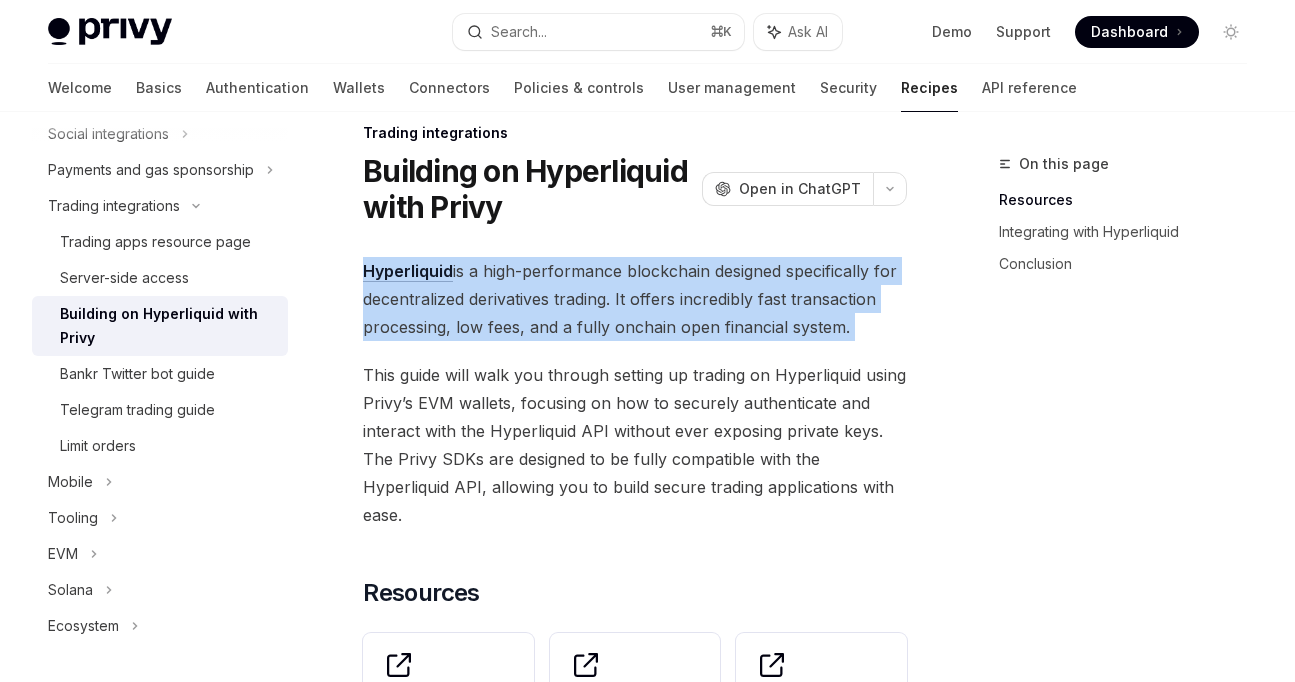 click on "Hyperliquid  is a high-performance blockchain designed specifically for decentralized derivatives trading. It offers incredibly fast transaction processing, low fees, and a fully onchain open financial system." at bounding box center [635, 299] 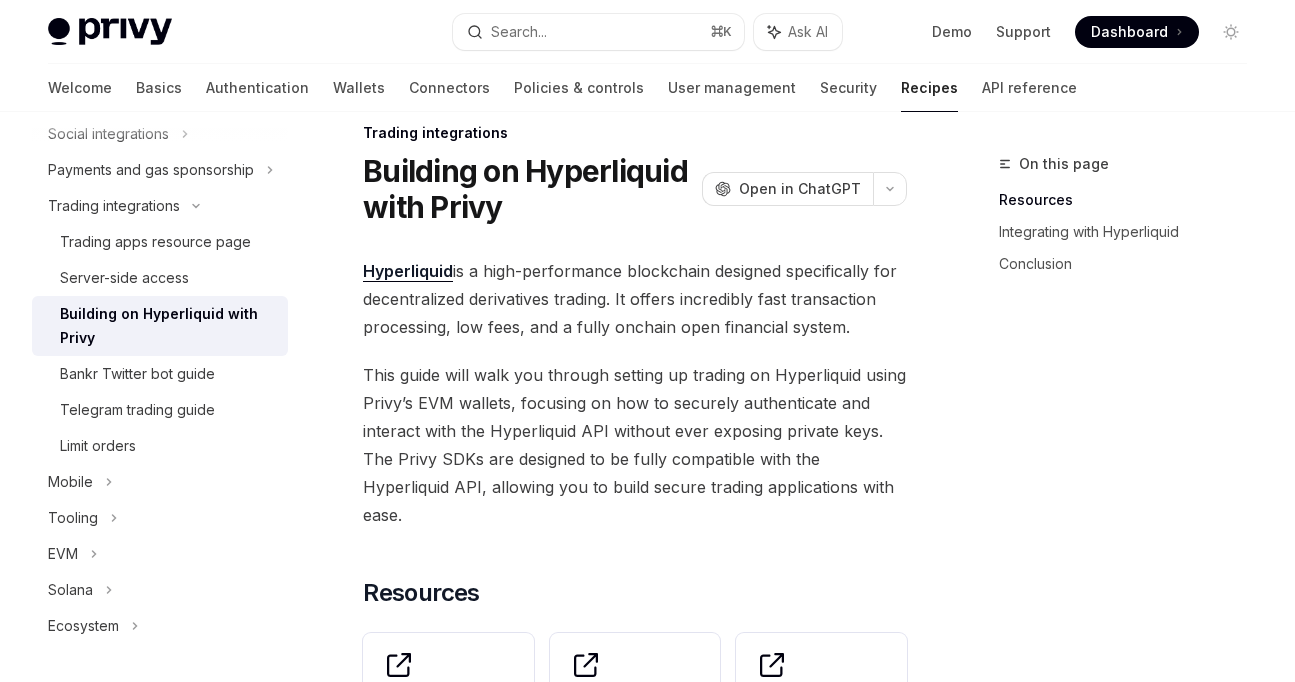 click on "Hyperliquid  is a high-performance blockchain designed specifically for decentralized derivatives trading. It offers incredibly fast transaction processing, low fees, and a fully onchain open financial system." at bounding box center [635, 299] 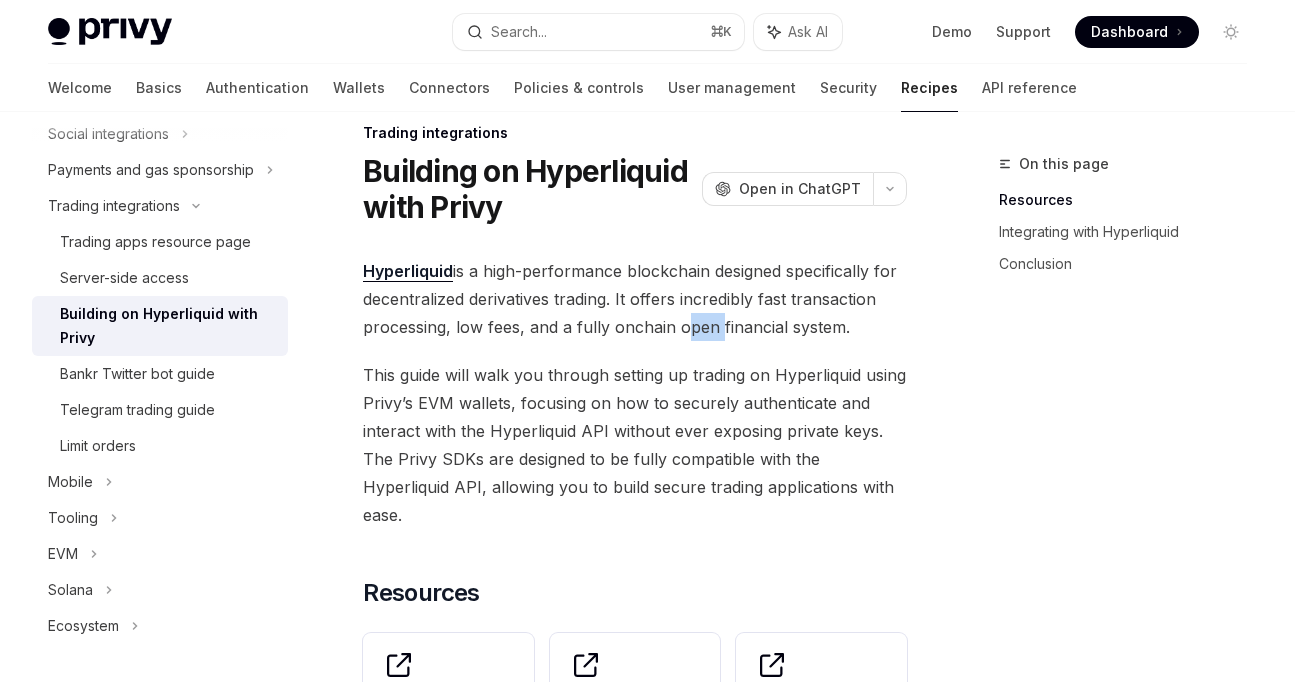 click on "Hyperliquid  is a high-performance blockchain designed specifically for decentralized derivatives trading. It offers incredibly fast transaction processing, low fees, and a fully onchain open financial system." at bounding box center [635, 299] 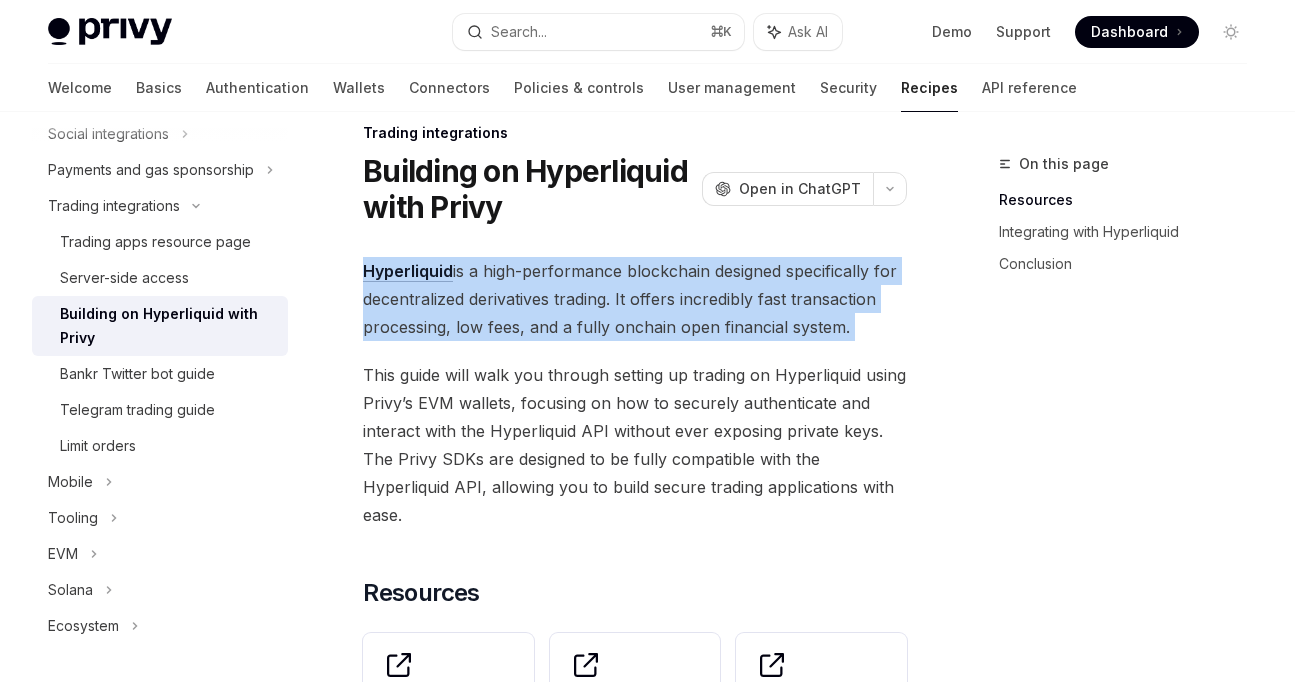 click on "Hyperliquid  is a high-performance blockchain designed specifically for decentralized derivatives trading. It offers incredibly fast transaction processing, low fees, and a fully onchain open financial system." at bounding box center [635, 299] 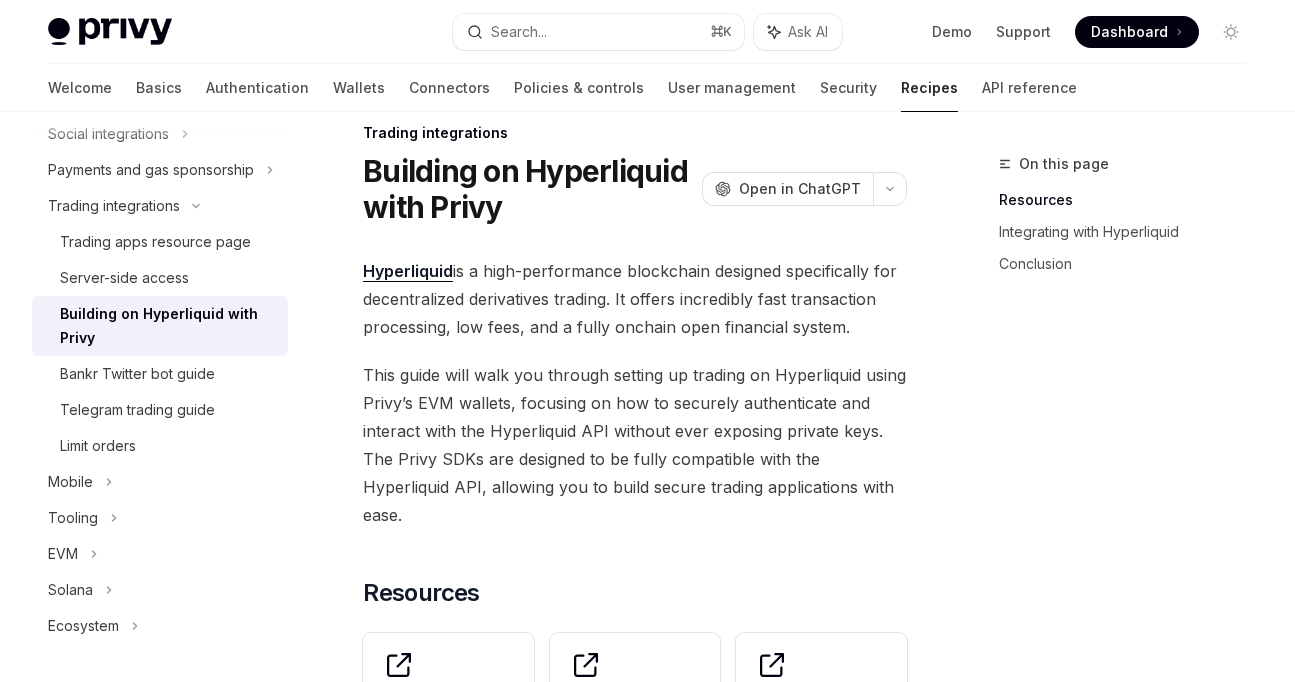 click on "Hyperliquid  is a high-performance blockchain designed specifically for decentralized derivatives trading. It offers incredibly fast transaction processing, low fees, and a fully onchain open financial system." at bounding box center (635, 299) 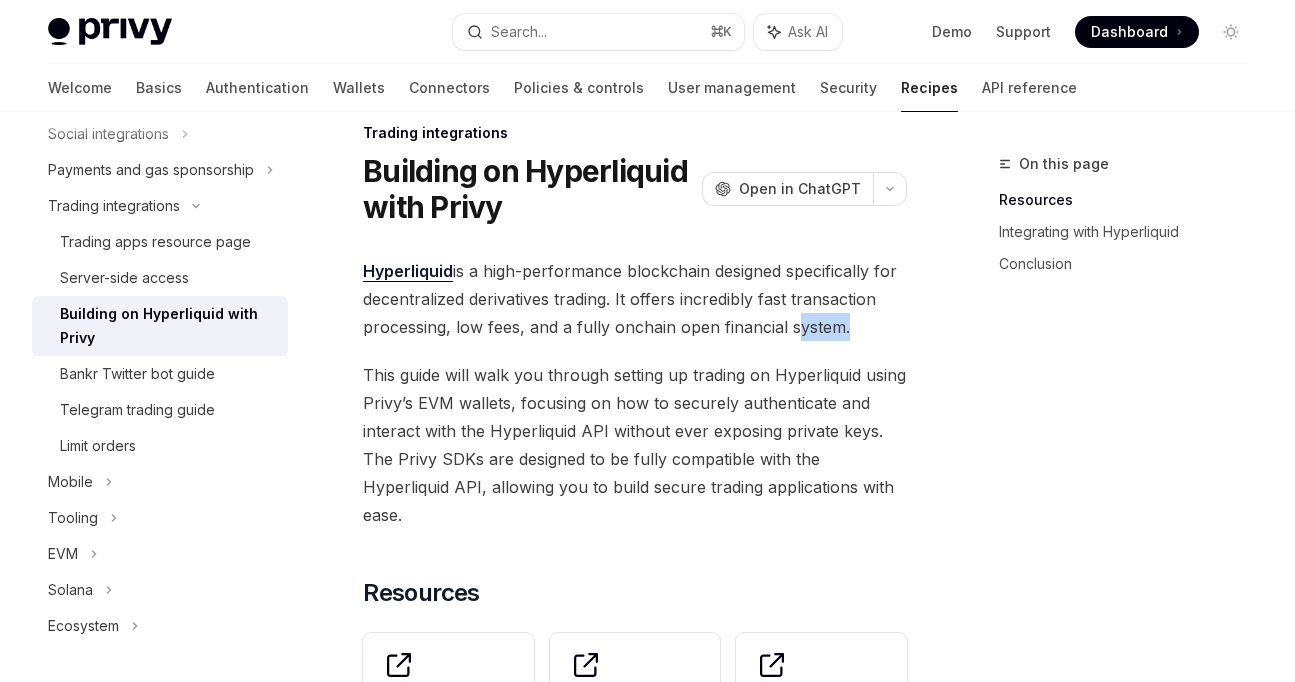 click on "Hyperliquid  is a high-performance blockchain designed specifically for decentralized derivatives trading. It offers incredibly fast transaction processing, low fees, and a fully onchain open financial system." at bounding box center (635, 299) 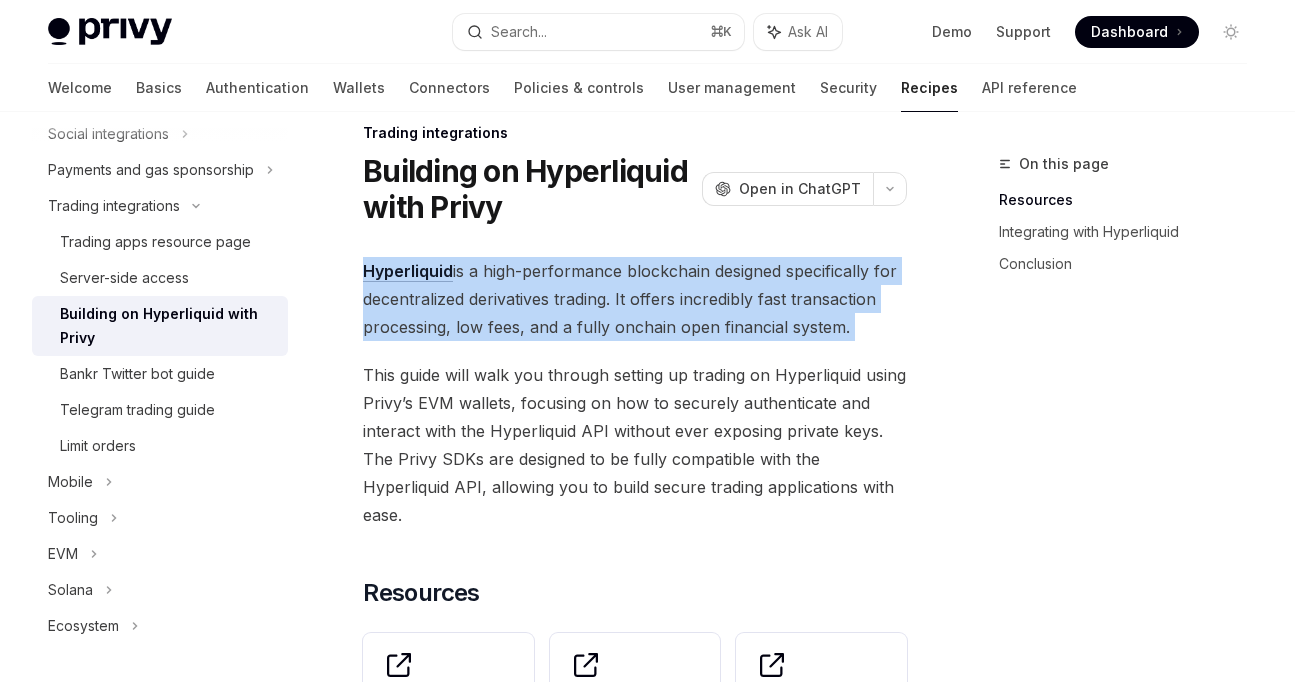 click on "This guide will walk you through setting up trading on Hyperliquid using Privy’s EVM wallets, focusing on how to securely authenticate and interact with the Hyperliquid API without ever exposing private keys.
The Privy SDKs are designed to be fully compatible with the Hyperliquid API, allowing you to build secure trading applications with ease." at bounding box center (635, 445) 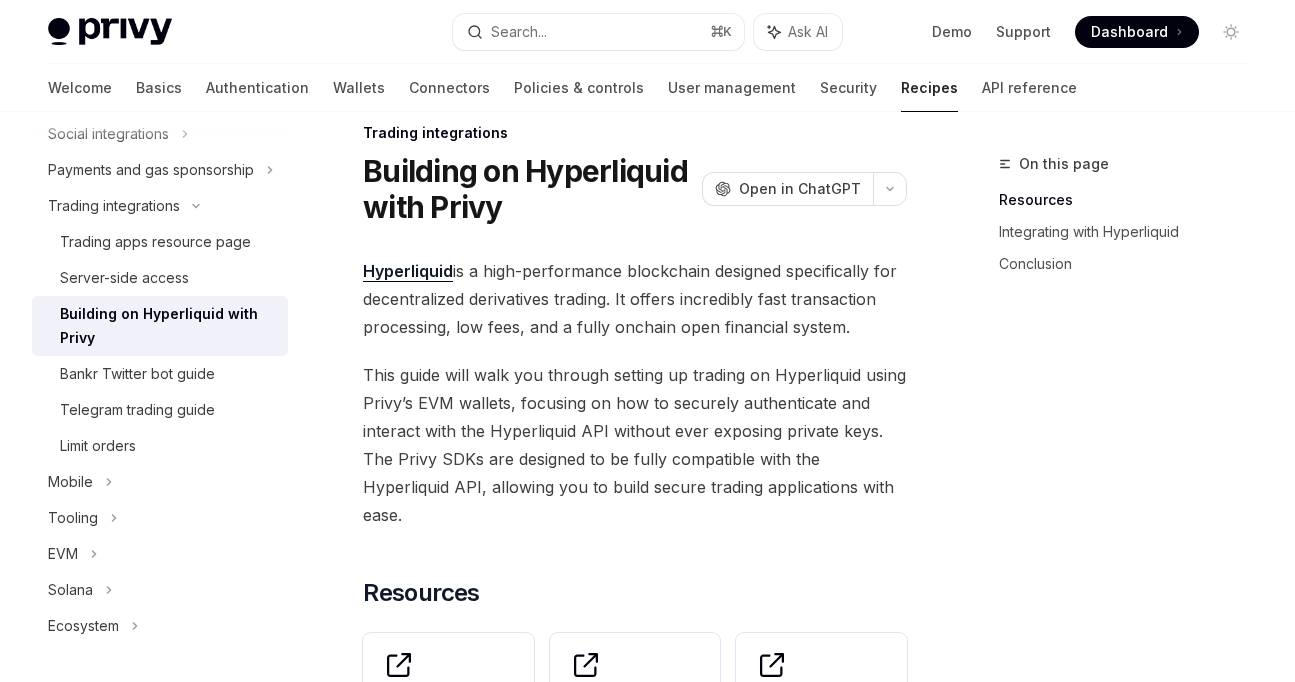 click on "This guide will walk you through setting up trading on Hyperliquid using Privy’s EVM wallets, focusing on how to securely authenticate and interact with the Hyperliquid API without ever exposing private keys.
The Privy SDKs are designed to be fully compatible with the Hyperliquid API, allowing you to build secure trading applications with ease." at bounding box center [635, 445] 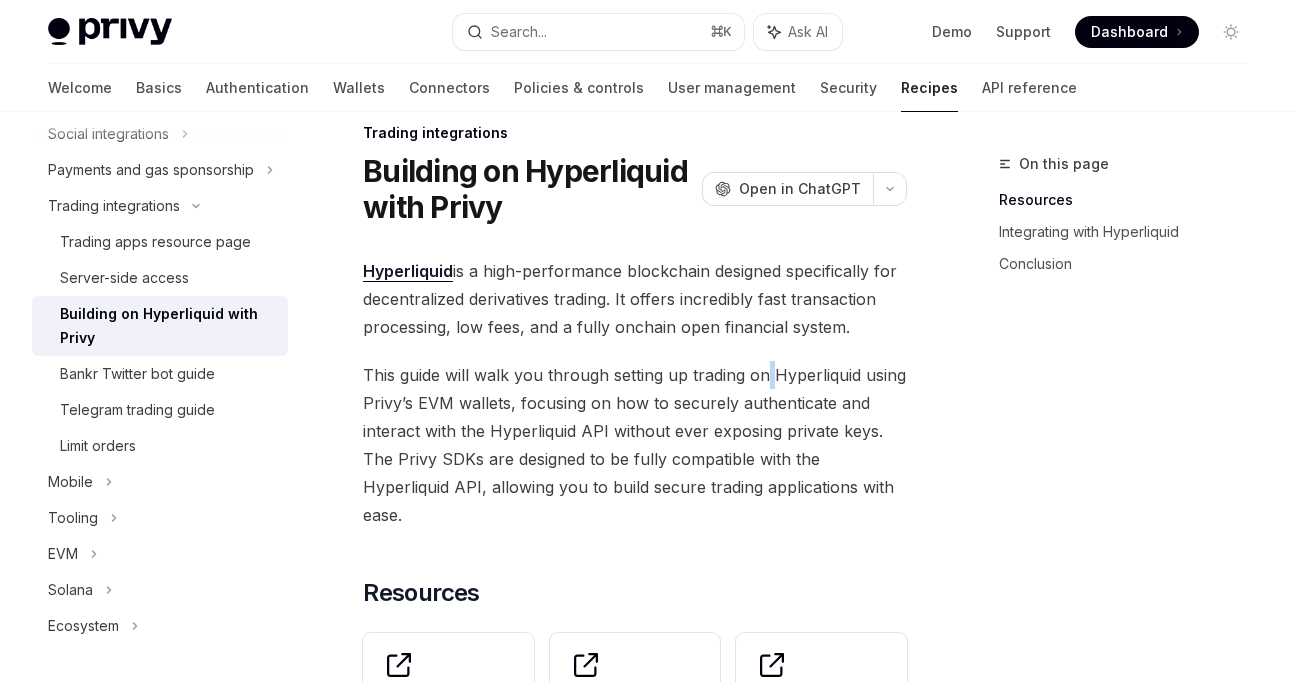click on "This guide will walk you through setting up trading on Hyperliquid using Privy’s EVM wallets, focusing on how to securely authenticate and interact with the Hyperliquid API without ever exposing private keys.
The Privy SDKs are designed to be fully compatible with the Hyperliquid API, allowing you to build secure trading applications with ease." at bounding box center [635, 445] 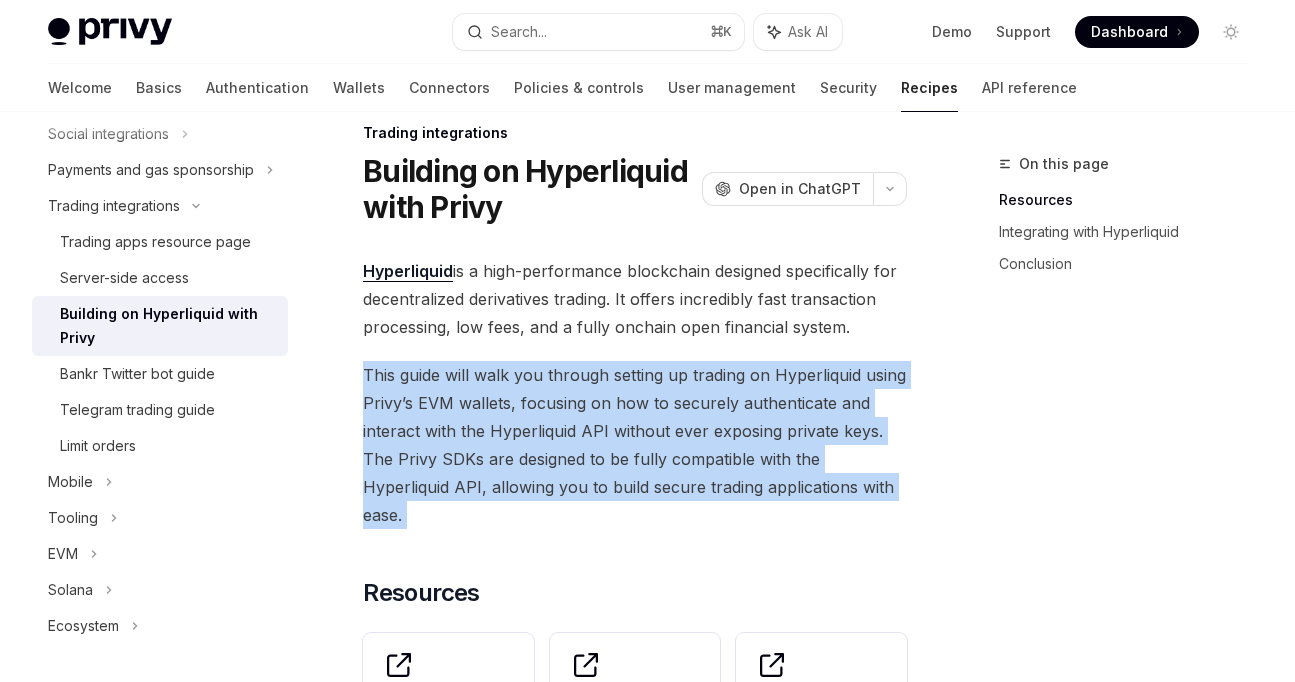 click on "This guide will walk you through setting up trading on Hyperliquid using Privy’s EVM wallets, focusing on how to securely authenticate and interact with the Hyperliquid API without ever exposing private keys.
The Privy SDKs are designed to be fully compatible with the Hyperliquid API, allowing you to build secure trading applications with ease." at bounding box center [635, 445] 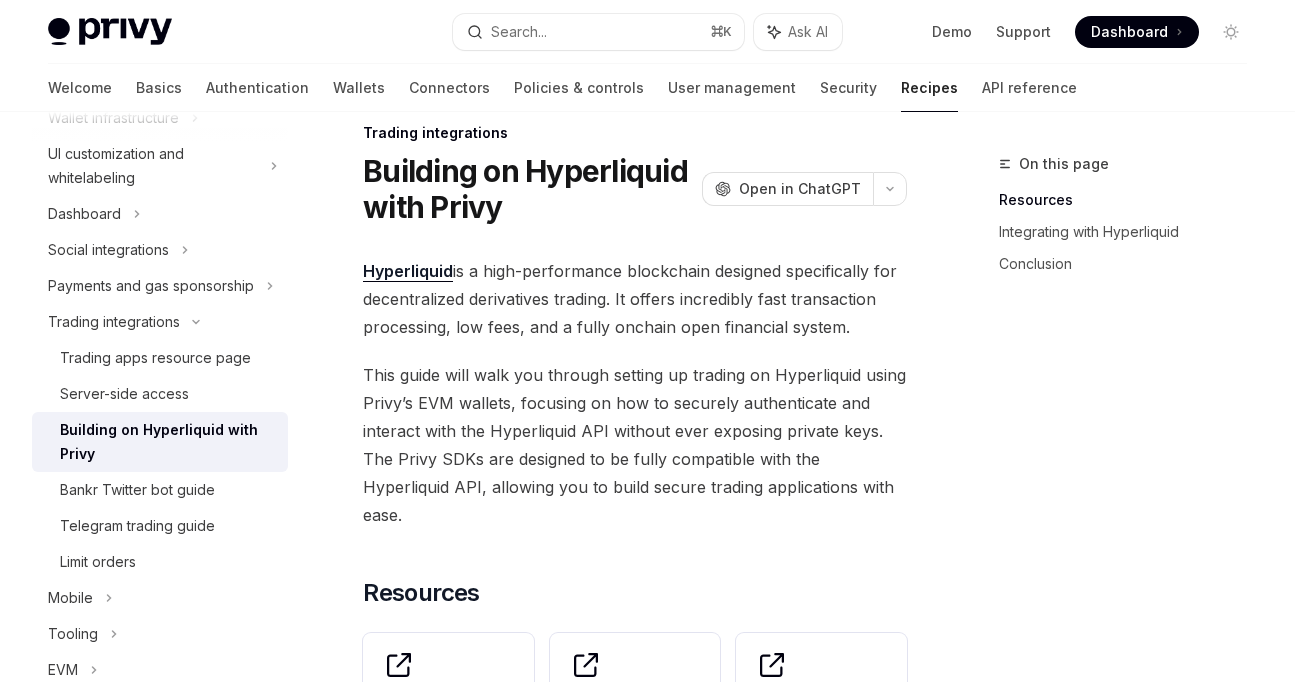 scroll, scrollTop: 180, scrollLeft: 0, axis: vertical 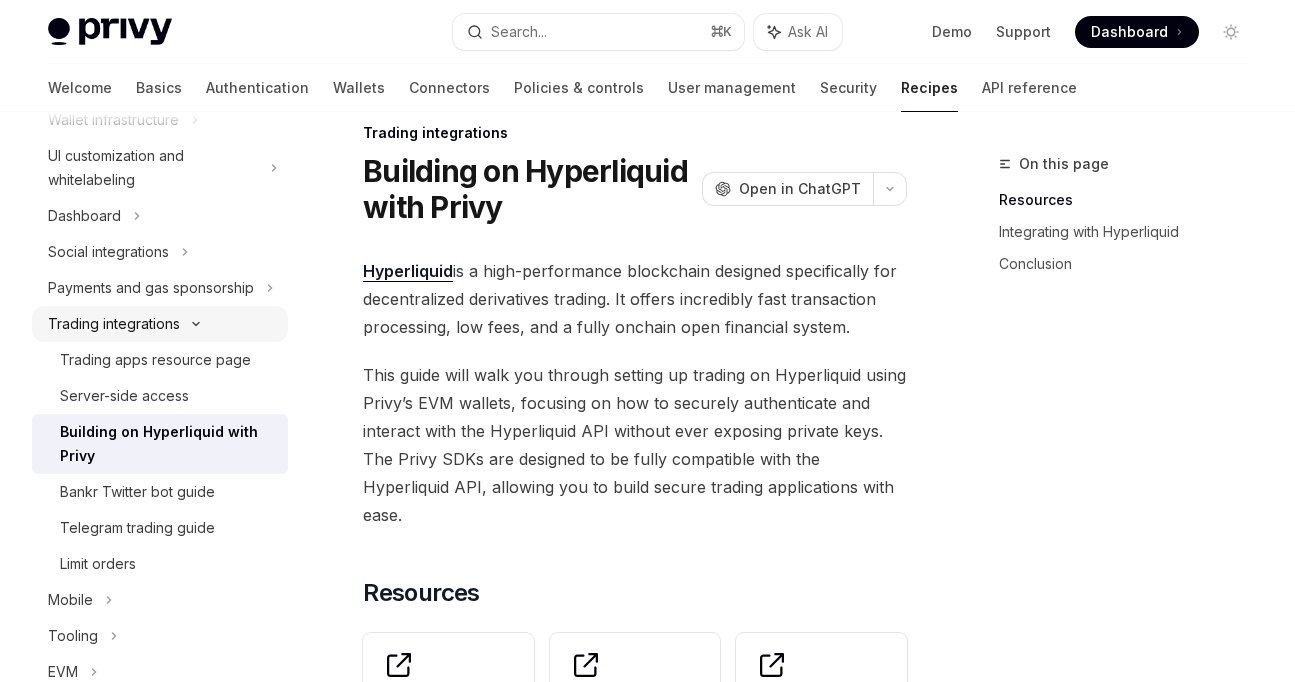 click on "Trading integrations" at bounding box center (114, 324) 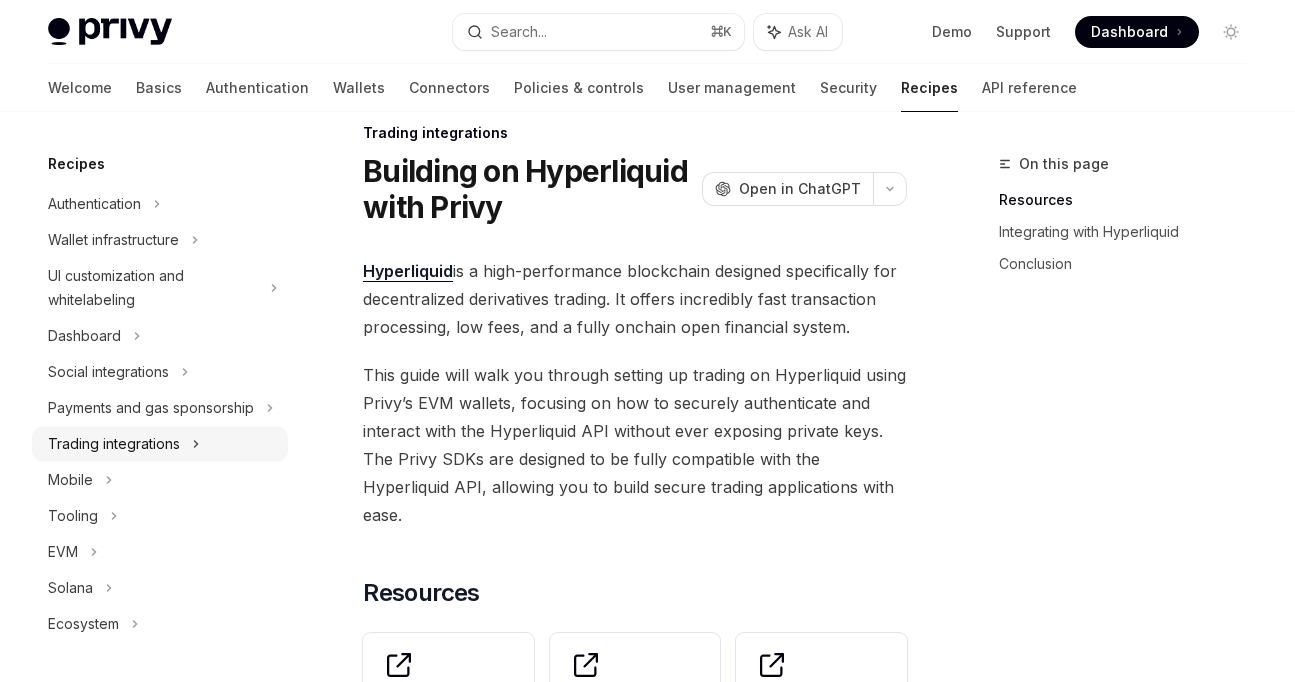 click on "Trading integrations" at bounding box center (114, 444) 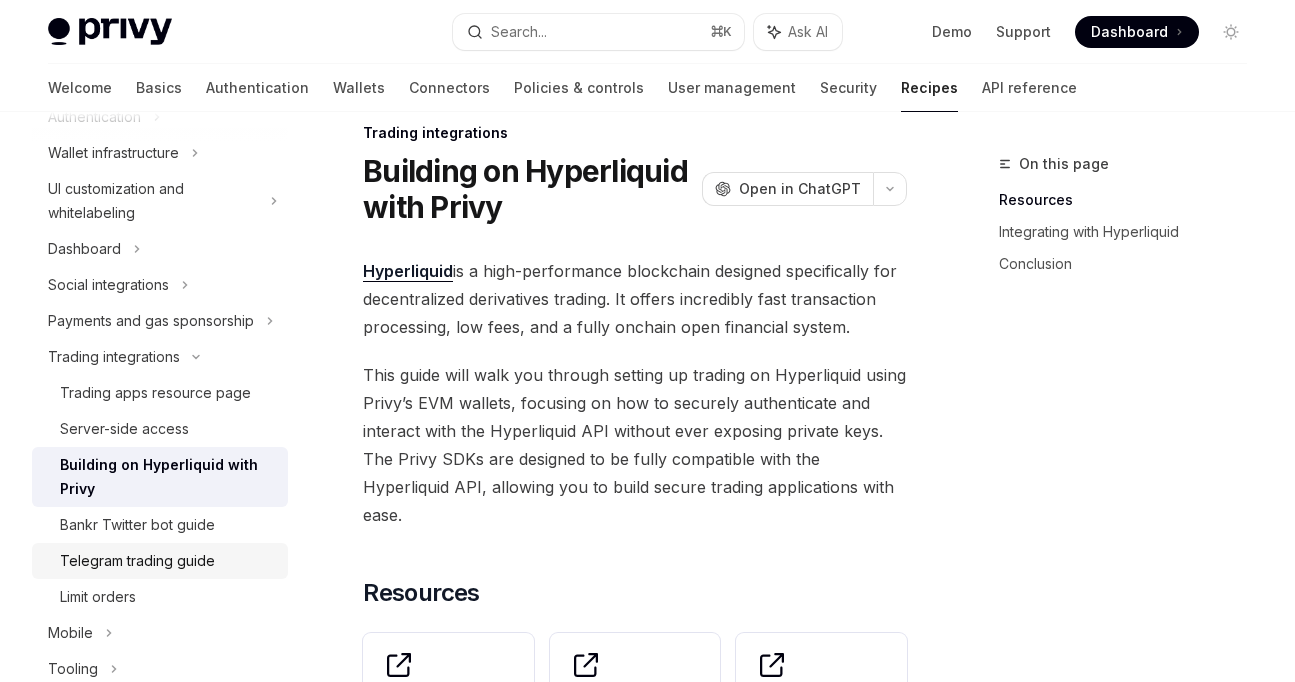 scroll, scrollTop: 324, scrollLeft: 0, axis: vertical 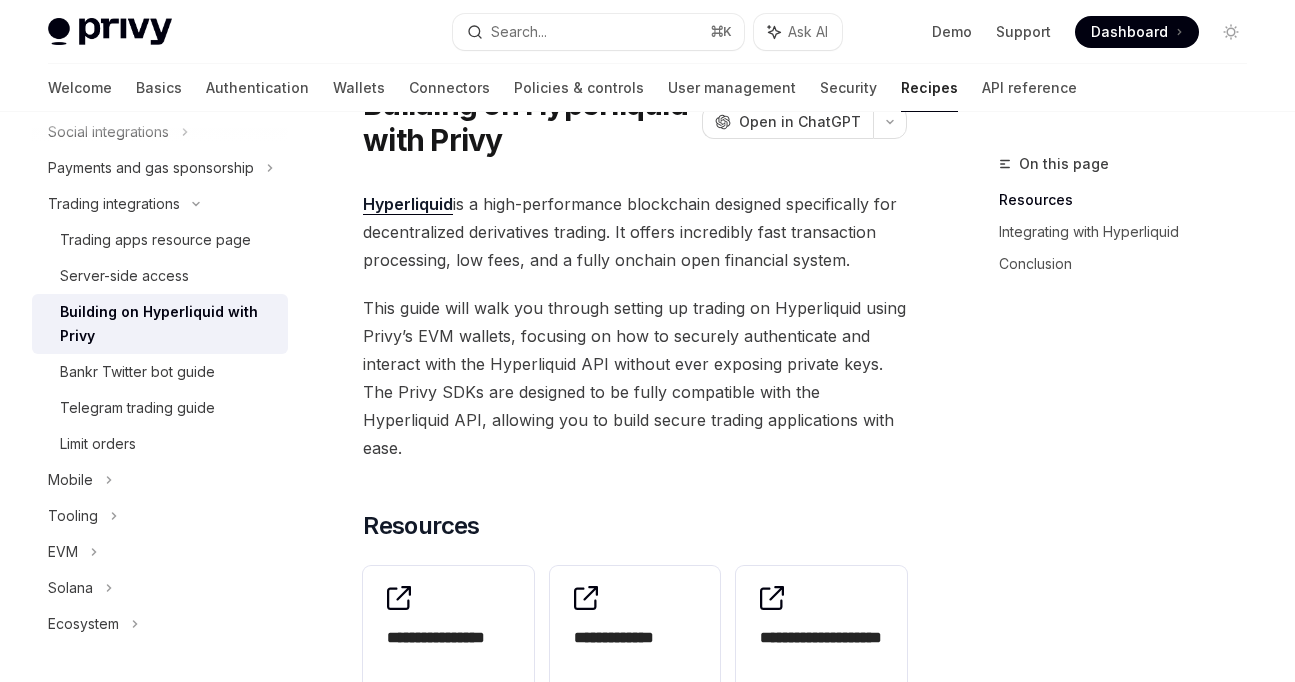 click on "This guide will walk you through setting up trading on Hyperliquid using Privy’s EVM wallets, focusing on how to securely authenticate and interact with the Hyperliquid API without ever exposing private keys.
The Privy SDKs are designed to be fully compatible with the Hyperliquid API, allowing you to build secure trading applications with ease." at bounding box center (635, 378) 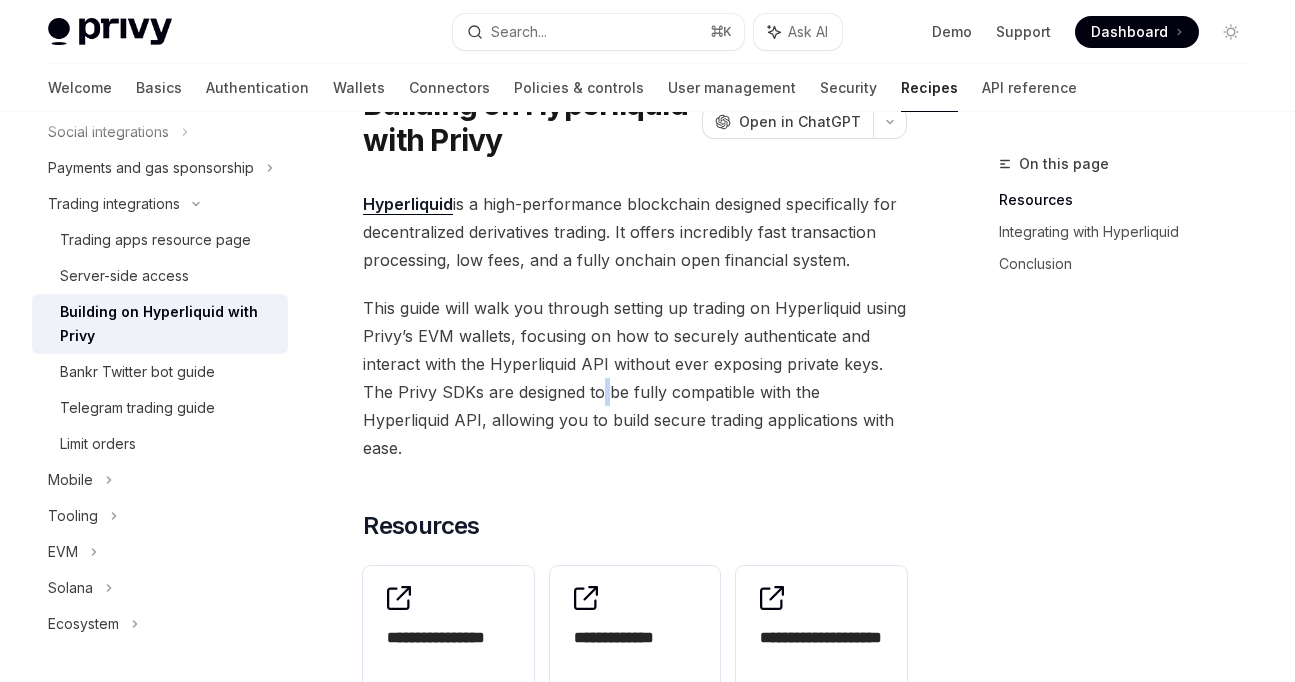 click on "This guide will walk you through setting up trading on Hyperliquid using Privy’s EVM wallets, focusing on how to securely authenticate and interact with the Hyperliquid API without ever exposing private keys.
The Privy SDKs are designed to be fully compatible with the Hyperliquid API, allowing you to build secure trading applications with ease." at bounding box center [635, 378] 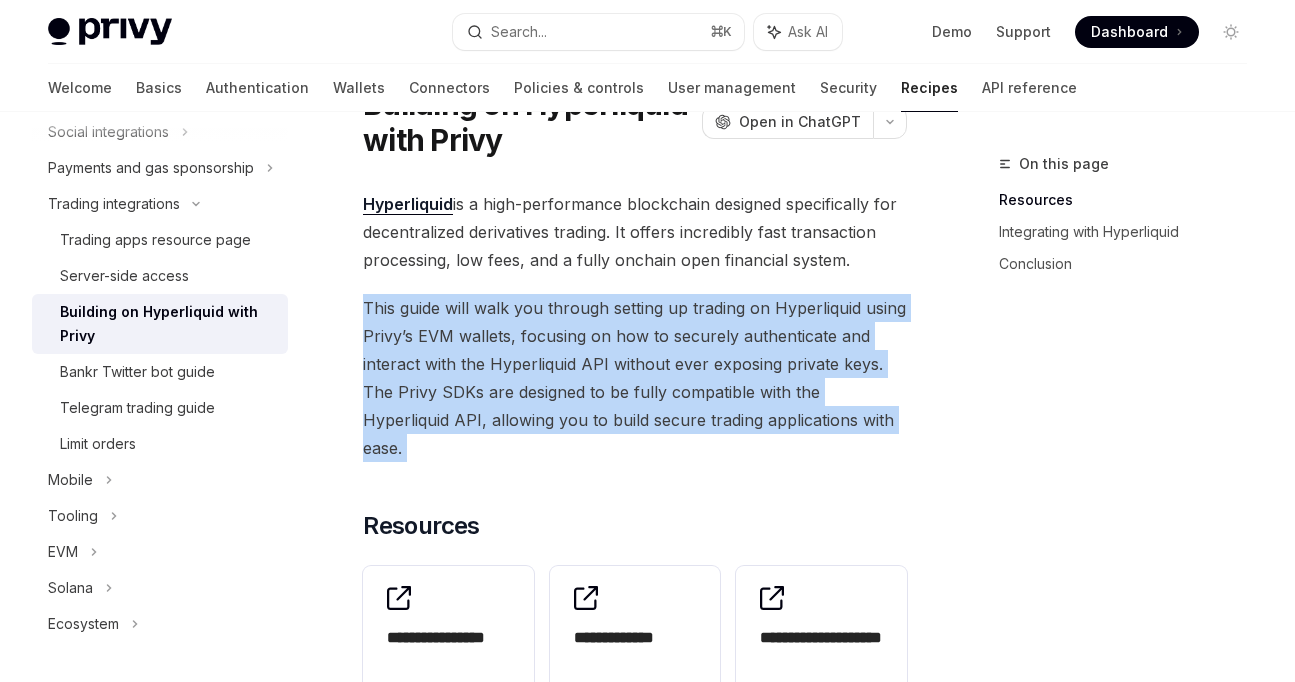 click on "This guide will walk you through setting up trading on Hyperliquid using Privy’s EVM wallets, focusing on how to securely authenticate and interact with the Hyperliquid API without ever exposing private keys.
The Privy SDKs are designed to be fully compatible with the Hyperliquid API, allowing you to build secure trading applications with ease." at bounding box center [635, 378] 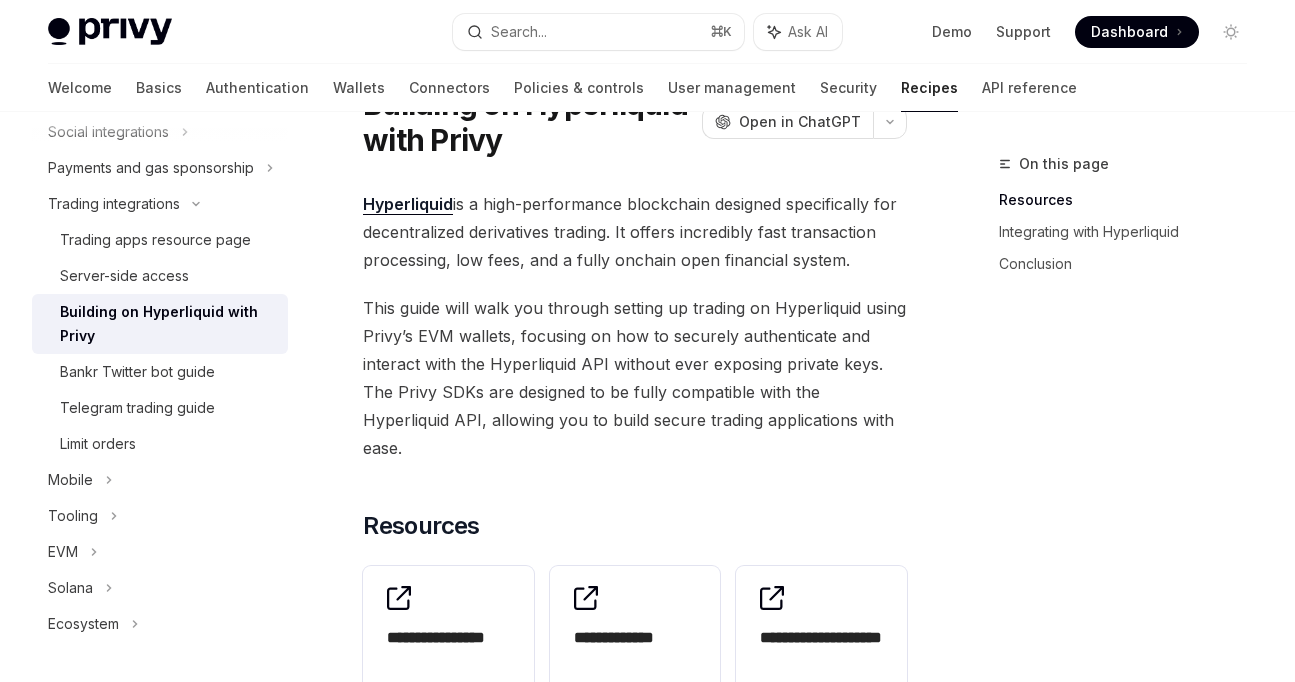 click on "This guide will walk you through setting up trading on Hyperliquid using Privy’s EVM wallets, focusing on how to securely authenticate and interact with the Hyperliquid API without ever exposing private keys.
The Privy SDKs are designed to be fully compatible with the Hyperliquid API, allowing you to build secure trading applications with ease." at bounding box center [635, 378] 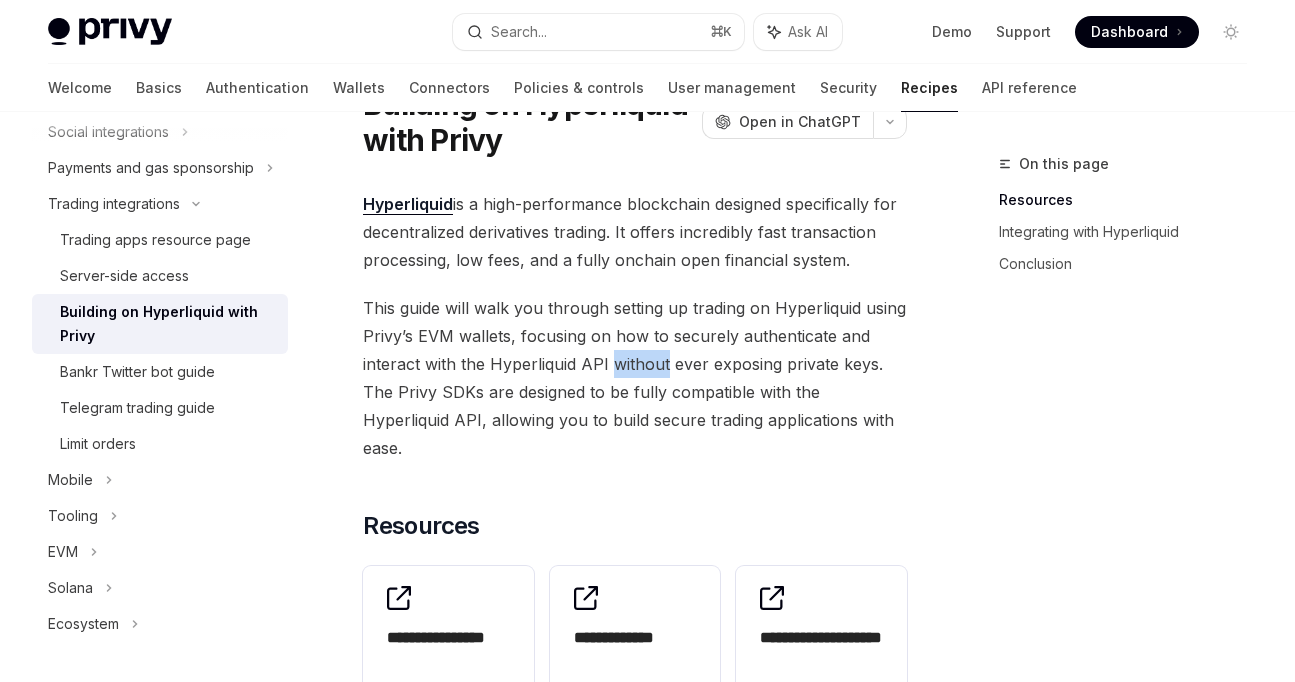 click on "This guide will walk you through setting up trading on Hyperliquid using Privy’s EVM wallets, focusing on how to securely authenticate and interact with the Hyperliquid API without ever exposing private keys.
The Privy SDKs are designed to be fully compatible with the Hyperliquid API, allowing you to build secure trading applications with ease." at bounding box center (635, 378) 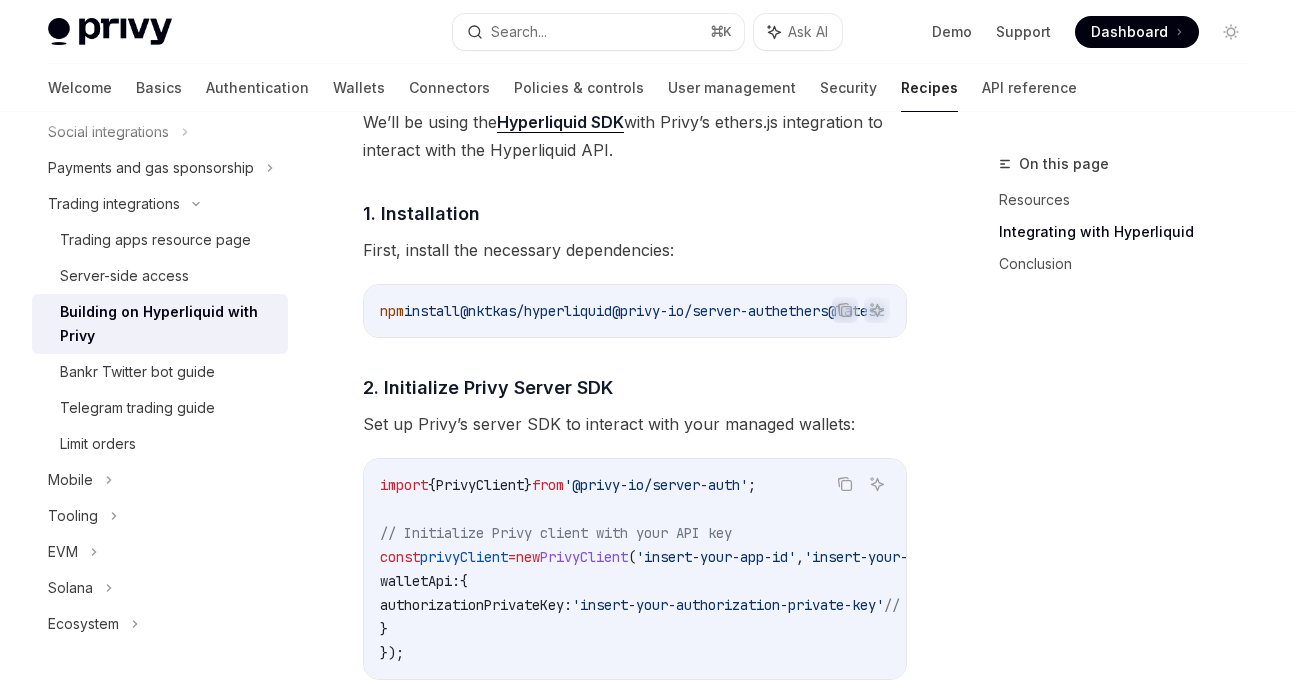 scroll, scrollTop: 1099, scrollLeft: 0, axis: vertical 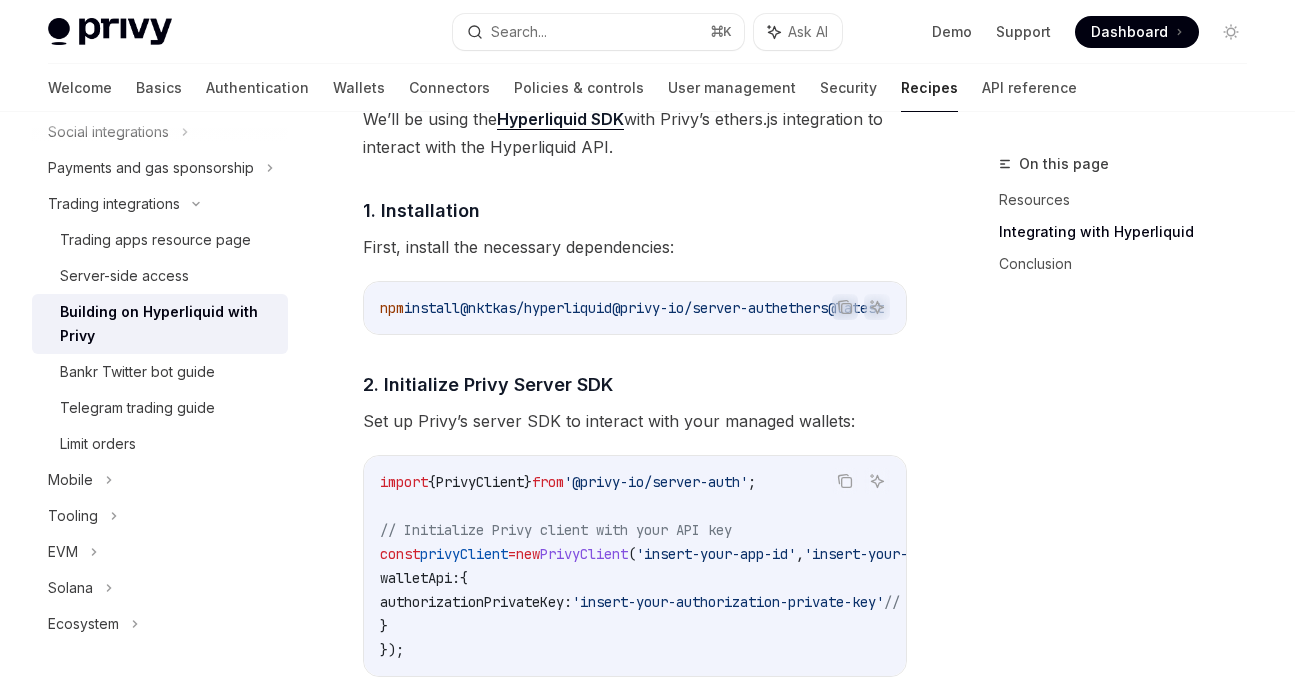 drag, startPoint x: 479, startPoint y: 304, endPoint x: 638, endPoint y: 312, distance: 159.20113 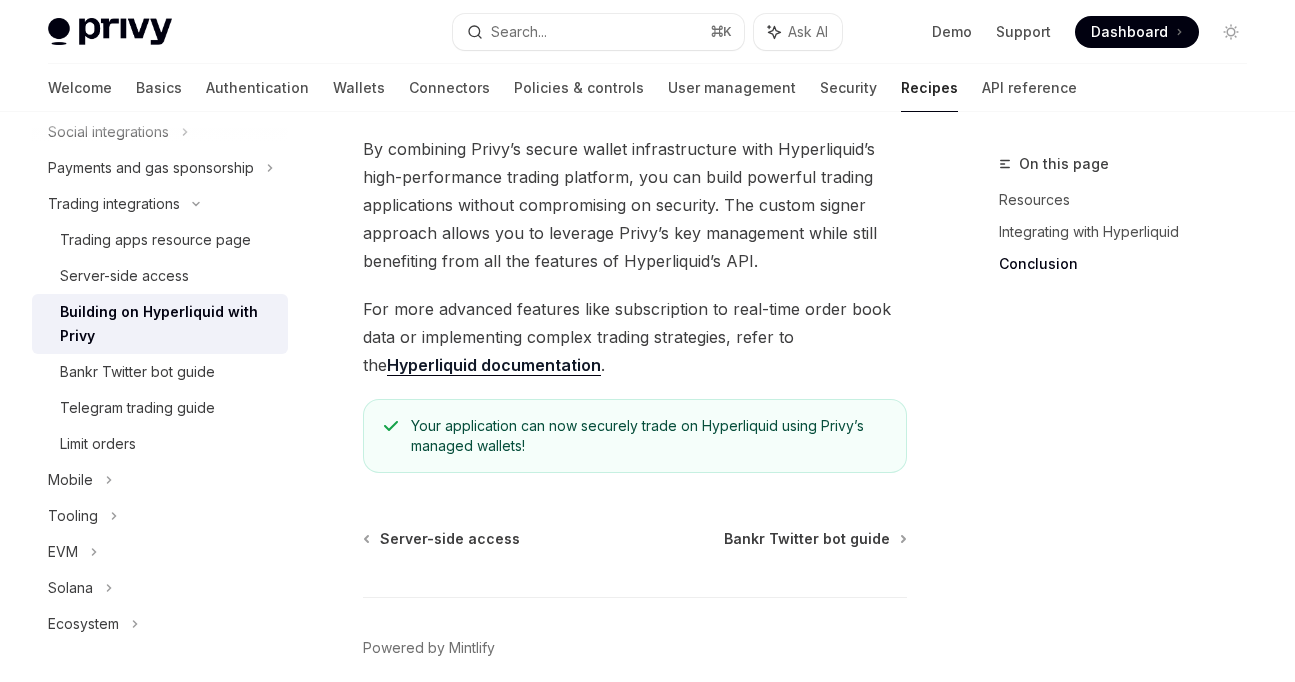 scroll, scrollTop: 4673, scrollLeft: 0, axis: vertical 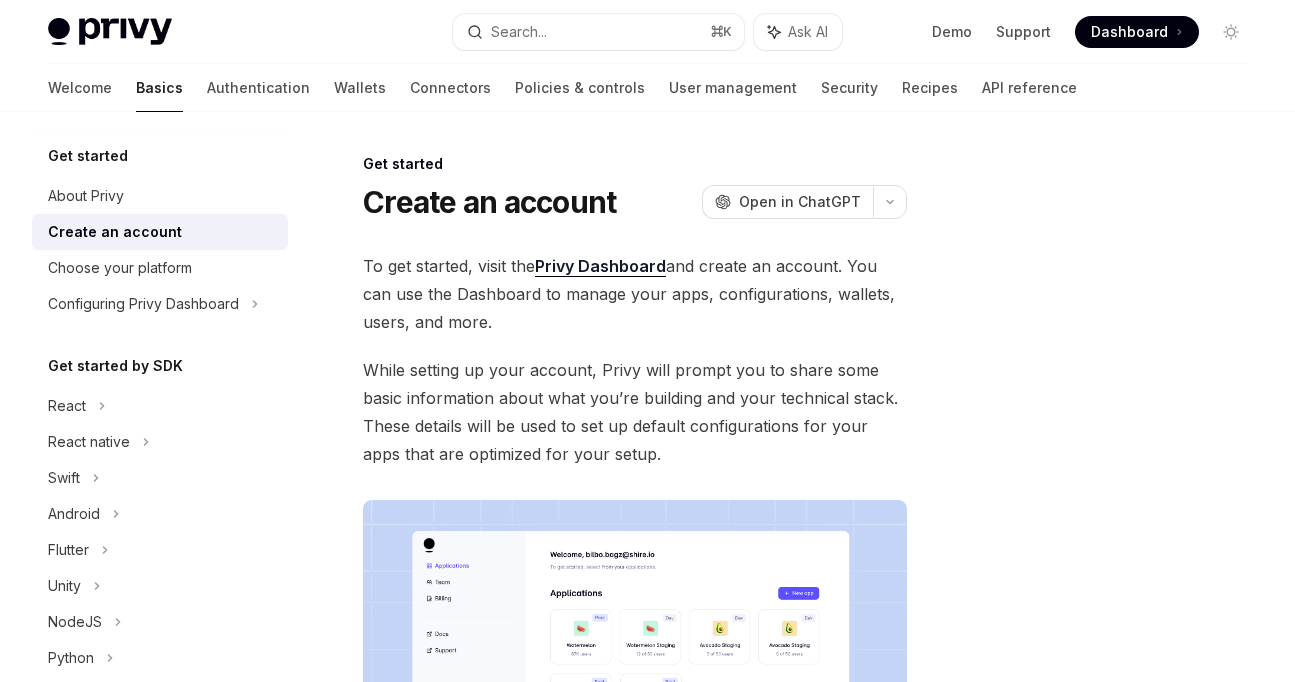click on "Get started Create an account OpenAI Open in ChatGPT OpenAI Open in ChatGPT To get started, visit the  Privy Dashboard  and create an account. You can use the Dashboard to manage your apps, configurations, wallets, users, and more.
While setting up your account, Privy will prompt you to share some basic information about what you’re building and your technical stack. These details will be used to set up default configurations for your apps that are optimized for your setup.
About Privy Choose your platform Powered by Mintlify" at bounding box center [447, 669] 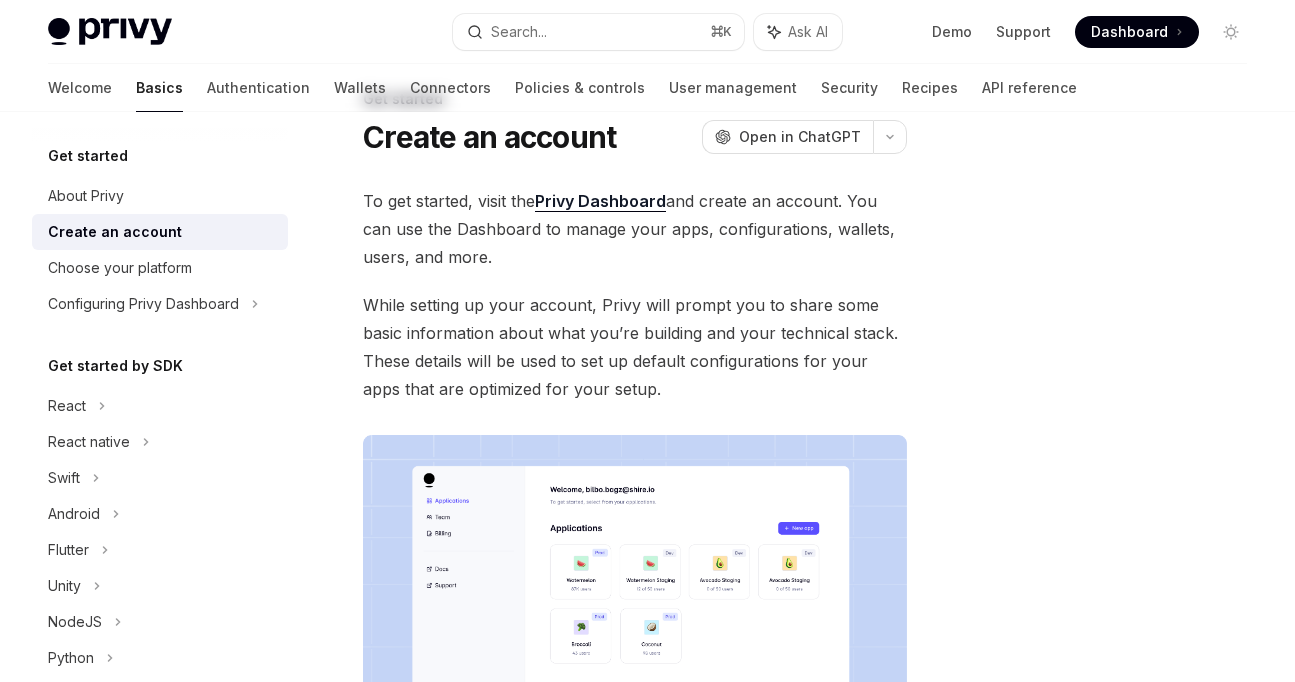 scroll, scrollTop: 26, scrollLeft: 0, axis: vertical 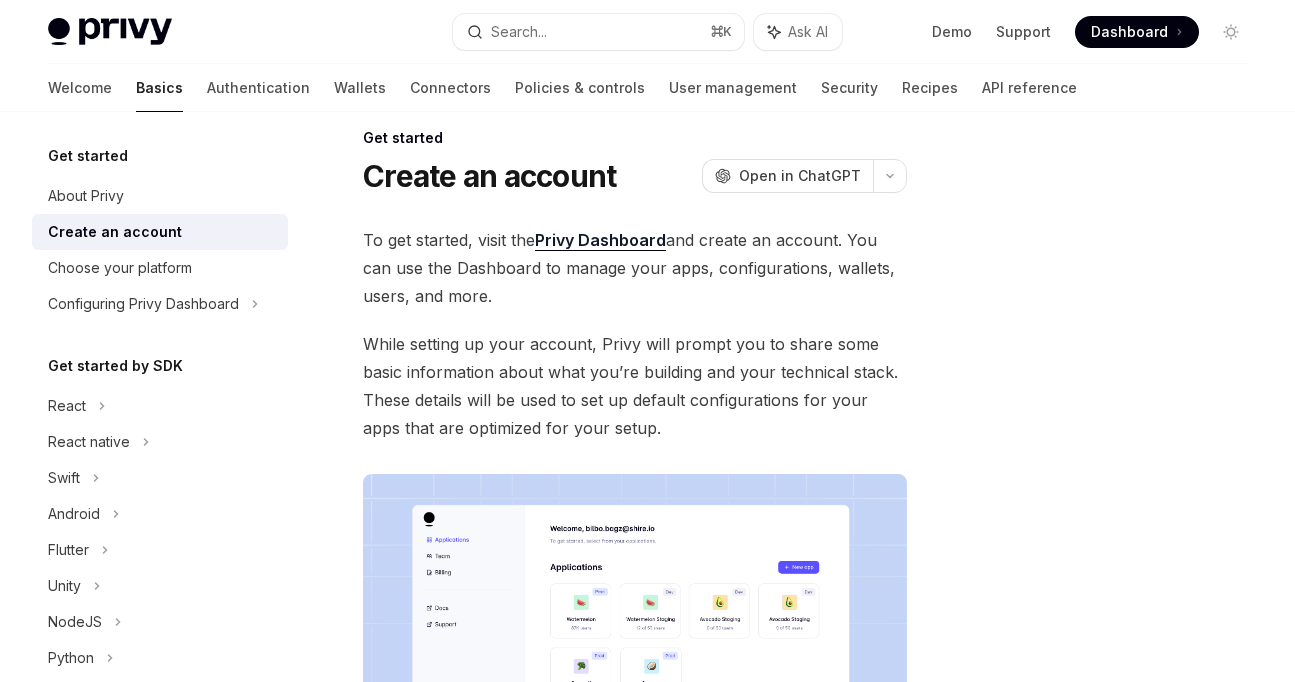 click at bounding box center (635, 668) 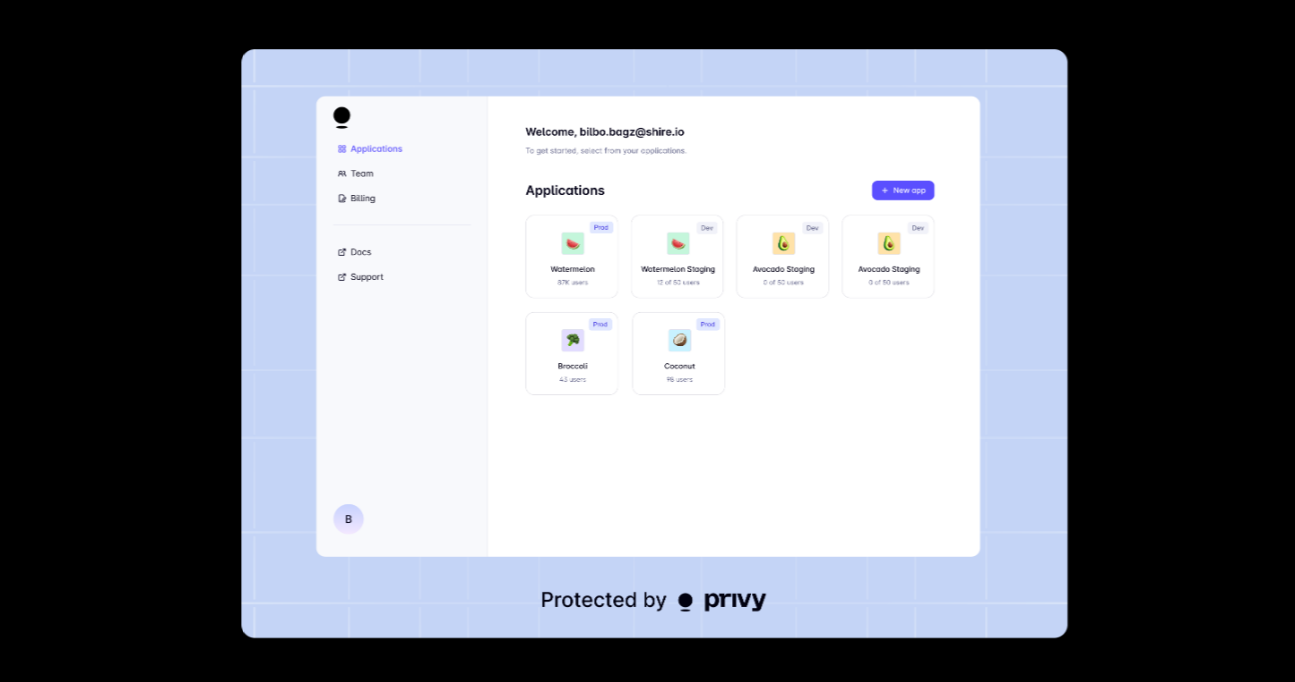 scroll, scrollTop: 25, scrollLeft: 0, axis: vertical 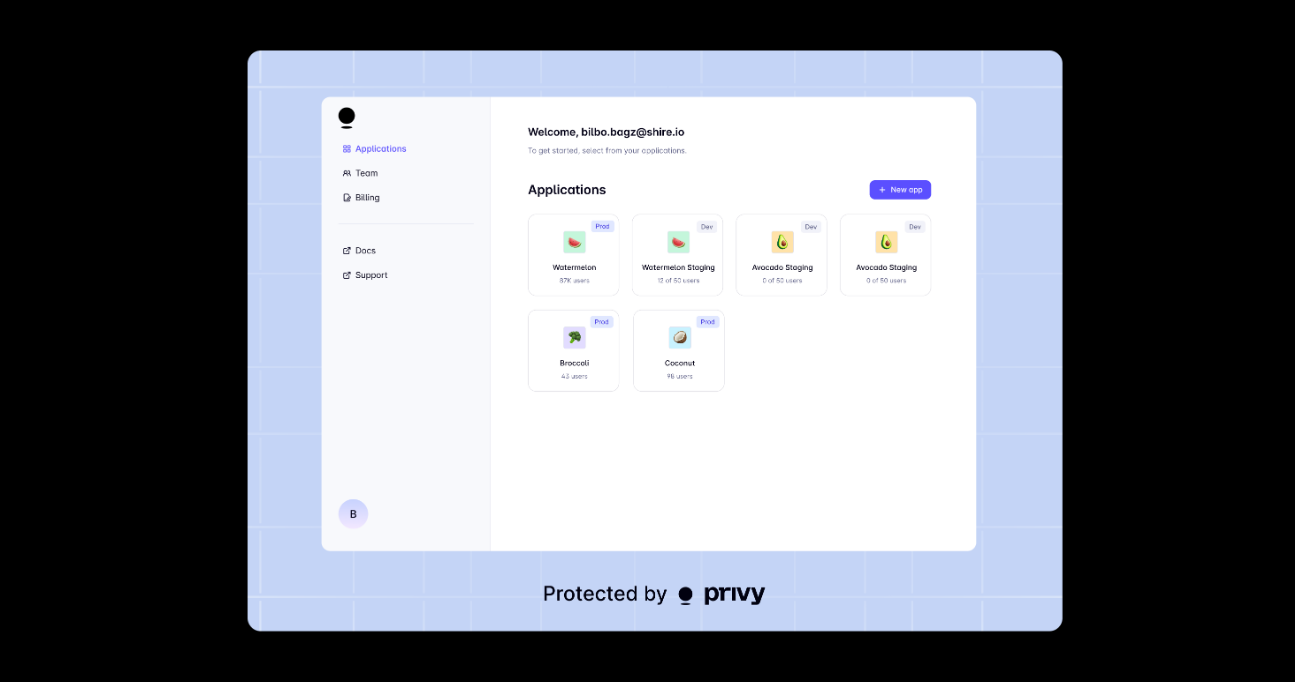 click at bounding box center (647, 341) 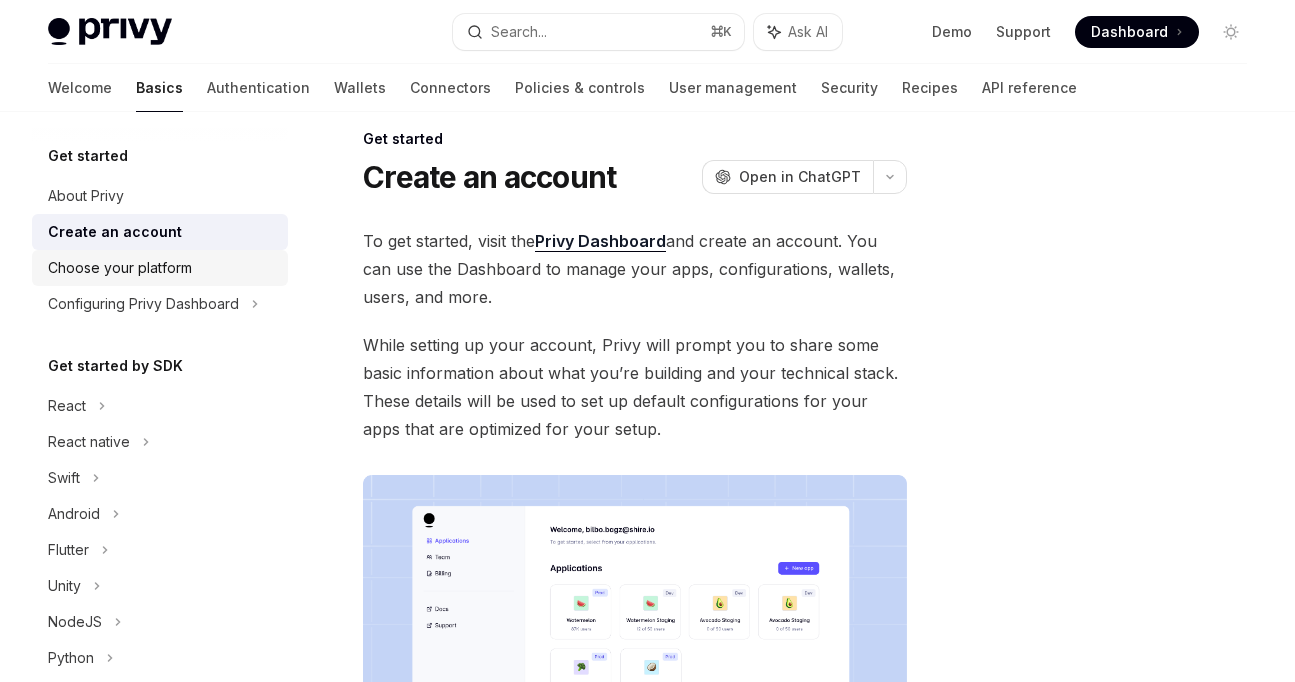 click on "Choose your platform" at bounding box center [120, 268] 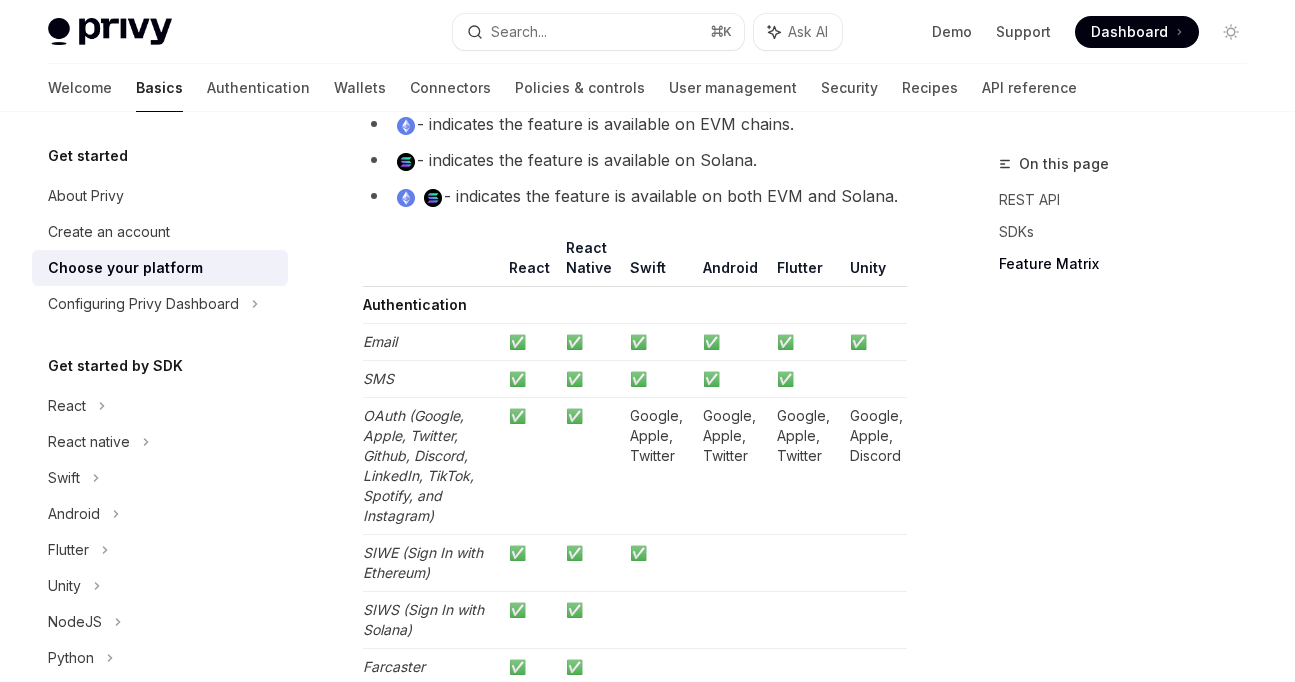 scroll, scrollTop: 2132, scrollLeft: 0, axis: vertical 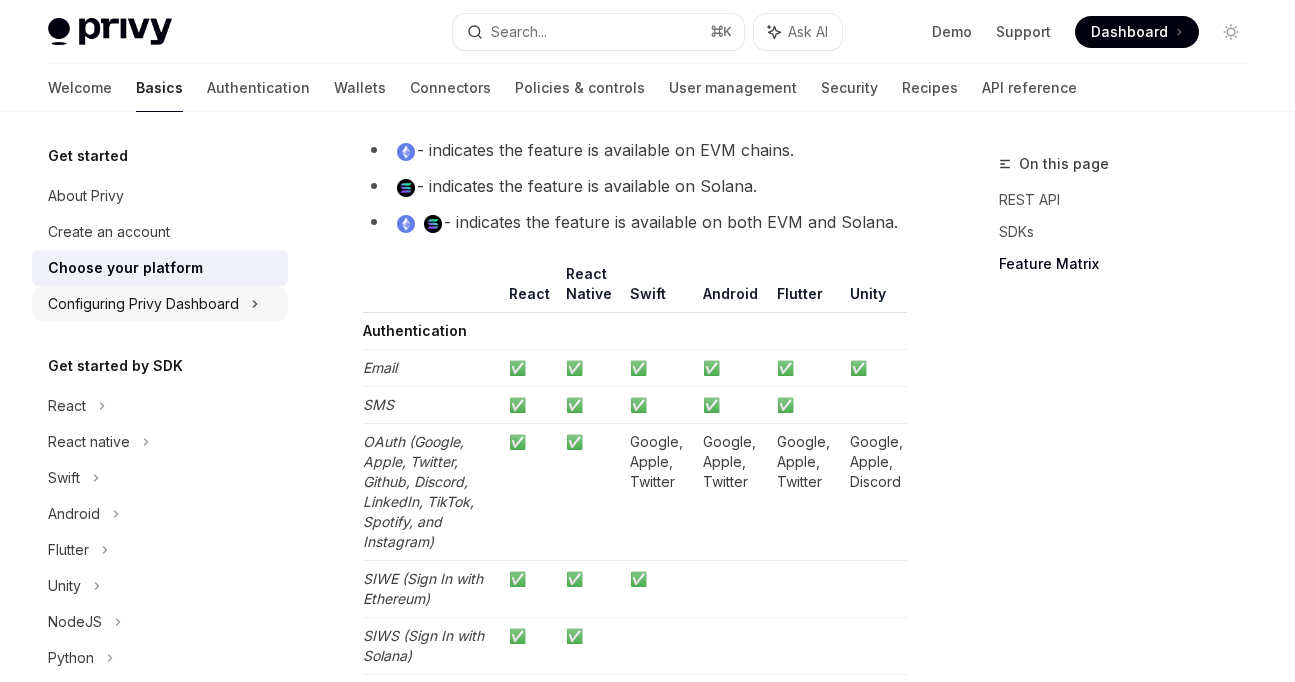 click on "Configuring Privy Dashboard" at bounding box center (143, 304) 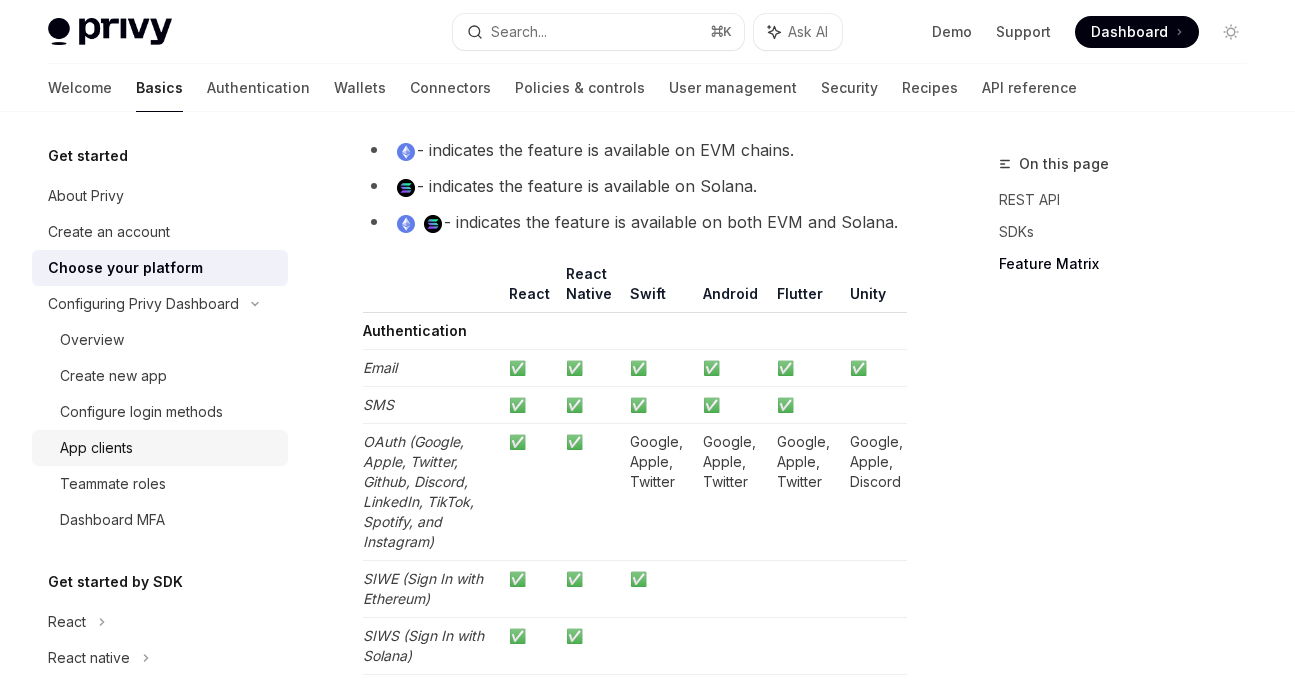 scroll, scrollTop: 0, scrollLeft: 0, axis: both 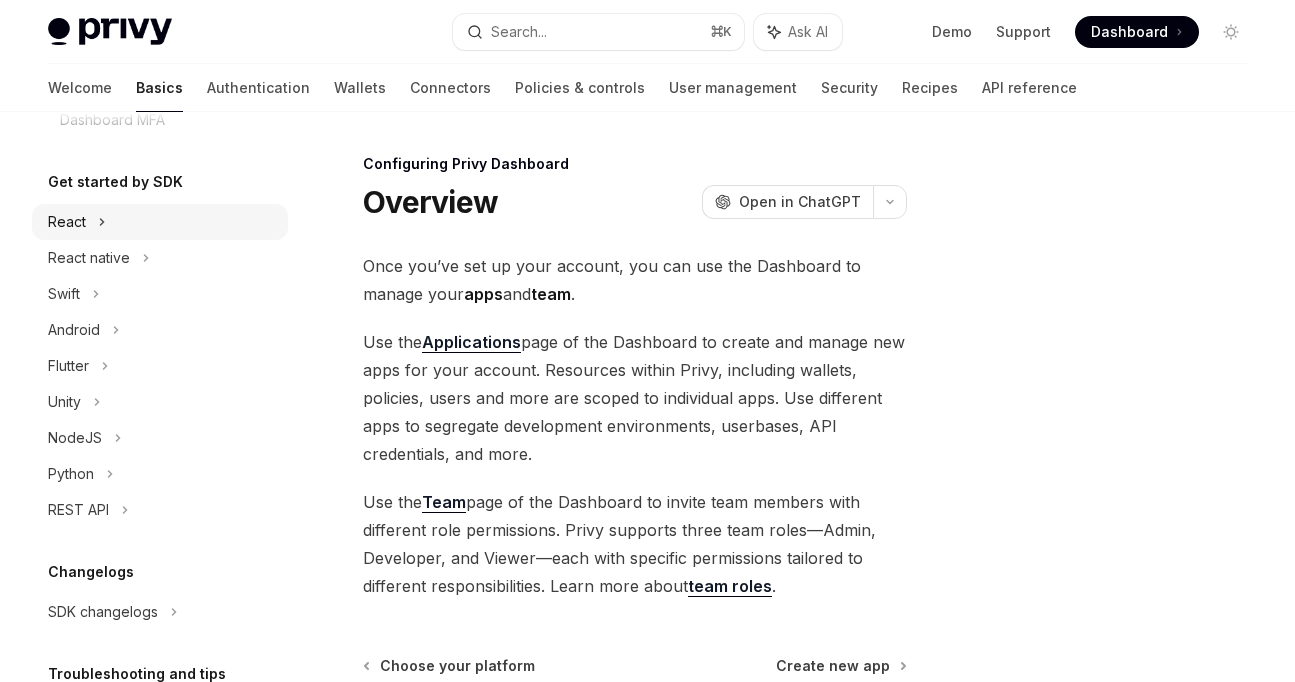 click on "React" at bounding box center (160, 222) 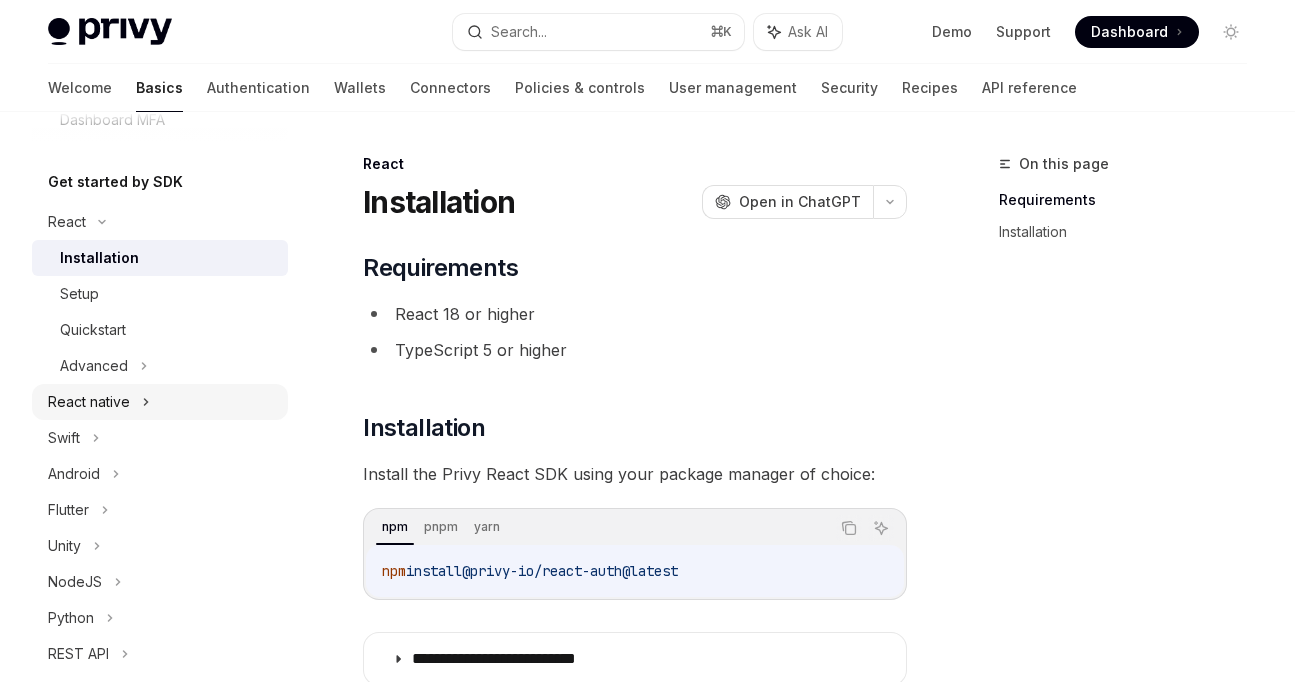 scroll, scrollTop: 706, scrollLeft: 0, axis: vertical 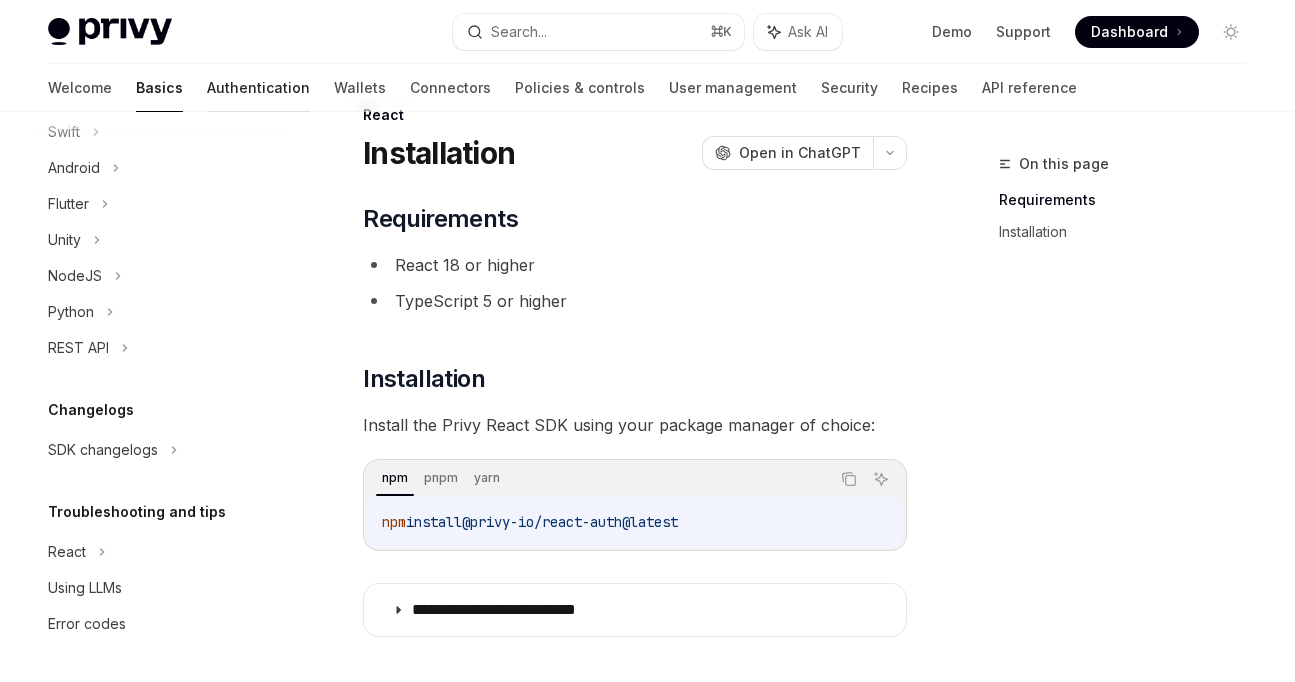 click on "Authentication" at bounding box center [258, 88] 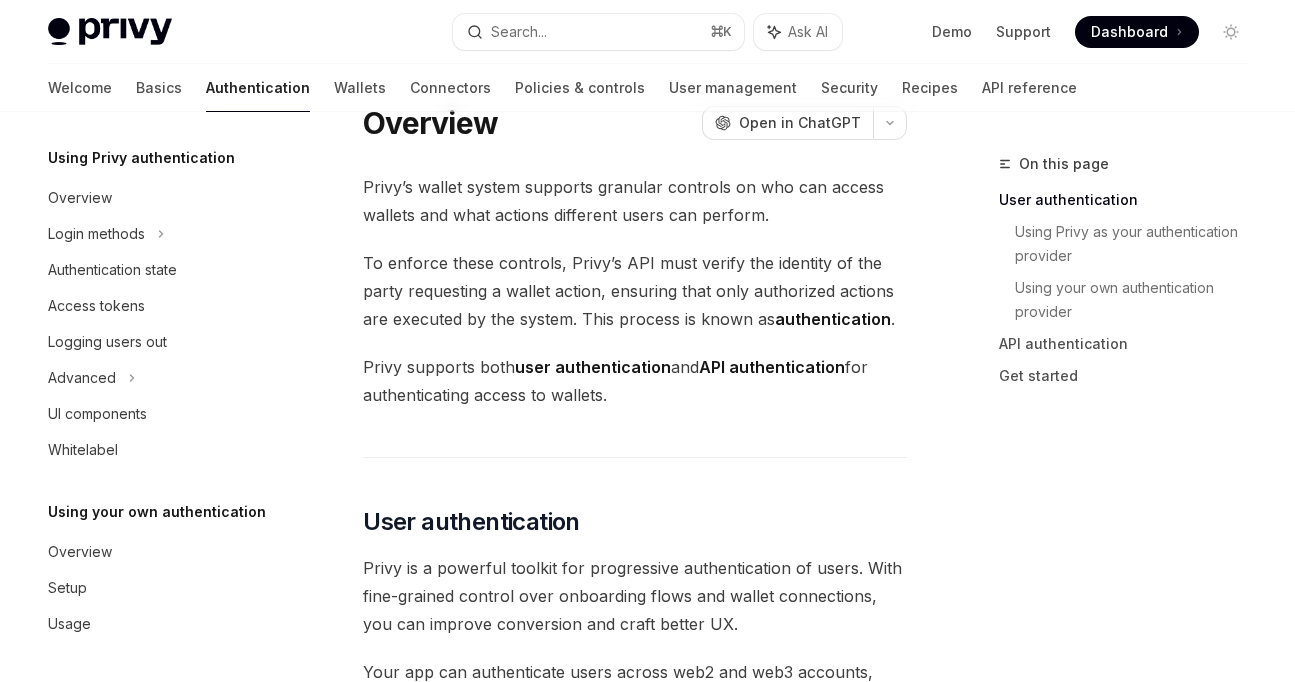 scroll, scrollTop: 0, scrollLeft: 0, axis: both 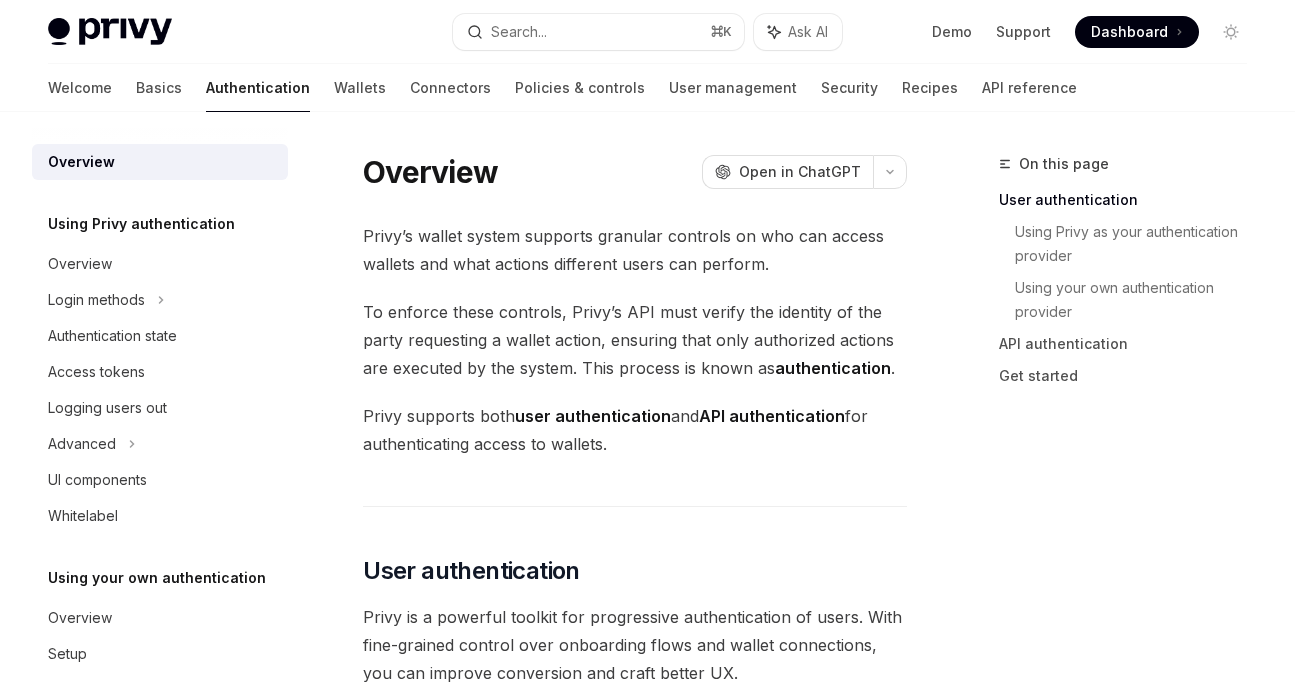 click on "Privy’s wallet system supports granular controls on who can access wallets and what actions different users can perform." at bounding box center [635, 250] 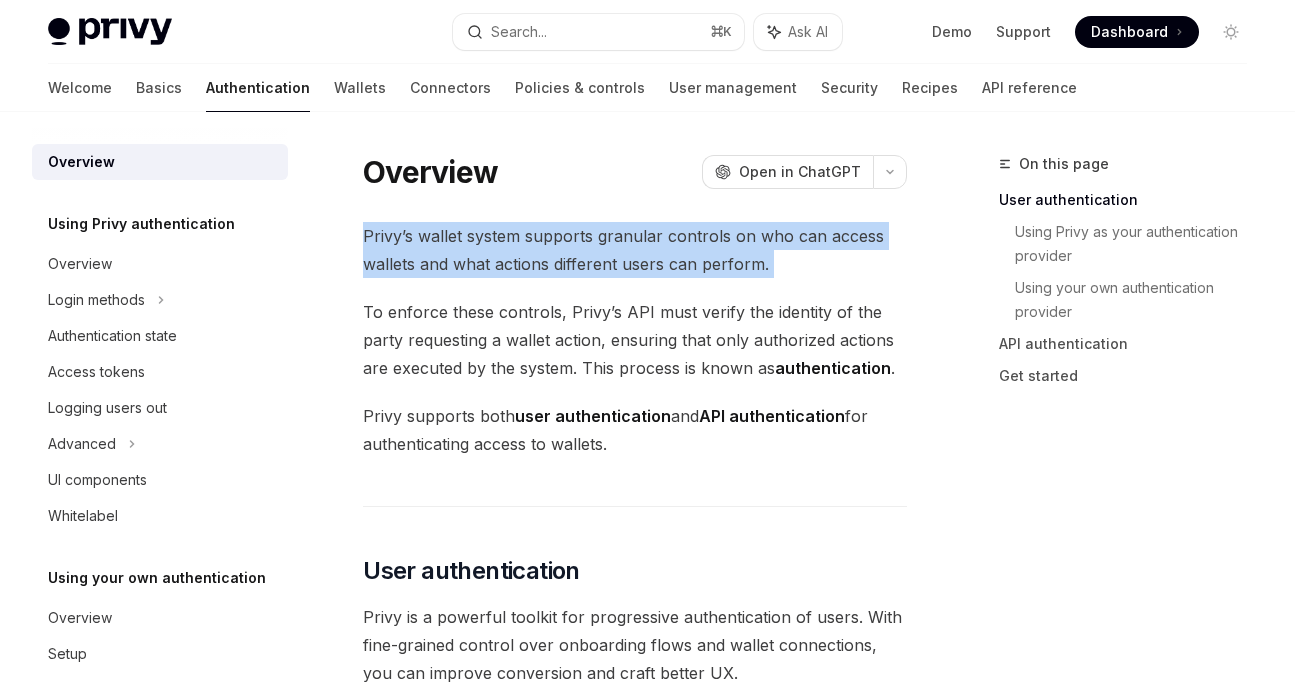 click on "Privy’s wallet system supports granular controls on who can access wallets and what actions different users can perform." at bounding box center (635, 250) 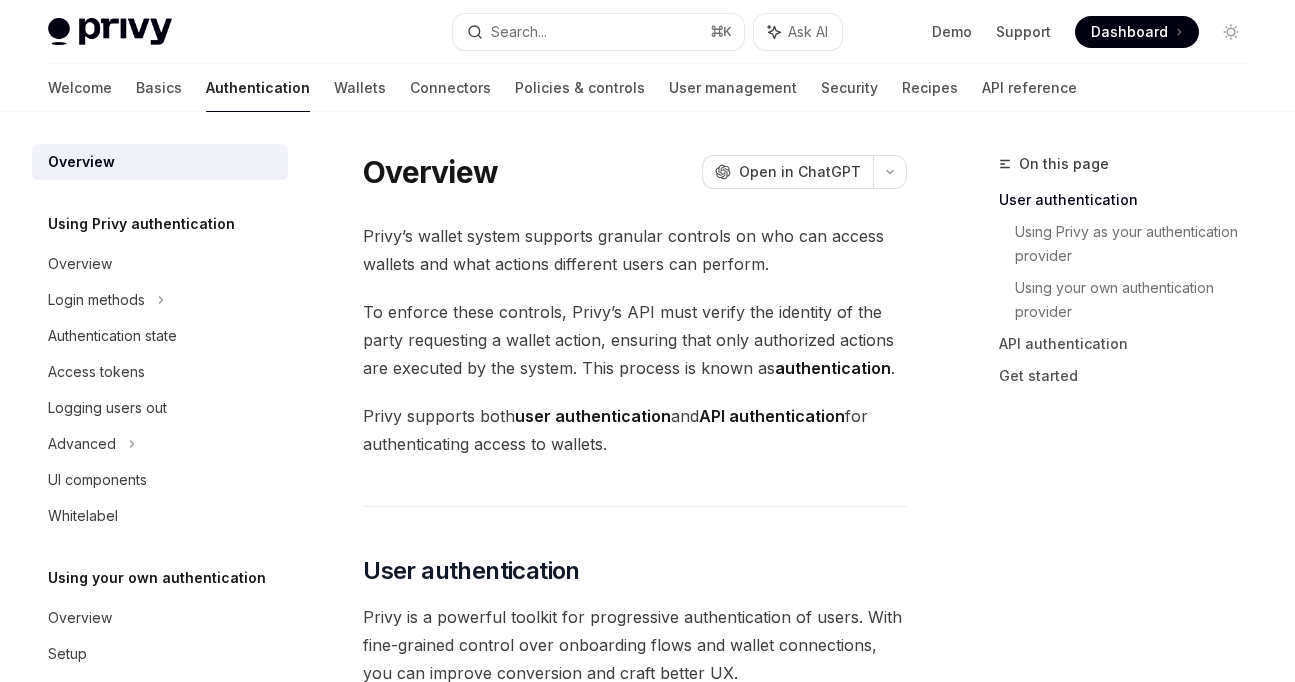 click on "Privy’s wallet system supports granular controls on who can access wallets and what actions different users can perform." at bounding box center [635, 250] 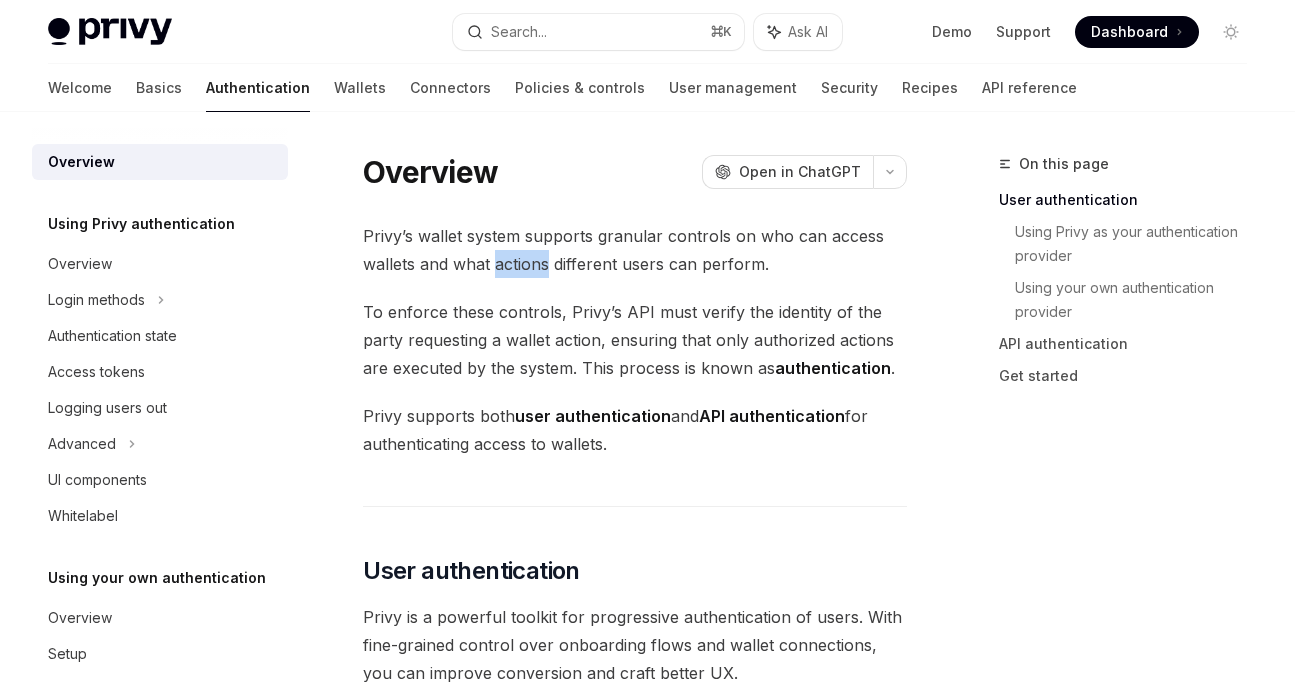 click on "Privy’s wallet system supports granular controls on who can access wallets and what actions different users can perform." at bounding box center [635, 250] 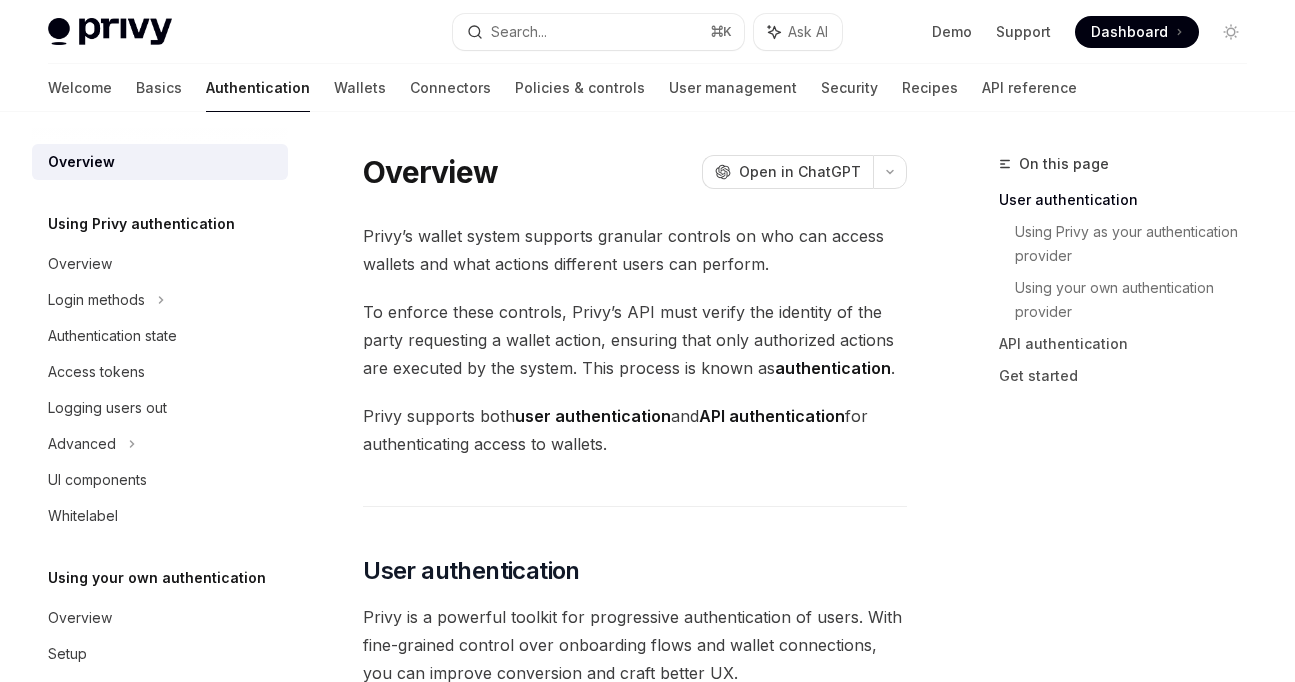 click on "Privy’s wallet system supports granular controls on who can access wallets and what actions different users can perform." at bounding box center [635, 250] 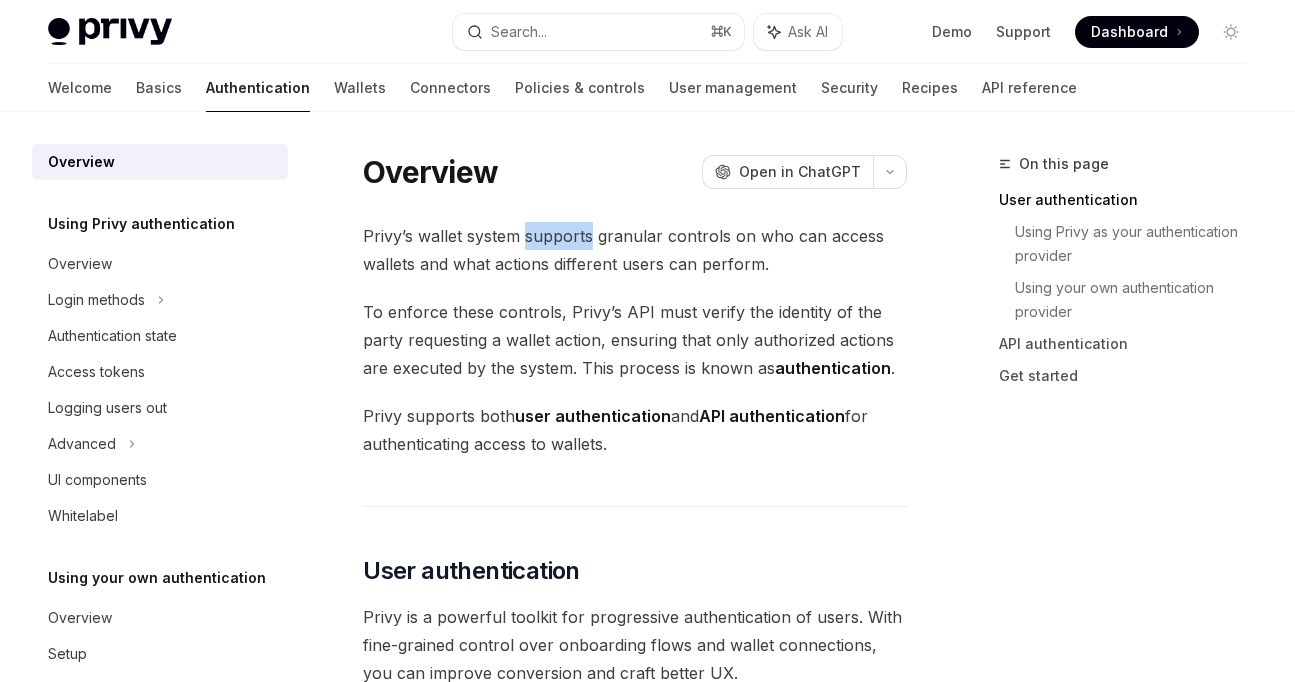 click on "Privy’s wallet system supports granular controls on who can access wallets and what actions different users can perform." at bounding box center (635, 250) 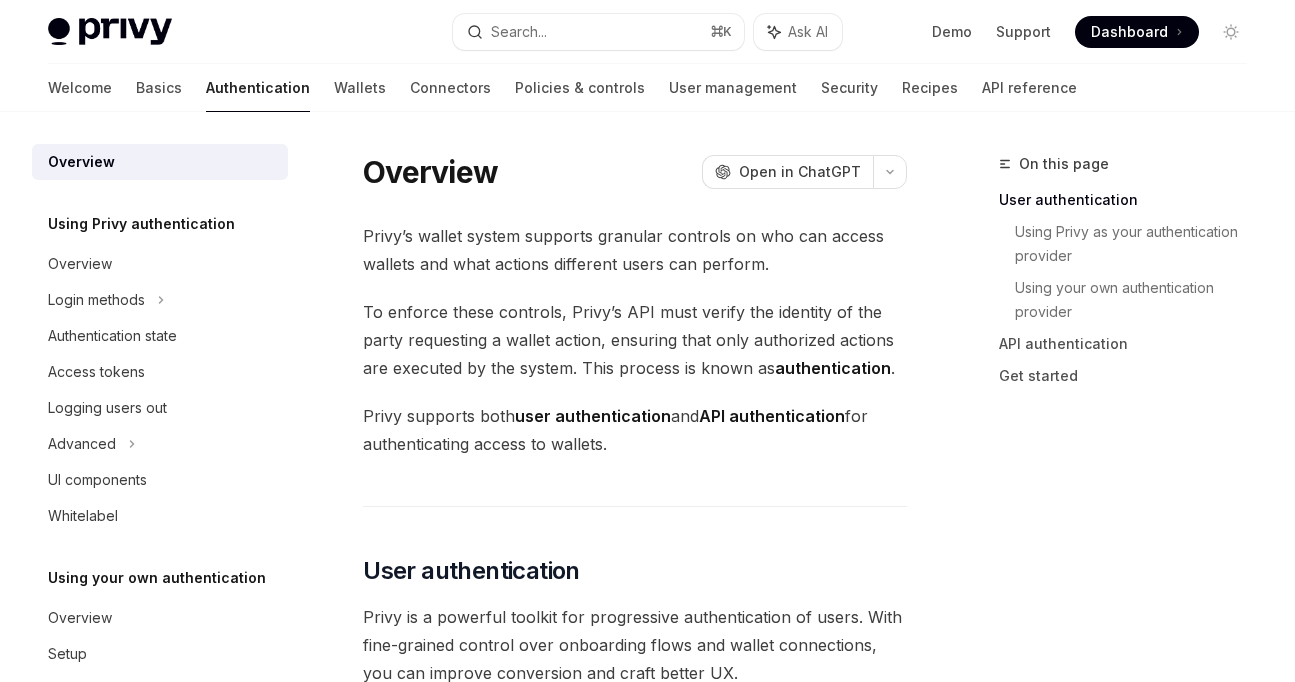 click on "Privy’s wallet system supports granular controls on who can access wallets and what actions different users can perform." at bounding box center (635, 250) 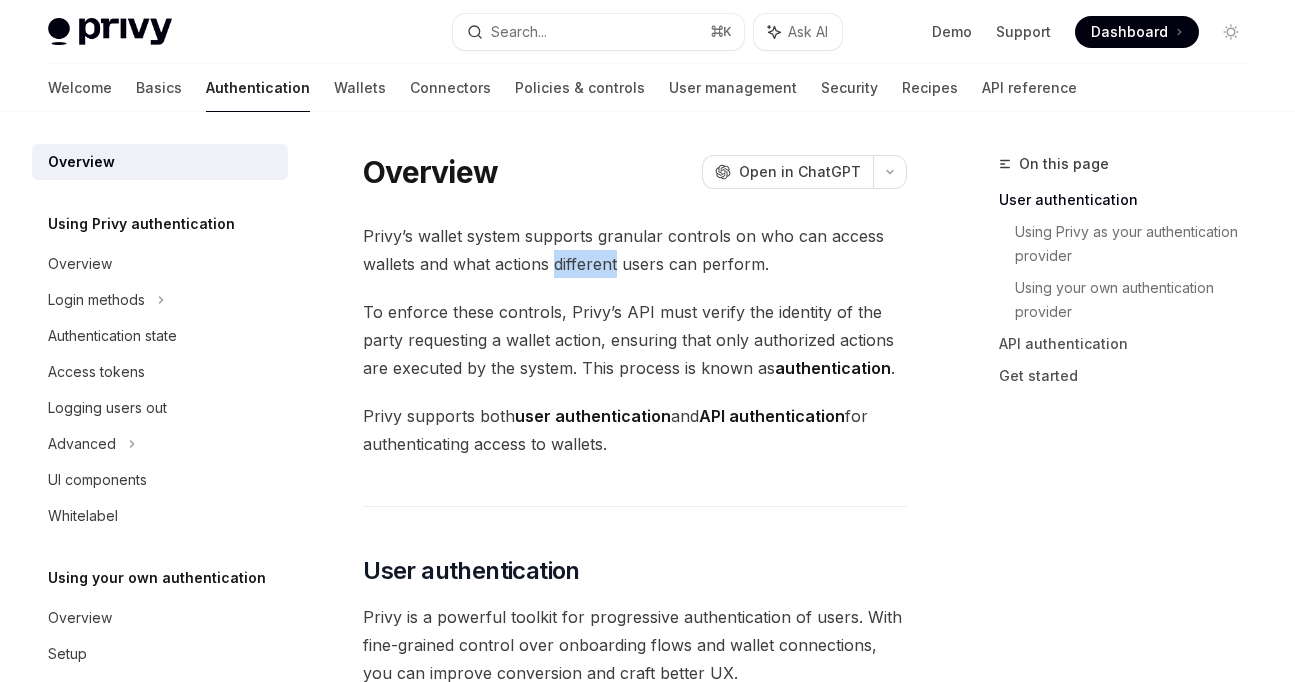 click on "Privy’s wallet system supports granular controls on who can access wallets and what actions different users can perform." at bounding box center (635, 250) 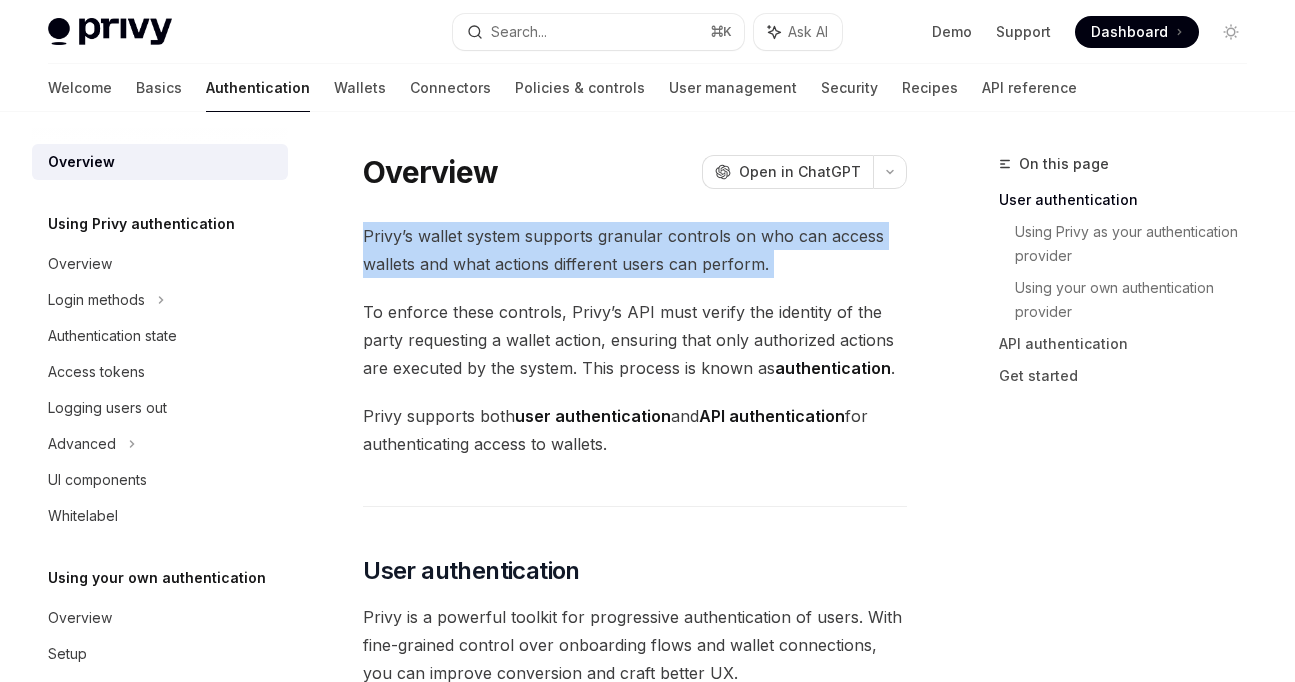 click on "To enforce these controls, Privy’s API must verify the identity of the party requesting a wallet action, ensuring that only authorized actions are executed by the system. This process is known as  authentication ." at bounding box center [635, 340] 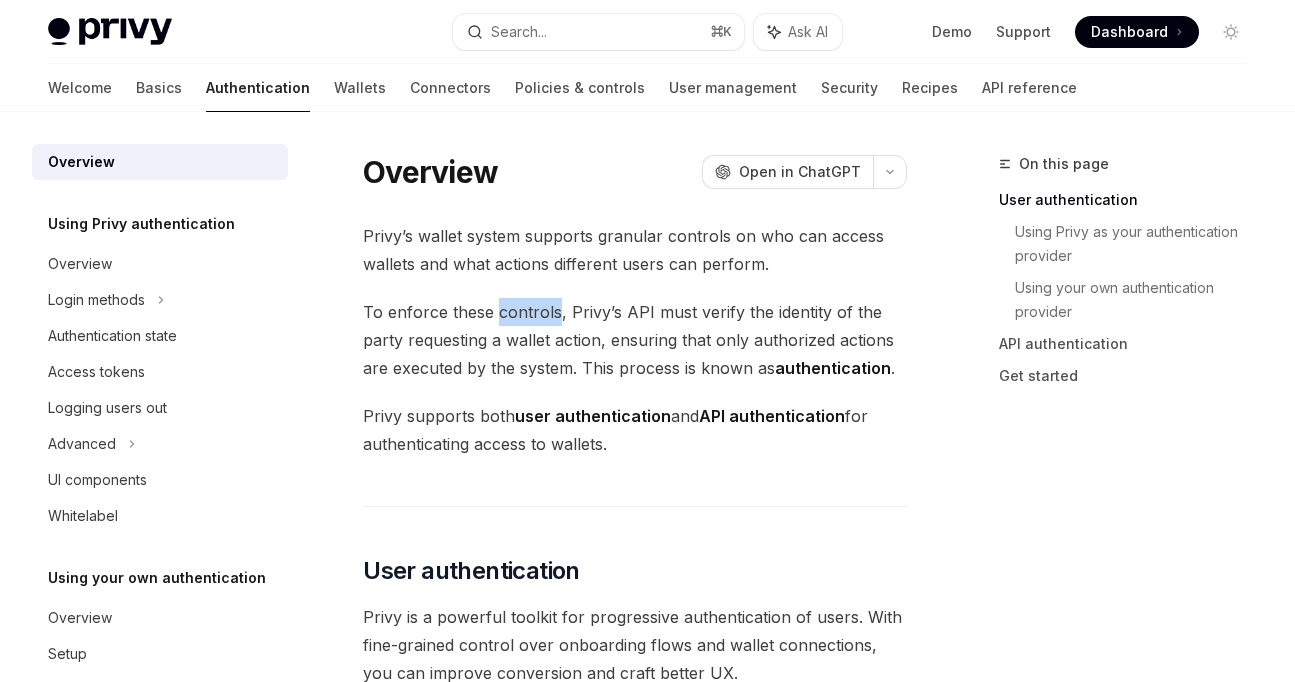 click on "To enforce these controls, Privy’s API must verify the identity of the party requesting a wallet action, ensuring that only authorized actions are executed by the system. This process is known as  authentication ." at bounding box center (635, 340) 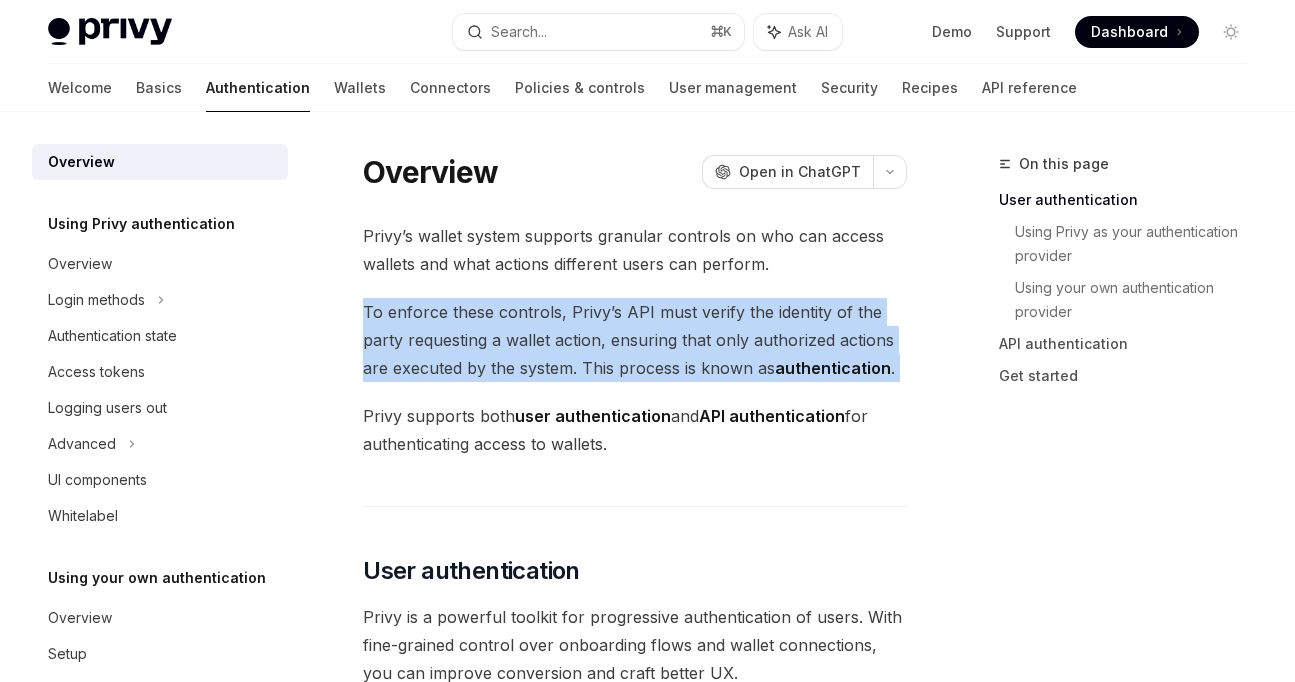 click on "To enforce these controls, Privy’s API must verify the identity of the party requesting a wallet action, ensuring that only authorized actions are executed by the system. This process is known as  authentication ." at bounding box center (635, 340) 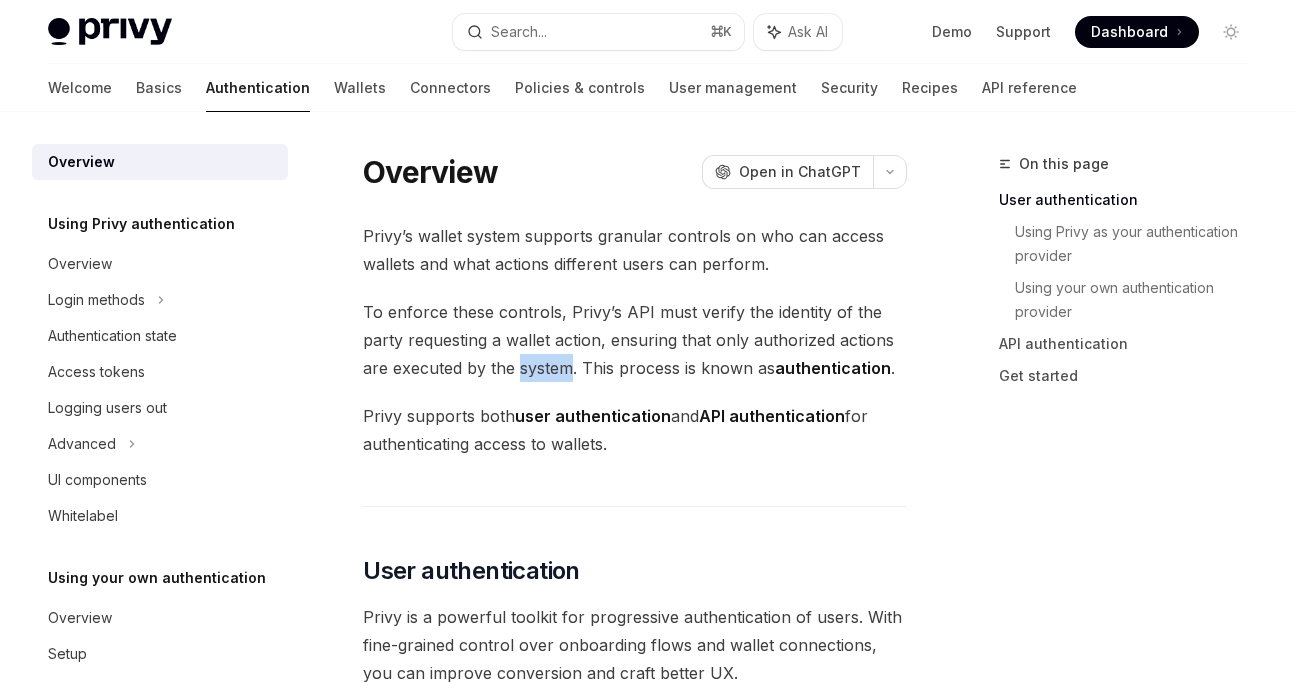 click on "To enforce these controls, Privy’s API must verify the identity of the party requesting a wallet action, ensuring that only authorized actions are executed by the system. This process is known as  authentication ." at bounding box center [635, 340] 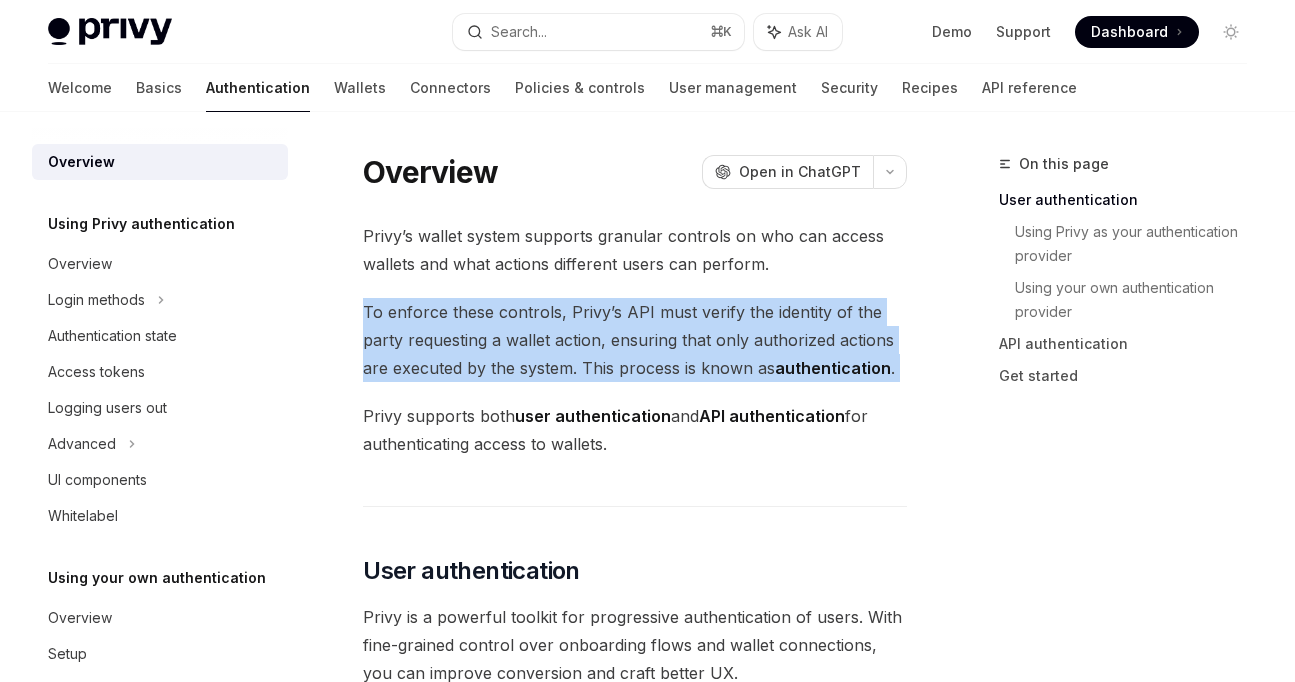 click on "Privy supports both  user authentication  and  API authentication  for authenticating access to wallets." at bounding box center [635, 430] 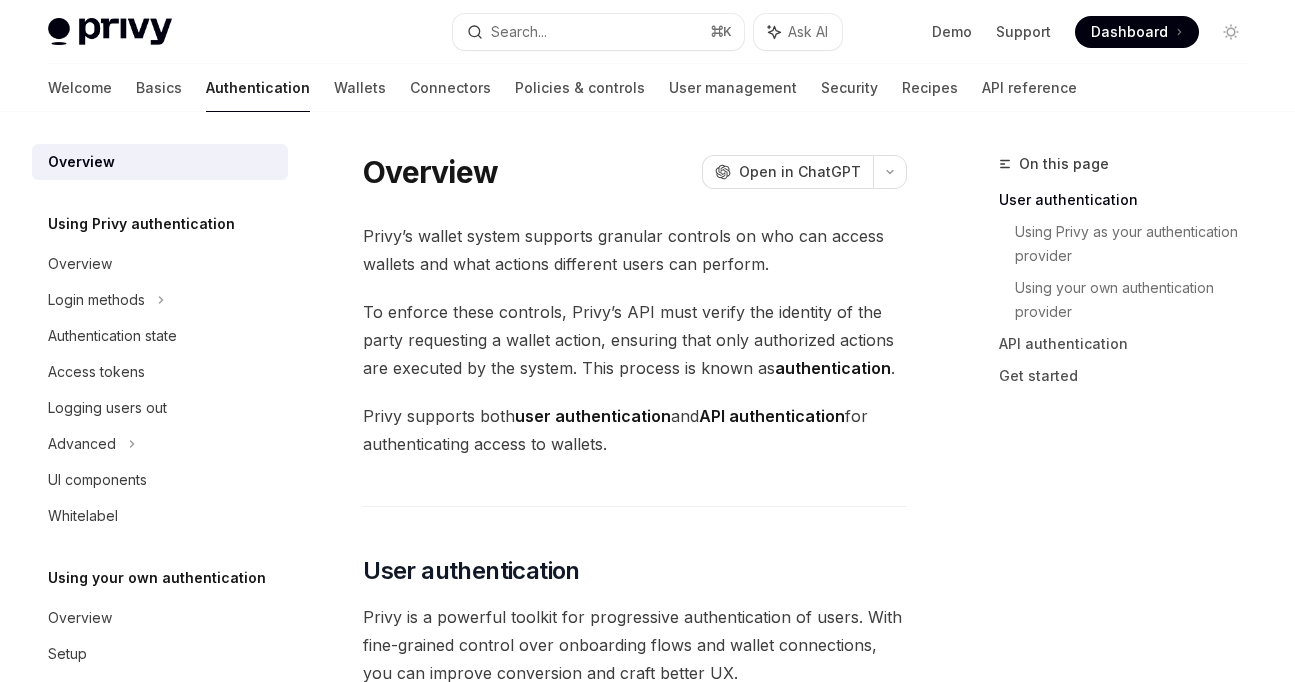 click on "Privy supports both  user authentication  and  API authentication  for authenticating access to wallets." at bounding box center (635, 430) 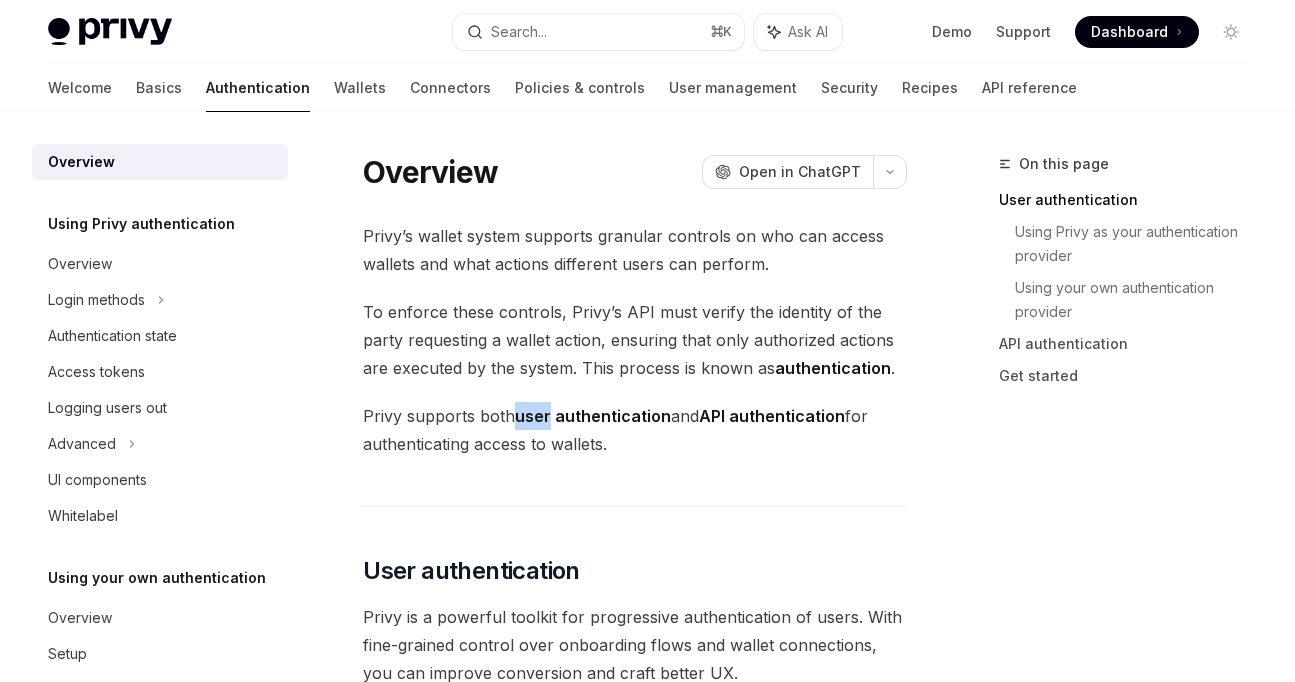 click on "Privy supports both  user authentication  and  API authentication  for authenticating access to wallets." at bounding box center (635, 430) 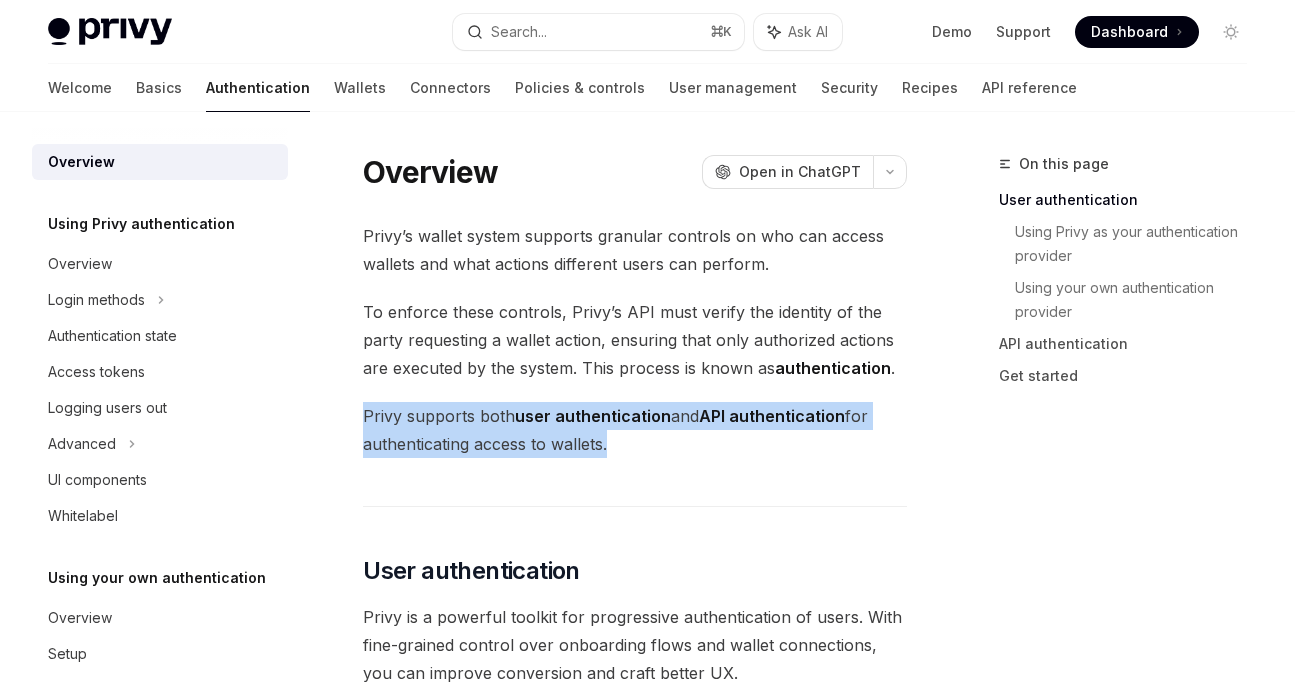 click on "To enforce these controls, Privy’s API must verify the identity of the party requesting a wallet action, ensuring that only authorized actions are executed by the system. This process is known as  authentication ." at bounding box center (635, 340) 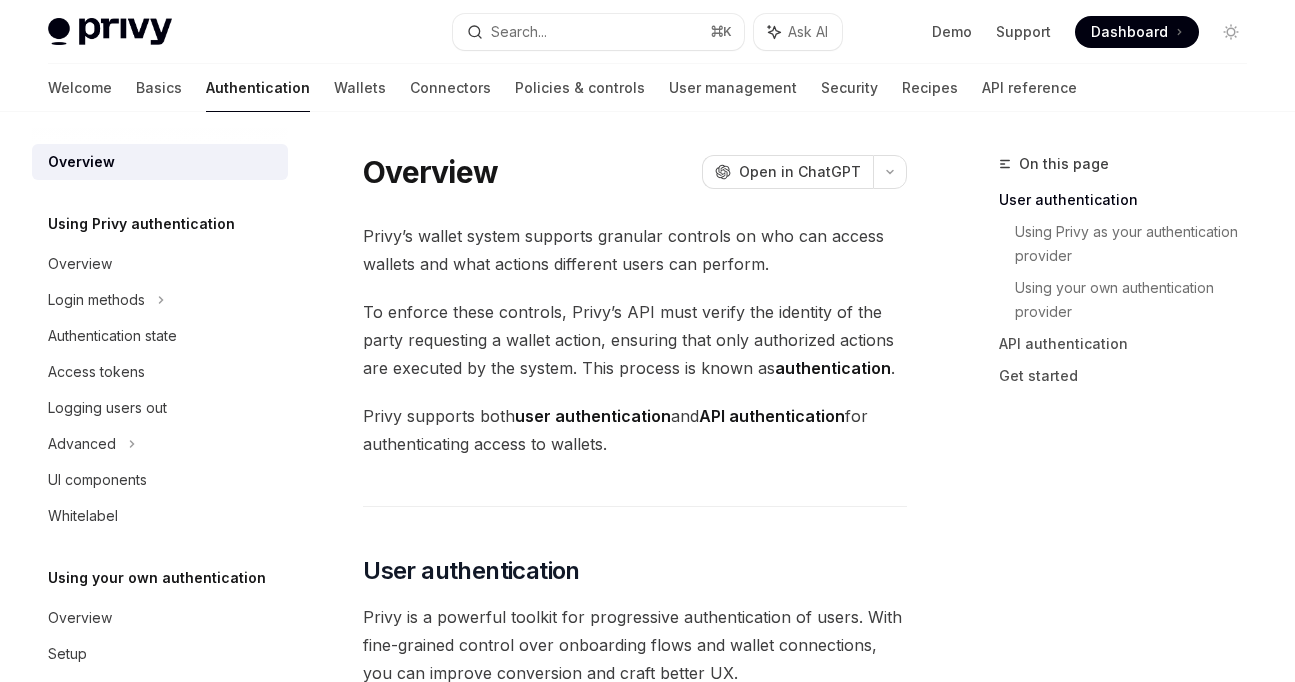 click on "To enforce these controls, Privy’s API must verify the identity of the party requesting a wallet action, ensuring that only authorized actions are executed by the system. This process is known as  authentication ." at bounding box center (635, 340) 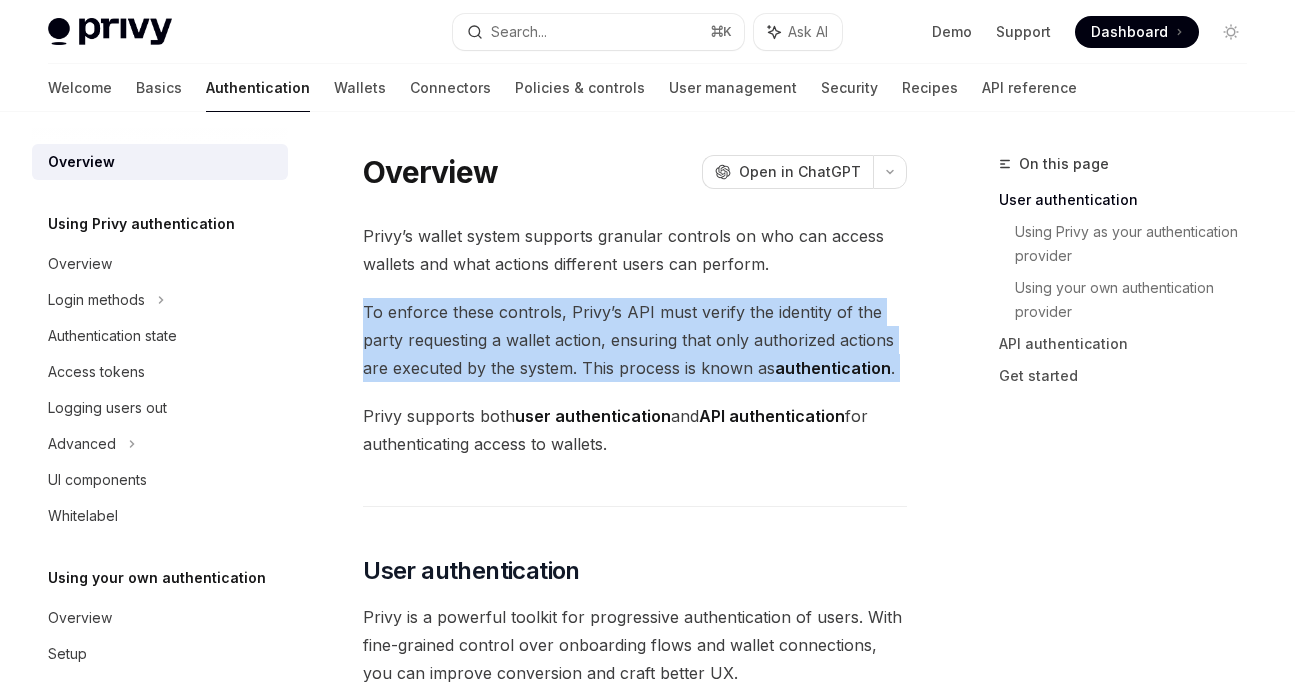 click on "To enforce these controls, Privy’s API must verify the identity of the party requesting a wallet action, ensuring that only authorized actions are executed by the system. This process is known as  authentication ." at bounding box center [635, 340] 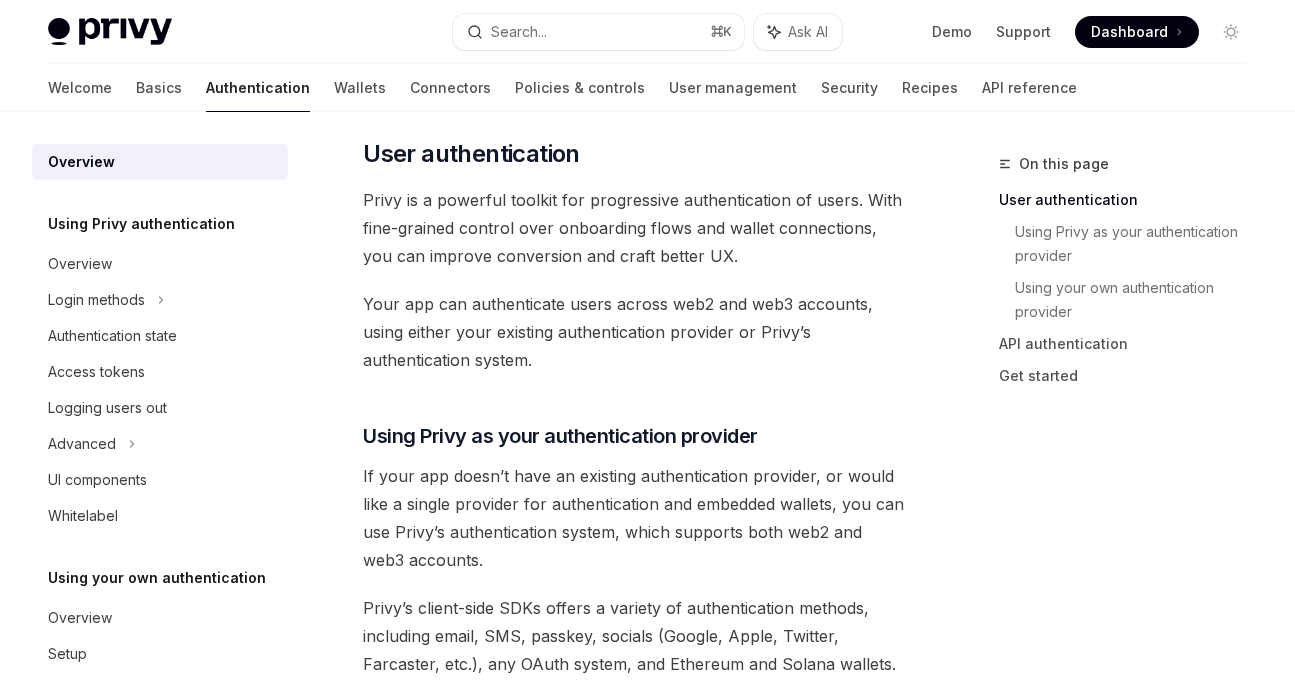 scroll, scrollTop: 420, scrollLeft: 0, axis: vertical 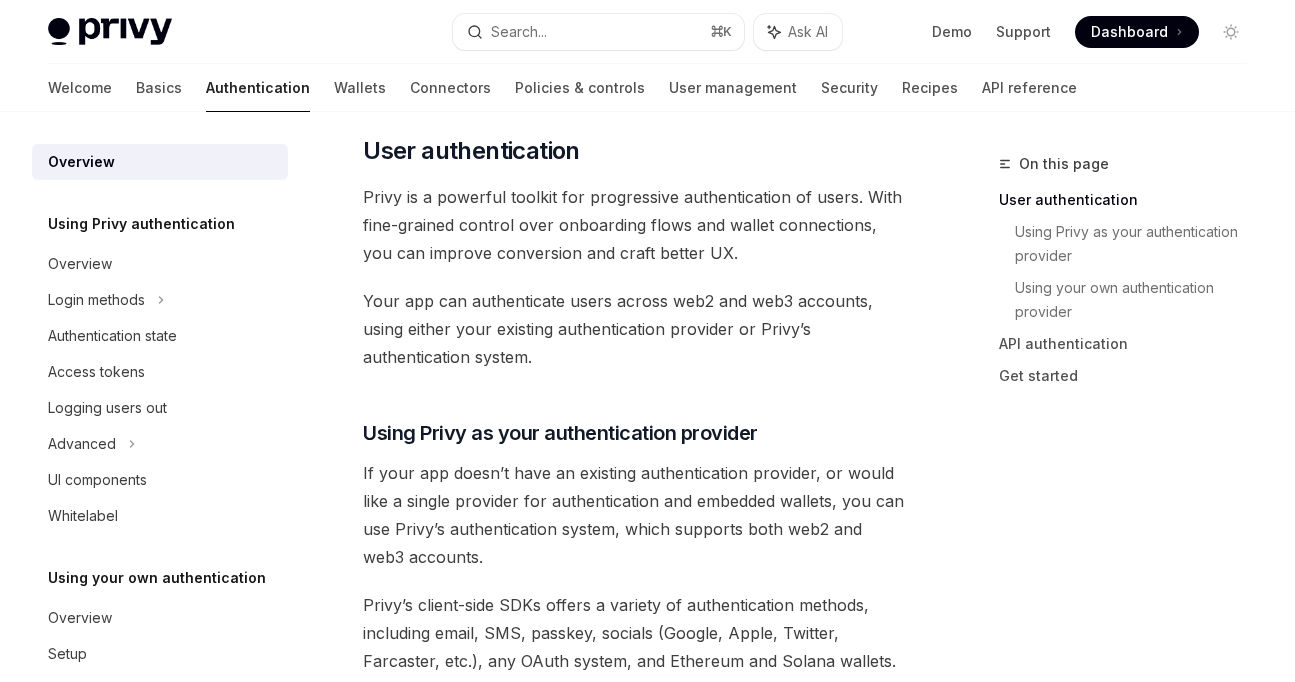 click on "Your app can authenticate users across web2 and web3 accounts, using either your existing authentication provider or Privy’s authentication system." at bounding box center [635, 329] 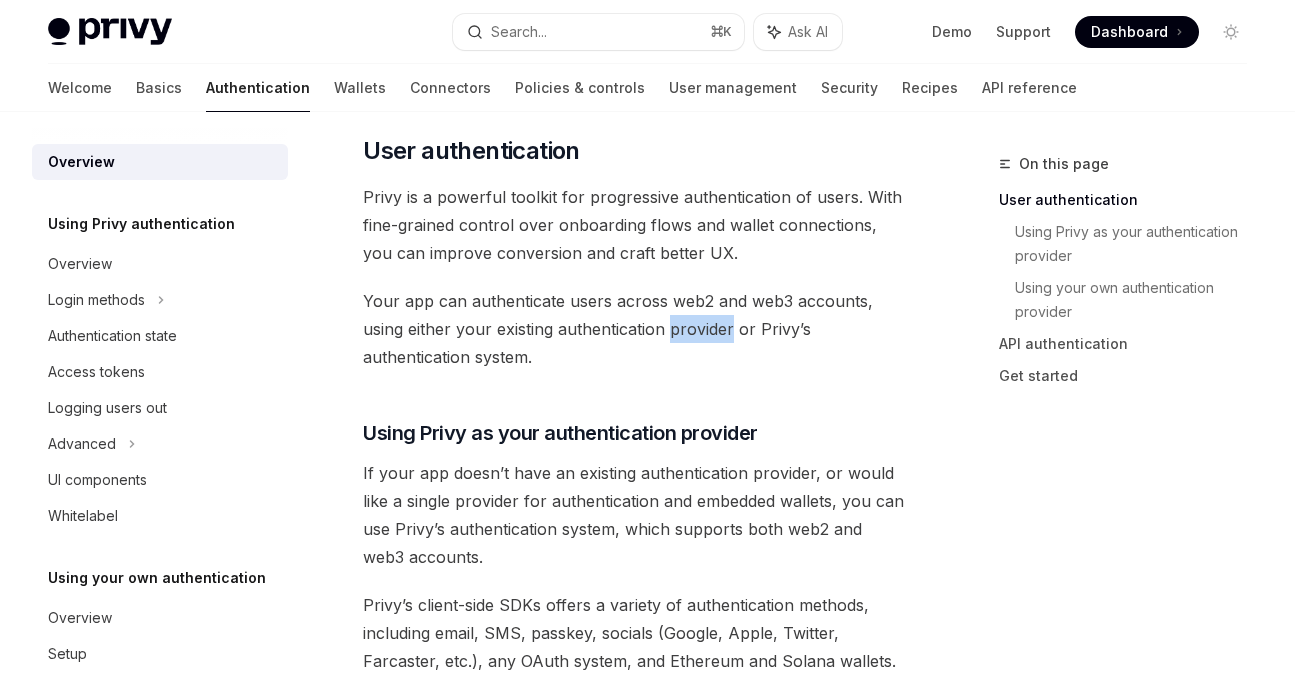 click on "Your app can authenticate users across web2 and web3 accounts, using either your existing authentication provider or Privy’s authentication system." at bounding box center (635, 329) 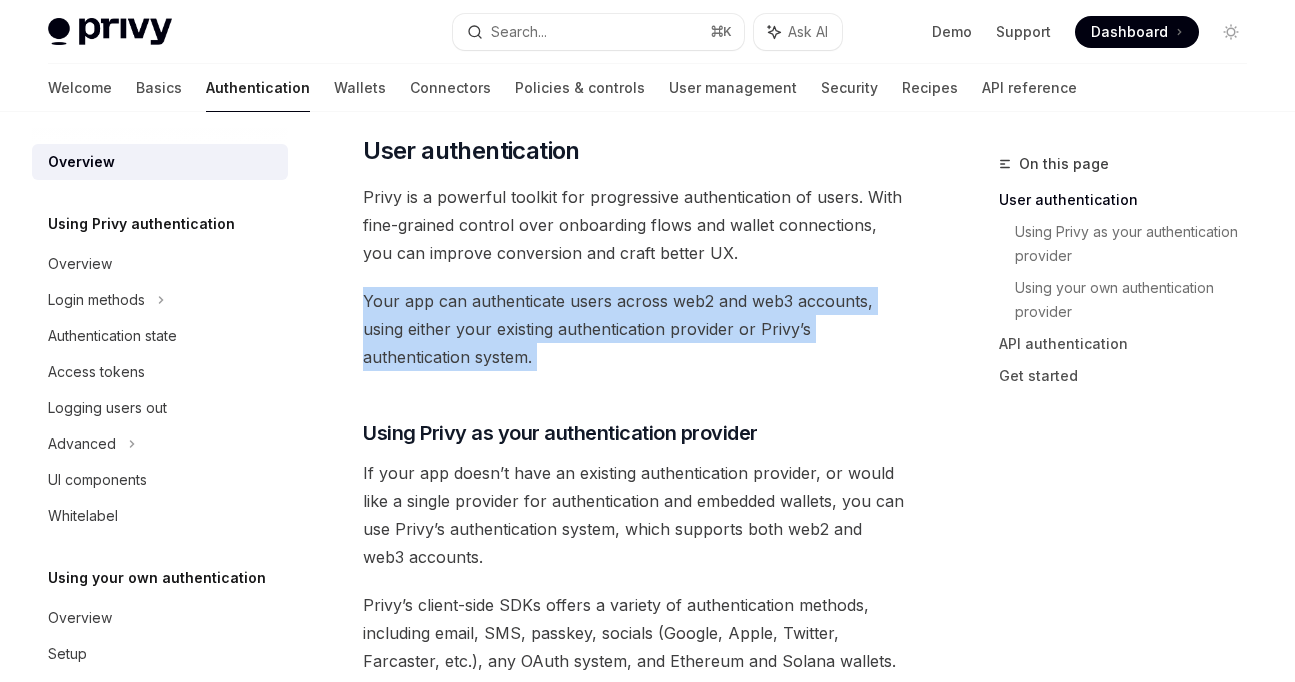 click on "Your app can authenticate users across web2 and web3 accounts, using either your existing authentication provider or Privy’s authentication system." at bounding box center [635, 329] 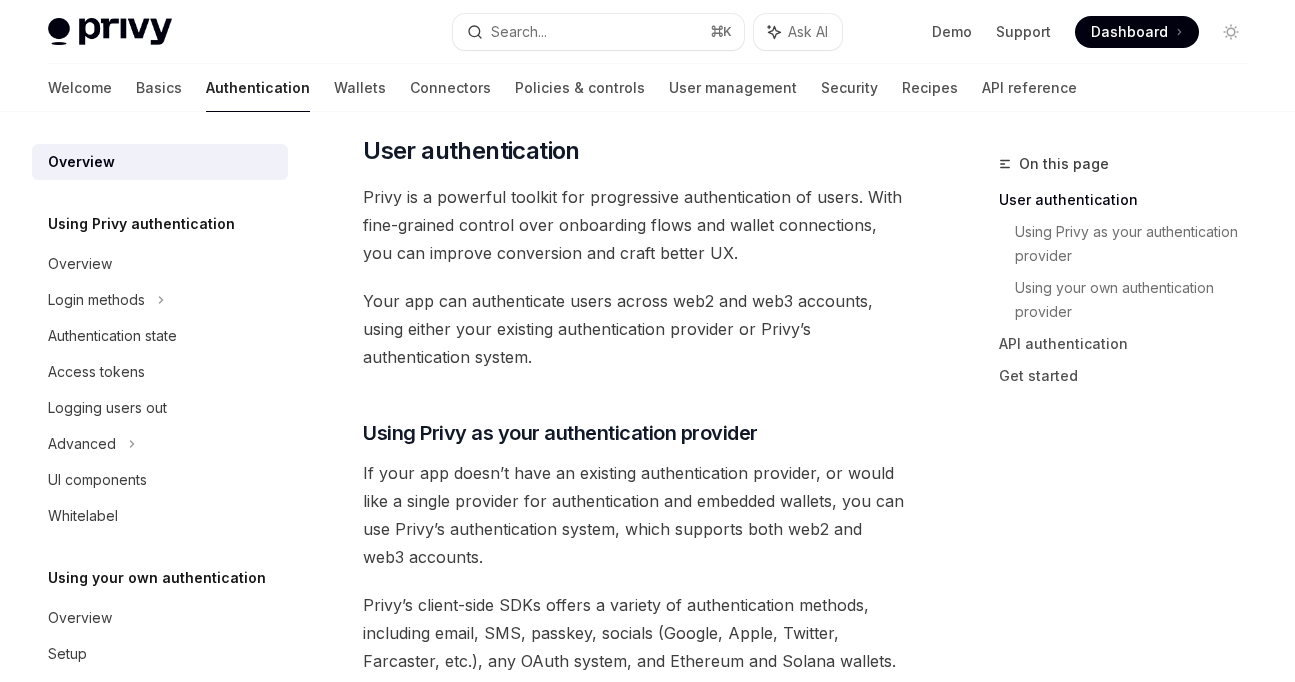click on "Your app can authenticate users across web2 and web3 accounts, using either your existing authentication provider or Privy’s authentication system." at bounding box center [635, 329] 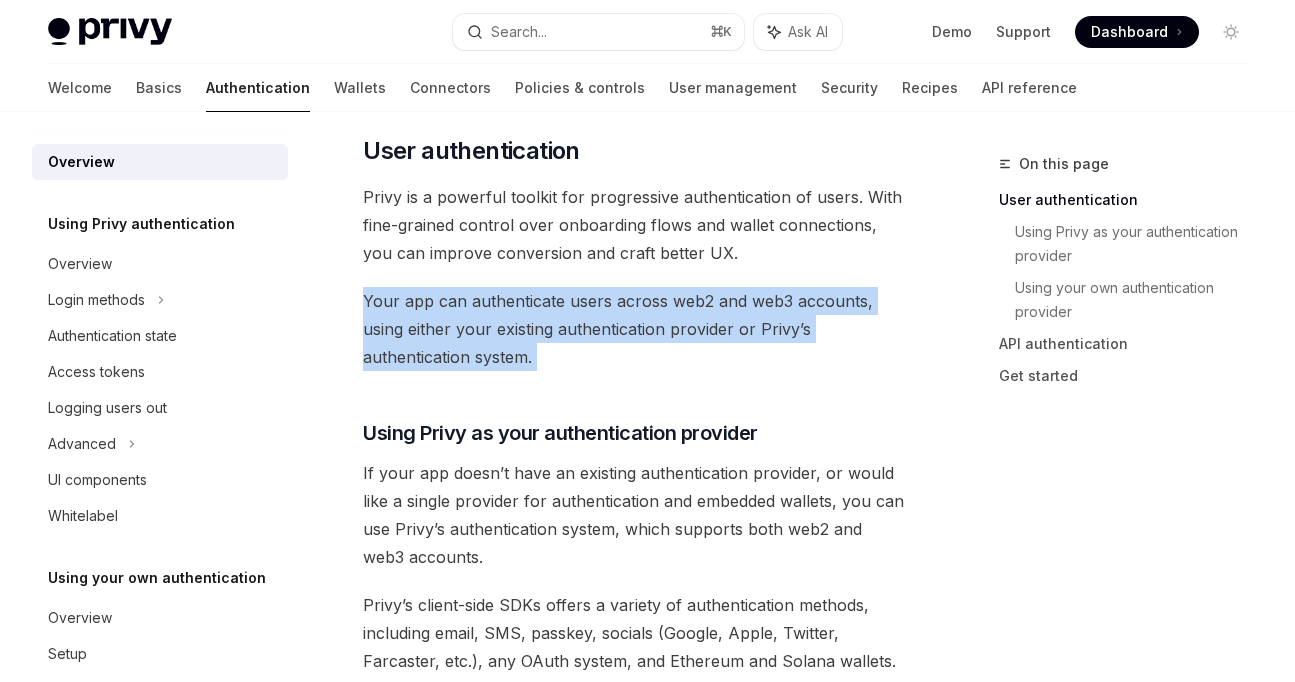 click on "Your app can authenticate users across web2 and web3 accounts, using either your existing authentication provider or Privy’s authentication system." at bounding box center (635, 329) 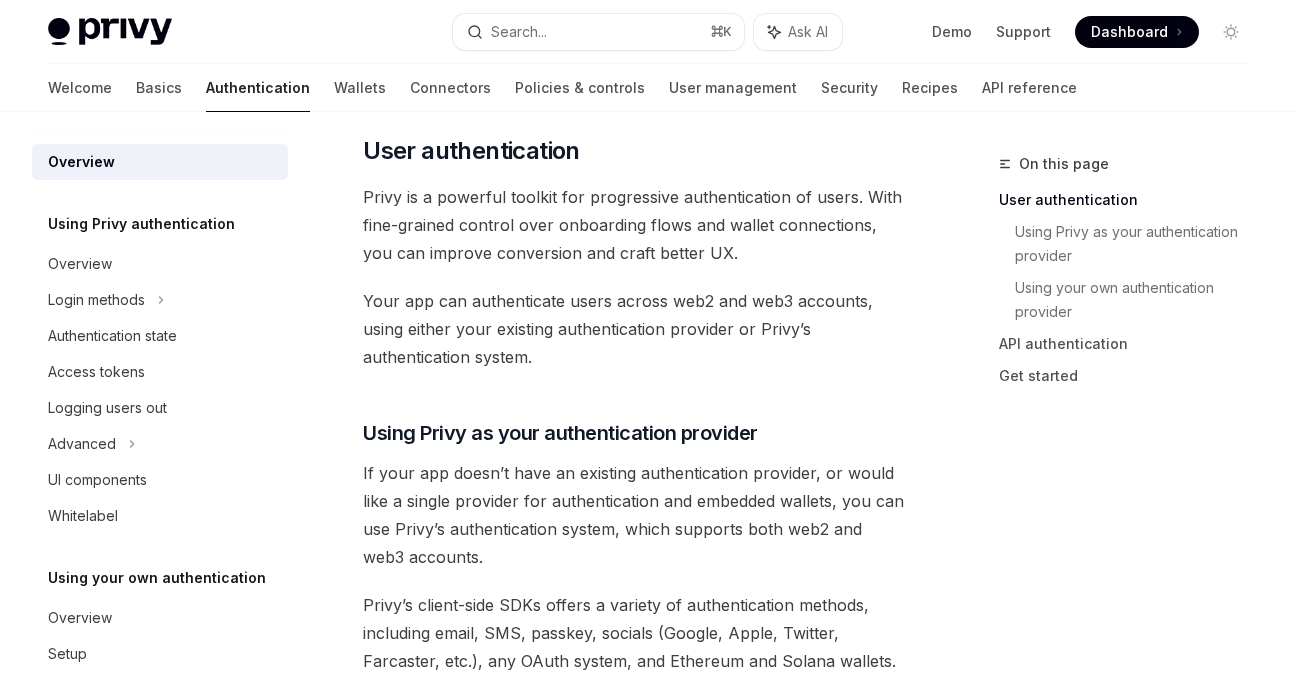 click on "Your app can authenticate users across web2 and web3 accounts, using either your existing authentication provider or Privy’s authentication system." at bounding box center [635, 329] 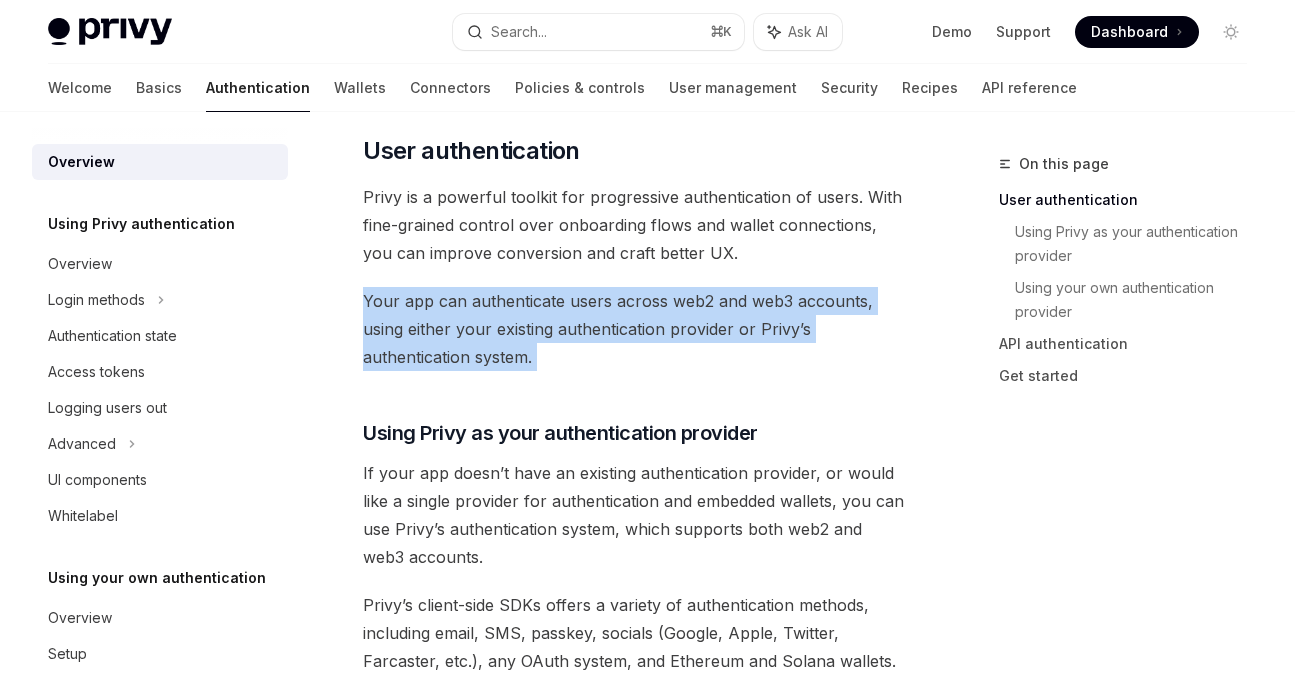 click on "Your app can authenticate users across web2 and web3 accounts, using either your existing authentication provider or Privy’s authentication system." at bounding box center (635, 329) 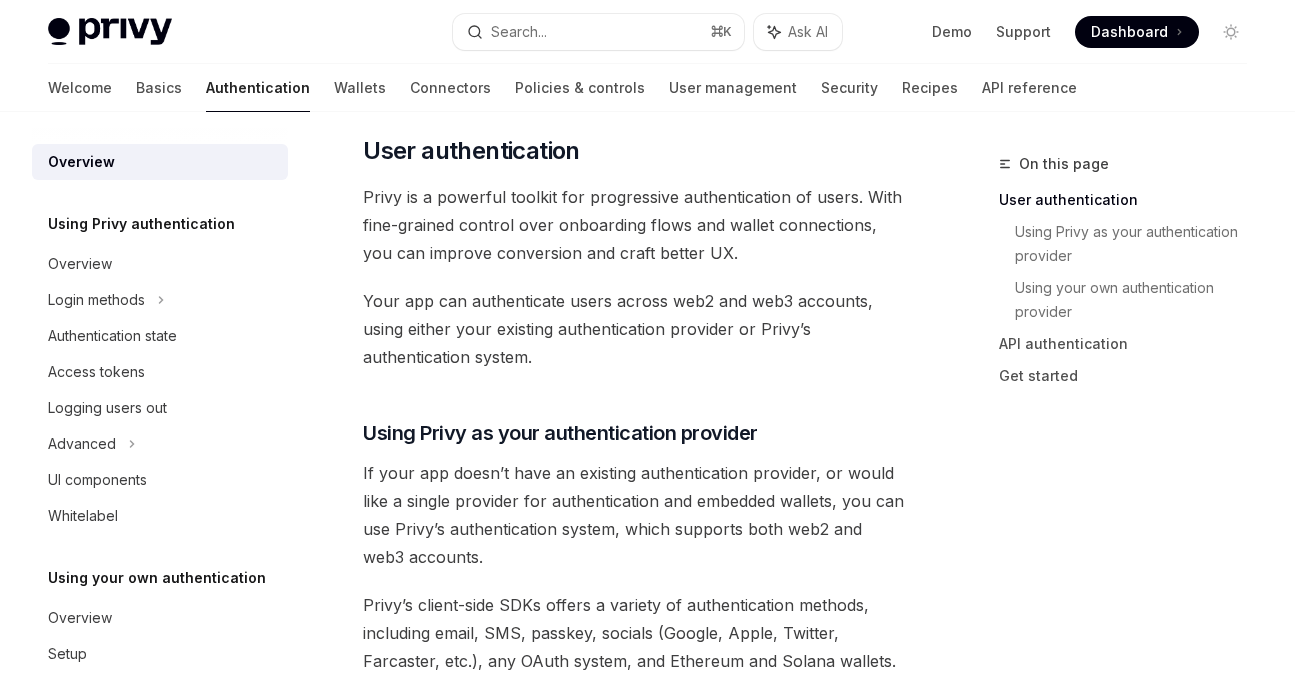 click on "Your app can authenticate users across web2 and web3 accounts, using either your existing authentication provider or Privy’s authentication system." at bounding box center (635, 329) 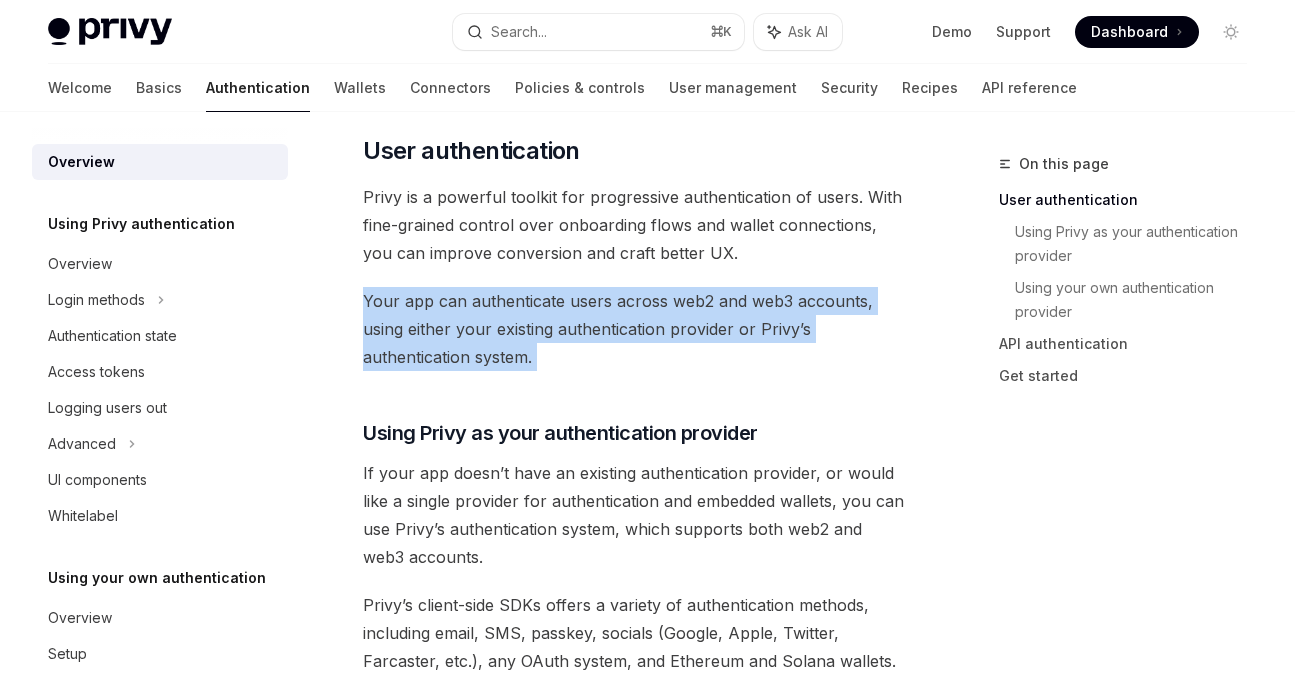 click on "Your app can authenticate users across web2 and web3 accounts, using either your existing authentication provider or Privy’s authentication system." at bounding box center (635, 329) 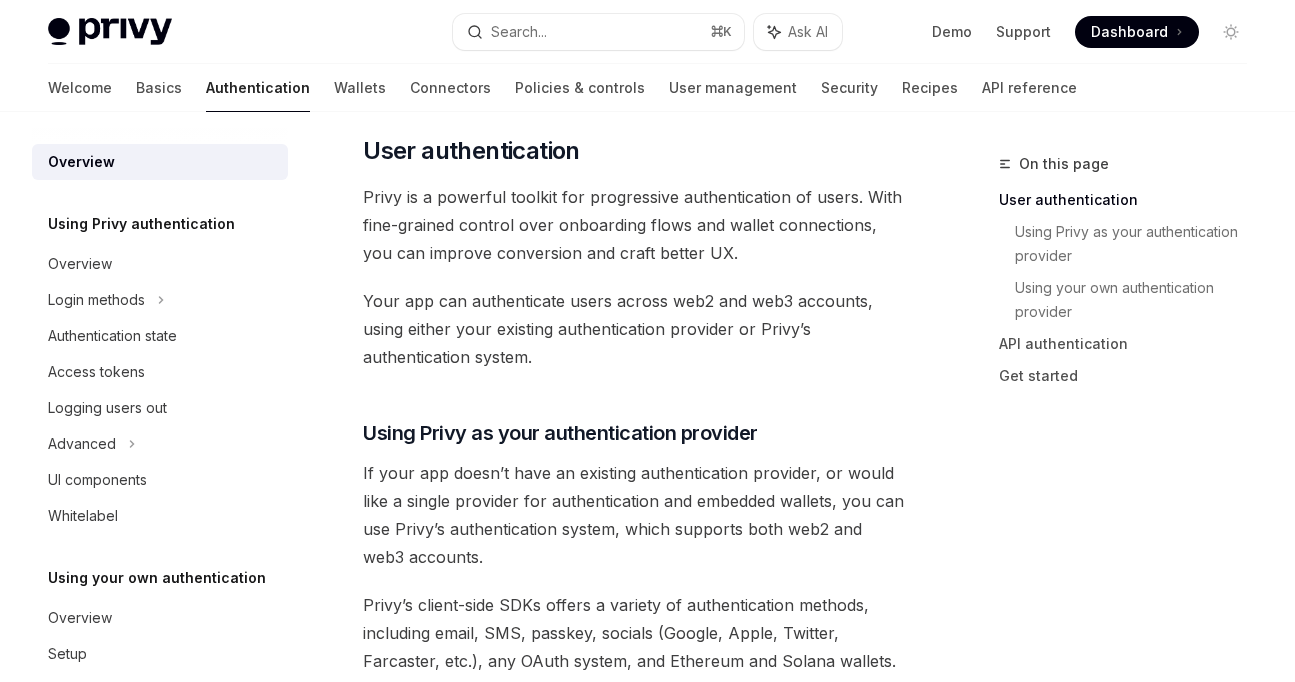 click on "Your app can authenticate users across web2 and web3 accounts, using either your existing authentication provider or Privy’s authentication system." at bounding box center [635, 329] 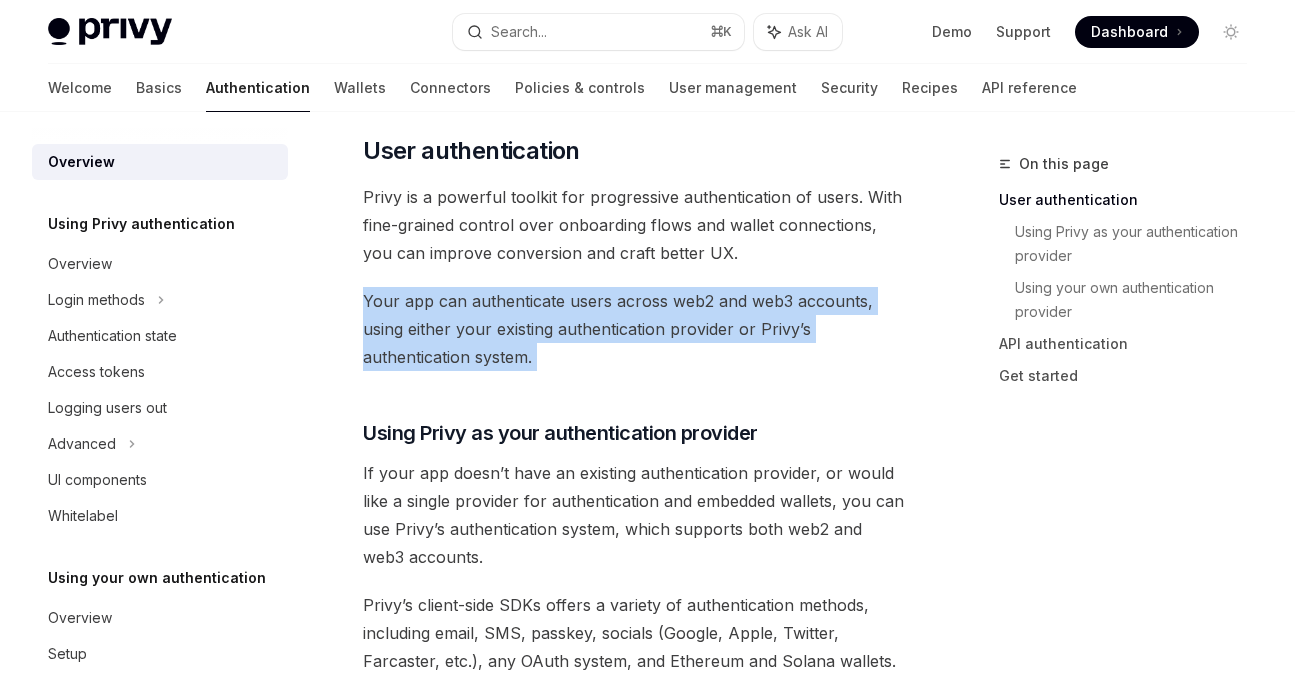 click on "Your app can authenticate users across web2 and web3 accounts, using either your existing authentication provider or Privy’s authentication system." at bounding box center [635, 329] 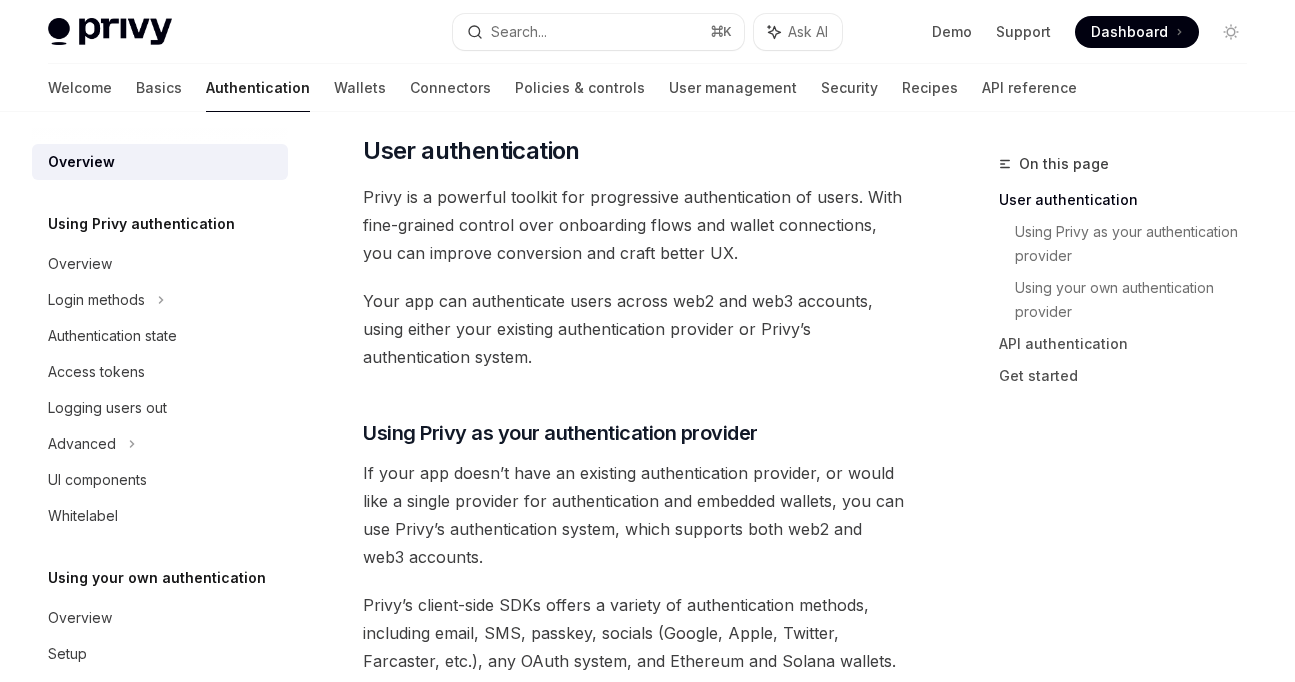 click on "Your app can authenticate users across web2 and web3 accounts, using either your existing authentication provider or Privy’s authentication system." at bounding box center [635, 329] 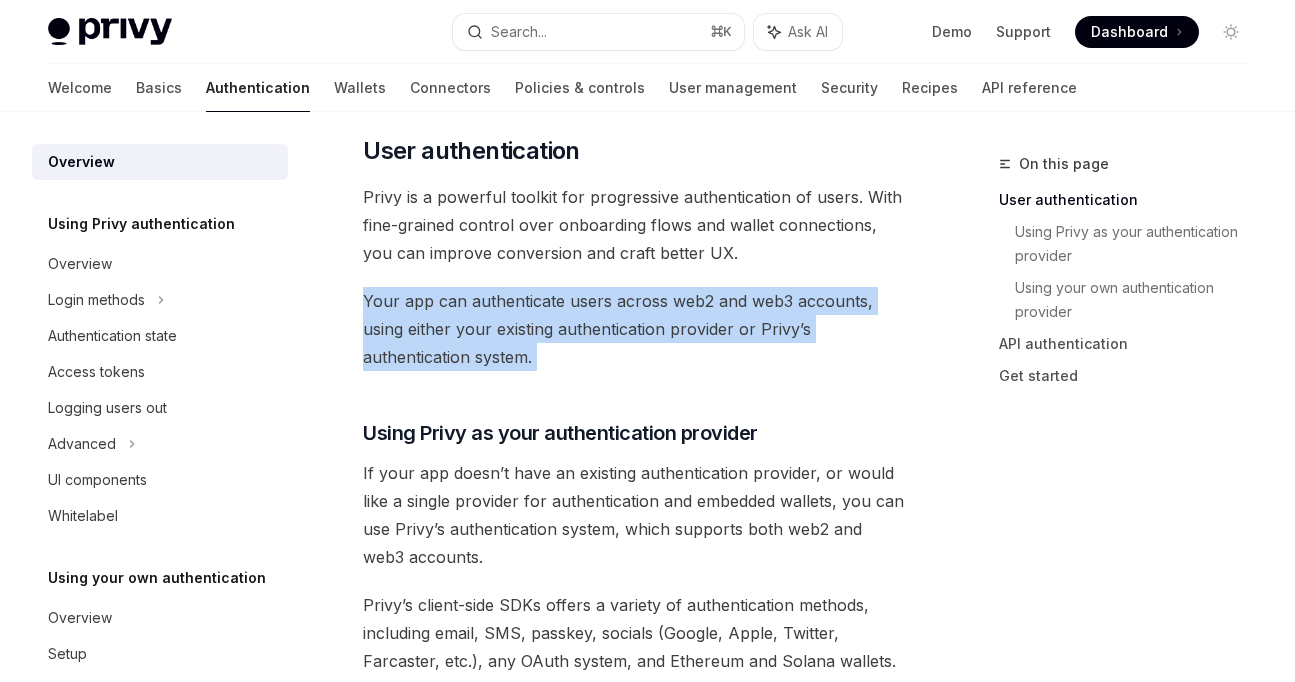 click on "Your app can authenticate users across web2 and web3 accounts, using either your existing authentication provider or Privy’s authentication system." at bounding box center [635, 329] 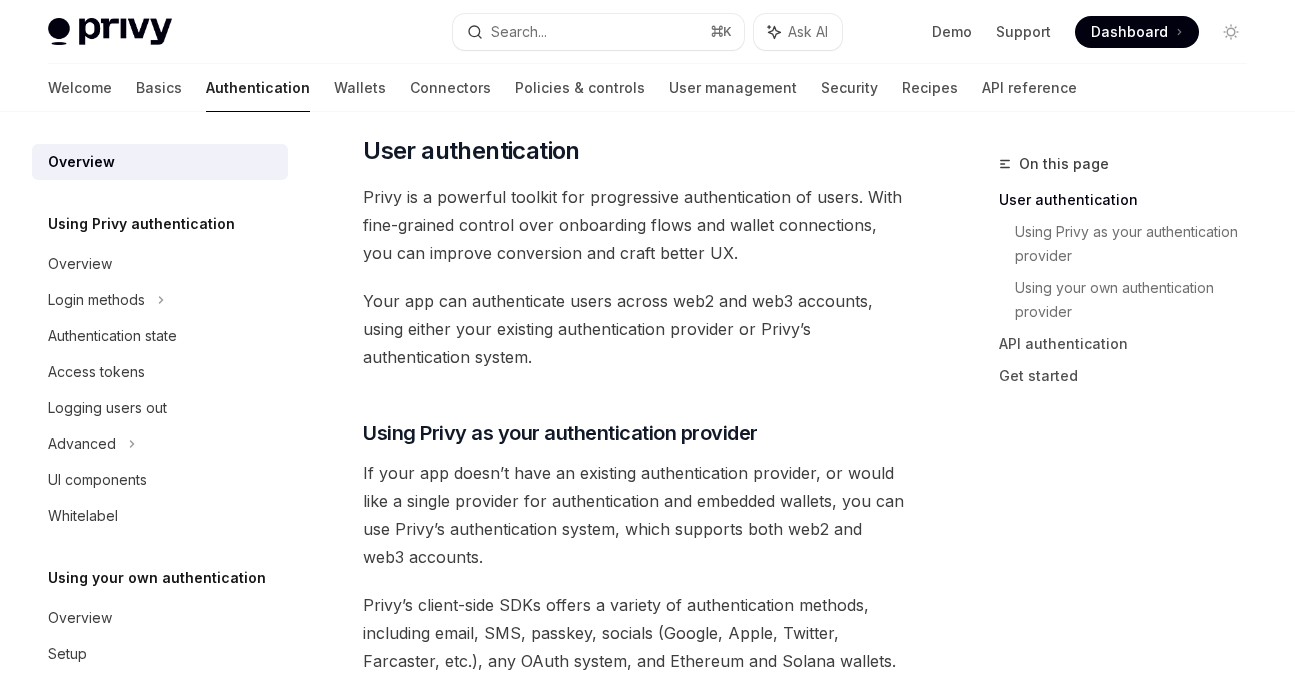 click on "Your app can authenticate users across web2 and web3 accounts, using either your existing authentication provider or Privy’s authentication system." at bounding box center [635, 329] 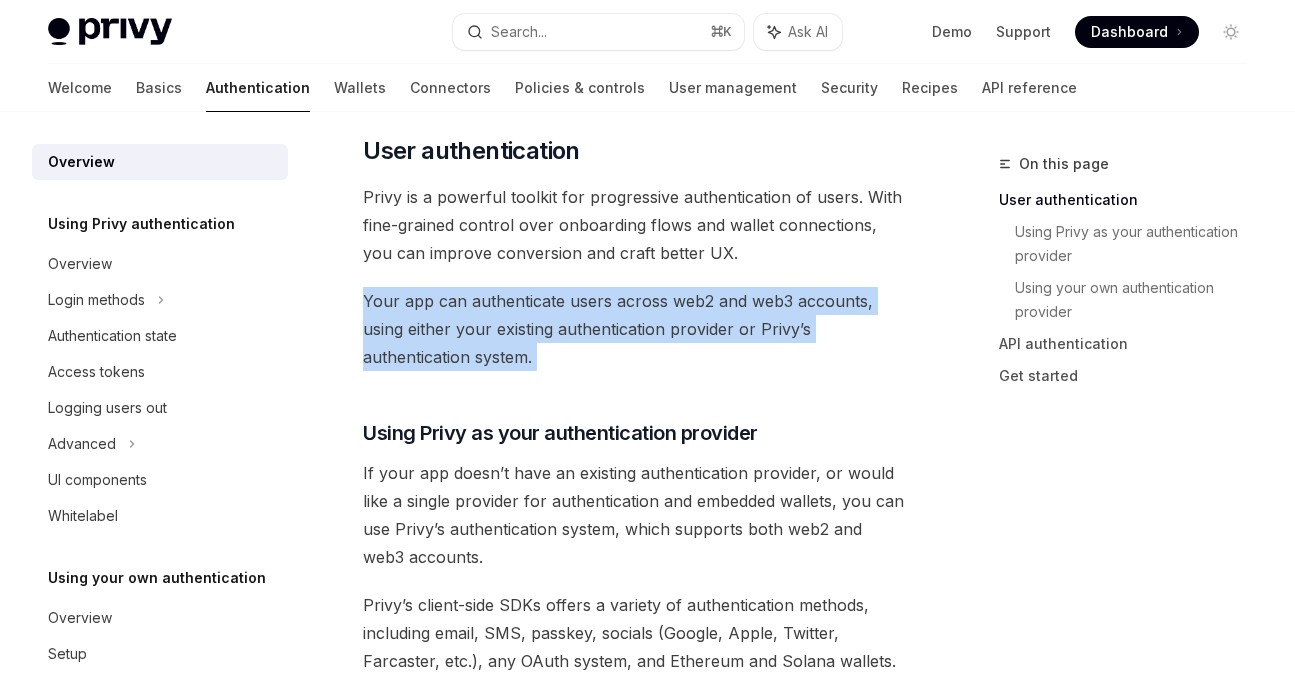 click on "Your app can authenticate users across web2 and web3 accounts, using either your existing authentication provider or Privy’s authentication system." at bounding box center (635, 329) 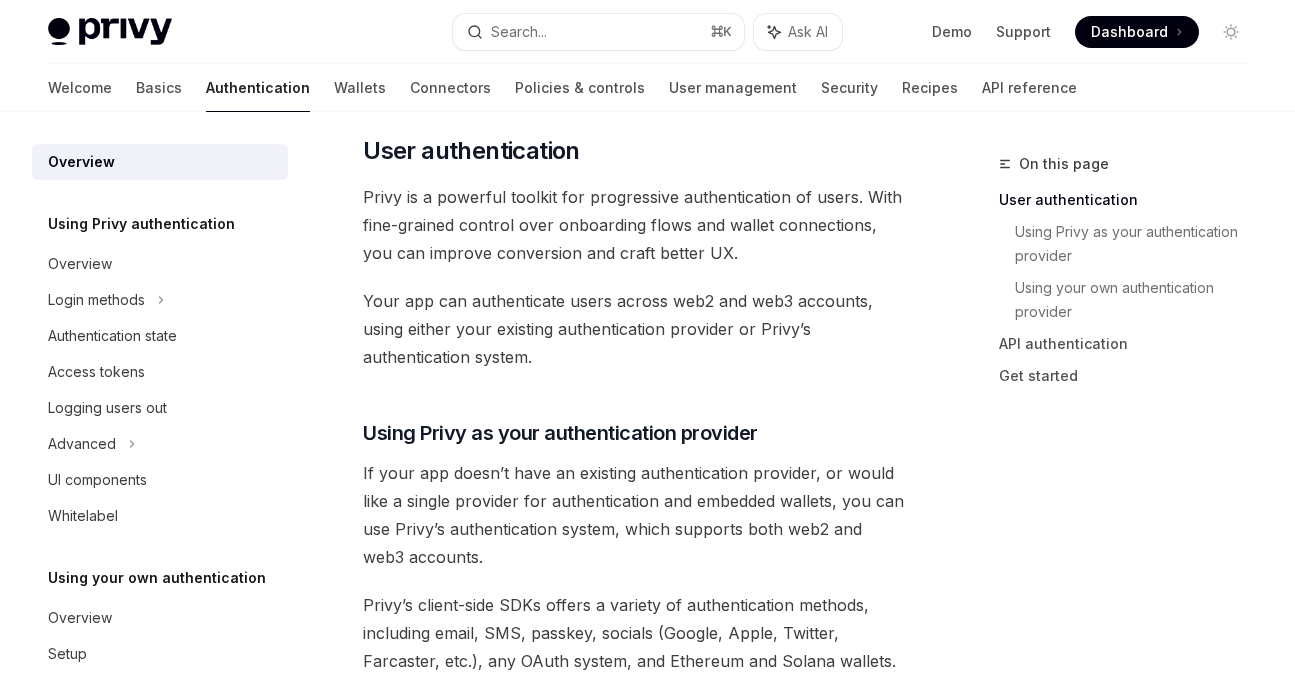 click on "Your app can authenticate users across web2 and web3 accounts, using either your existing authentication provider or Privy’s authentication system." at bounding box center [635, 329] 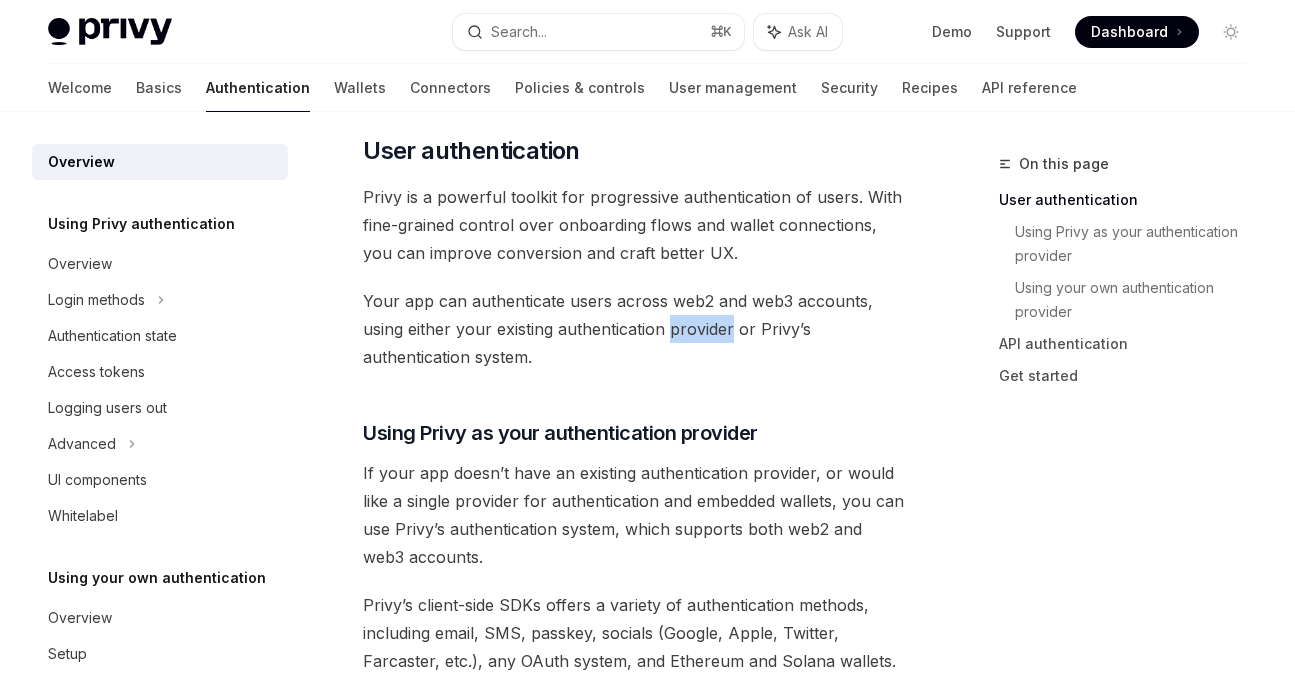 click on "Your app can authenticate users across web2 and web3 accounts, using either your existing authentication provider or Privy’s authentication system." at bounding box center [635, 329] 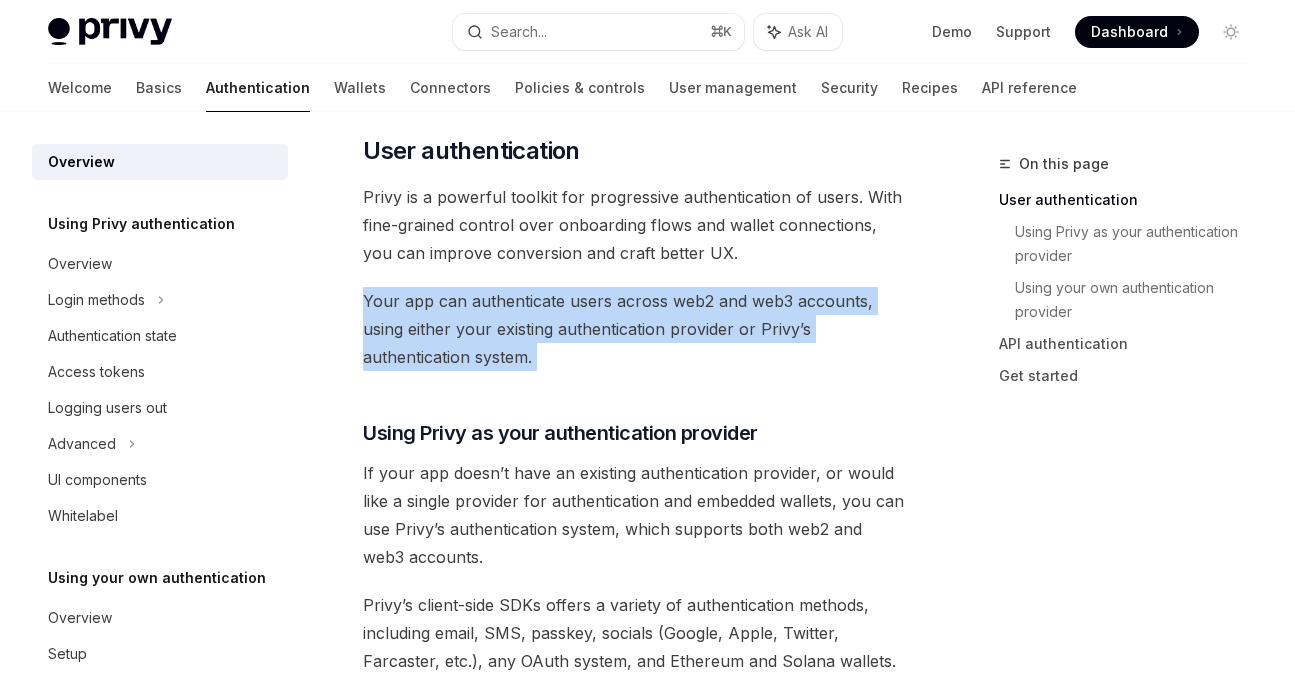 click on "Your app can authenticate users across web2 and web3 accounts, using either your existing authentication provider or Privy’s authentication system." at bounding box center (635, 329) 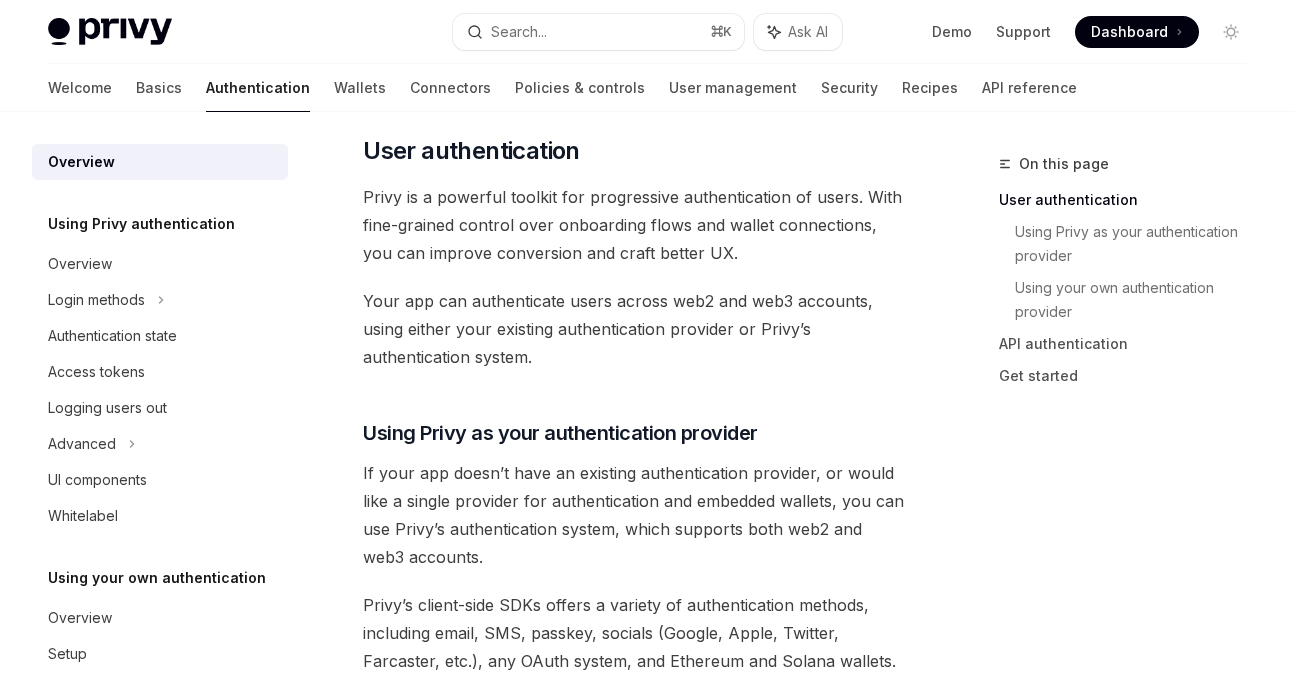 click on "Your app can authenticate users across web2 and web3 accounts, using either your existing authentication provider or Privy’s authentication system." at bounding box center (635, 329) 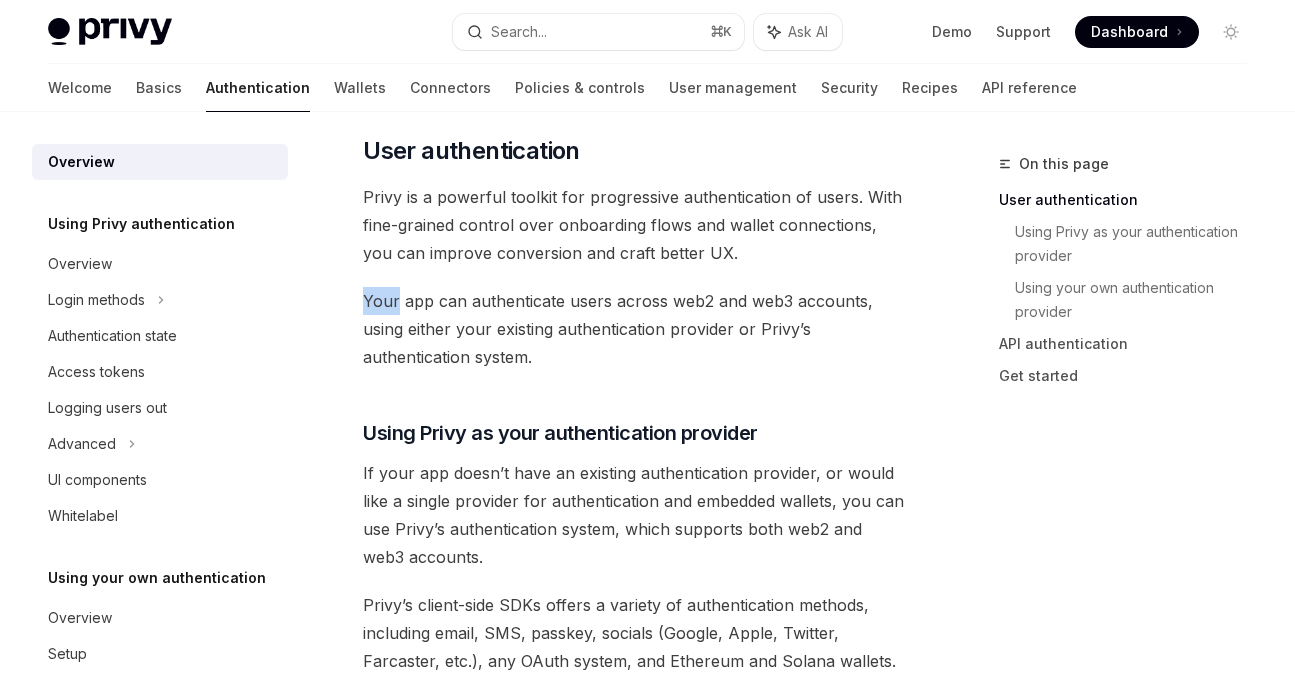 click on "Your app can authenticate users across web2 and web3 accounts, using either your existing authentication provider or Privy’s authentication system." at bounding box center [635, 329] 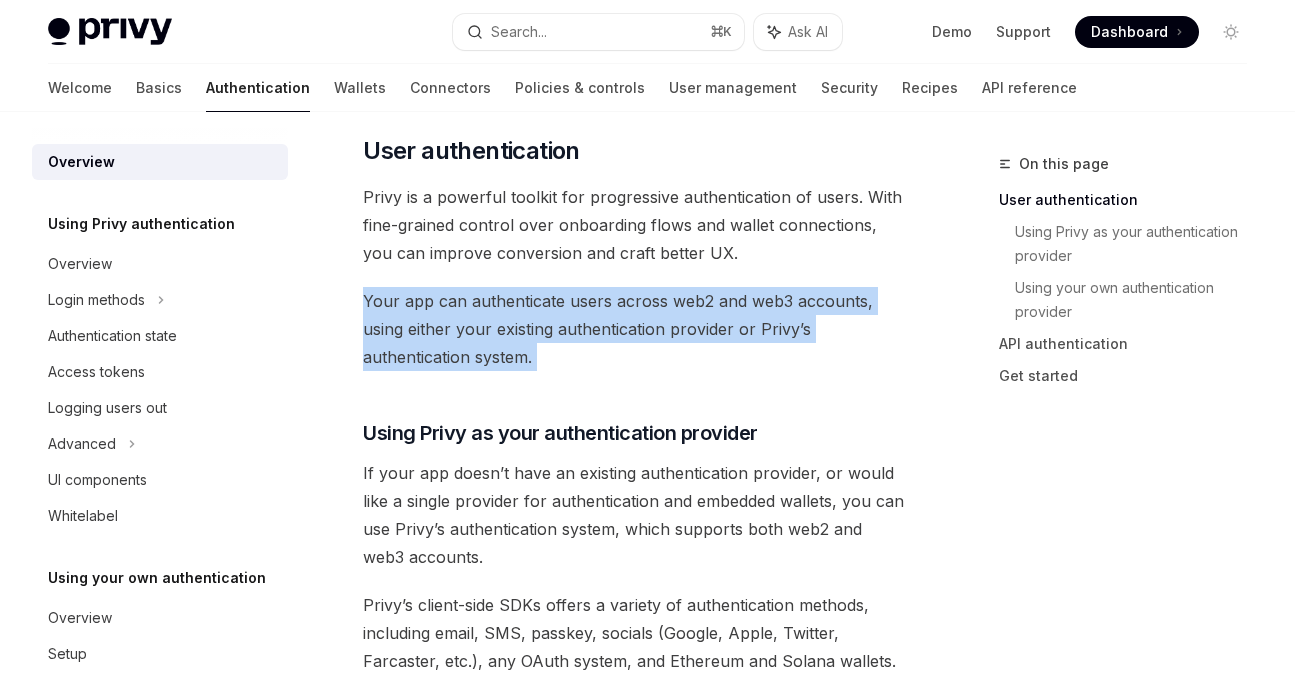 click on "Your app can authenticate users across web2 and web3 accounts, using either your existing authentication provider or Privy’s authentication system." at bounding box center (635, 329) 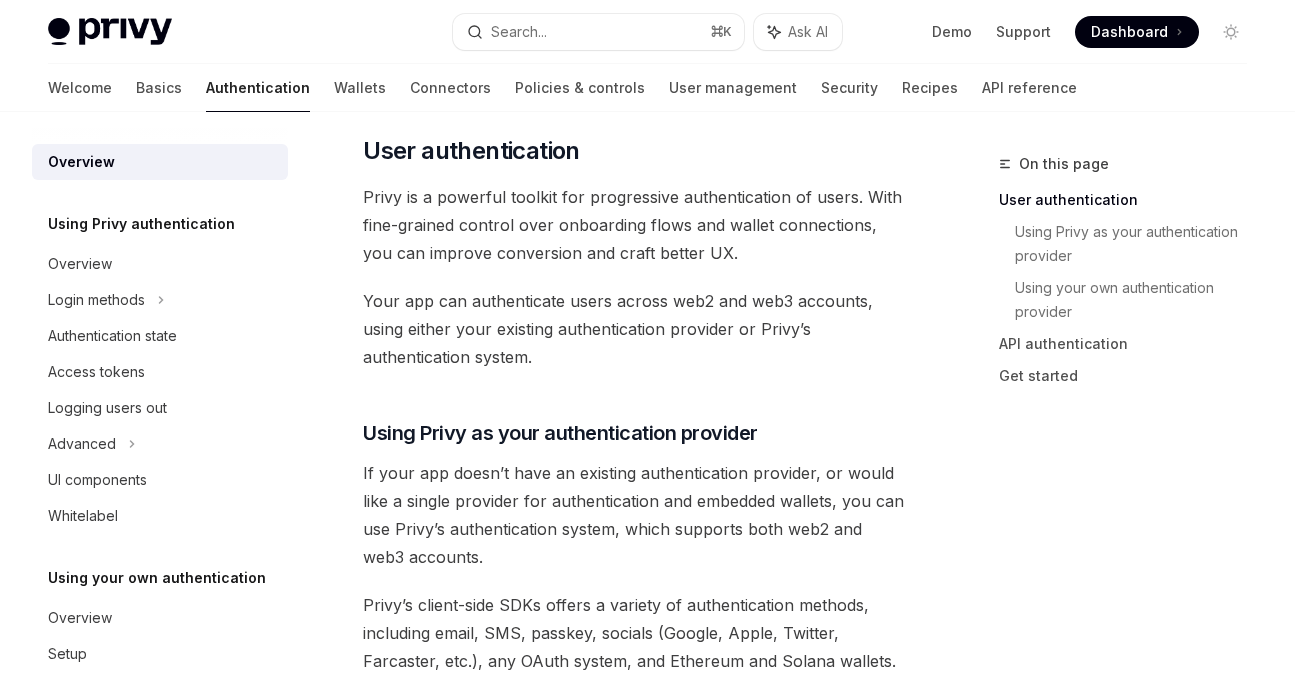 click on "Your app can authenticate users across web2 and web3 accounts, using either your existing authentication provider or Privy’s authentication system." at bounding box center (635, 329) 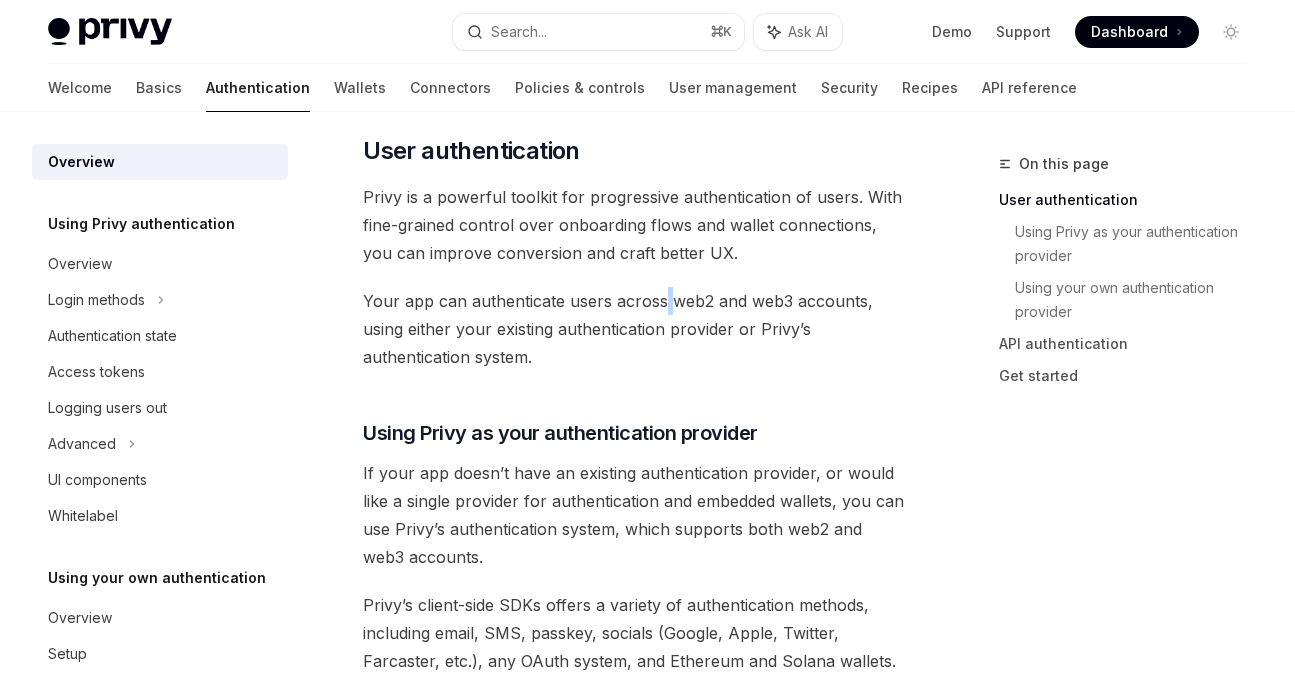 click on "Your app can authenticate users across web2 and web3 accounts, using either your existing authentication provider or Privy’s authentication system." at bounding box center [635, 329] 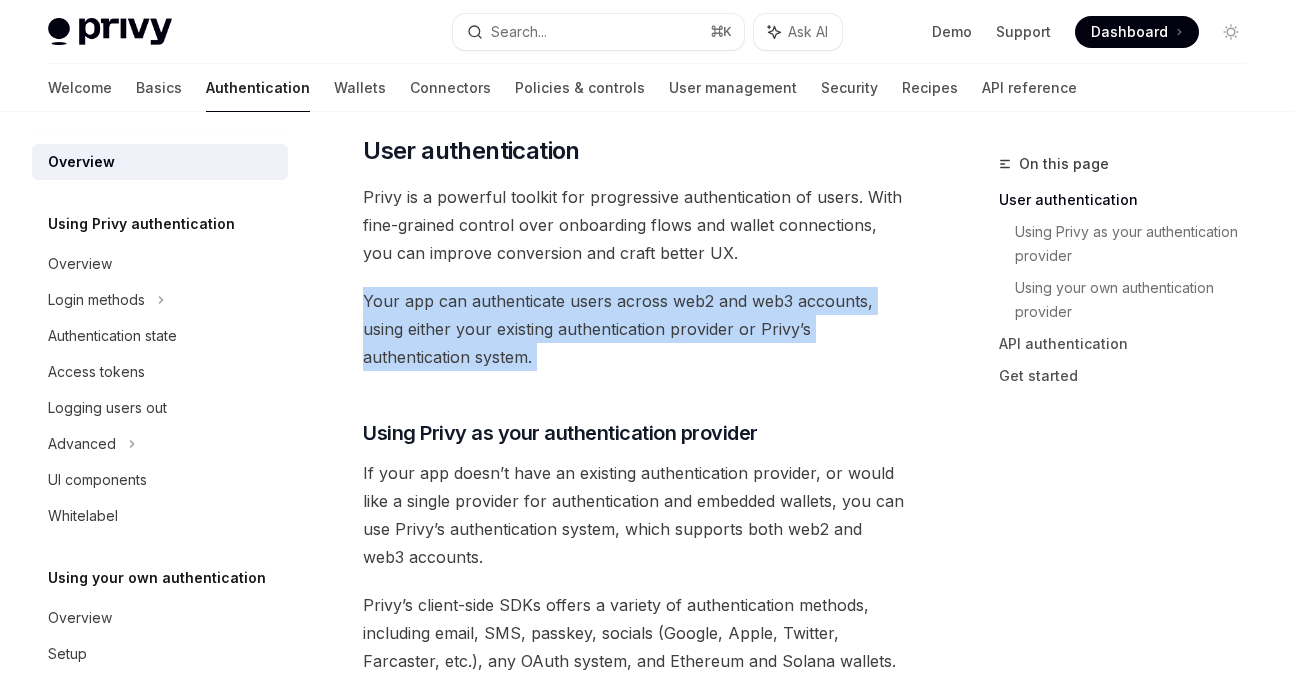 click on "Your app can authenticate users across web2 and web3 accounts, using either your existing authentication provider or Privy’s authentication system." at bounding box center [635, 329] 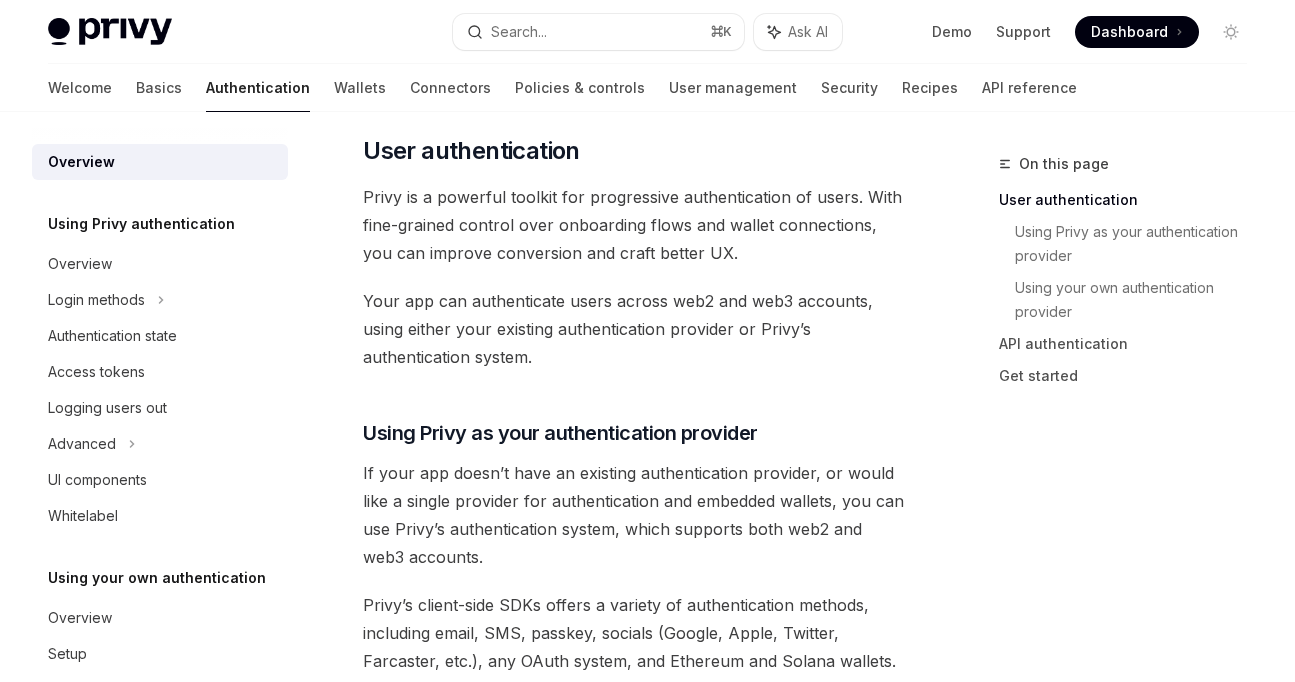 click on "Your app can authenticate users across web2 and web3 accounts, using either your existing authentication provider or Privy’s authentication system." at bounding box center [635, 329] 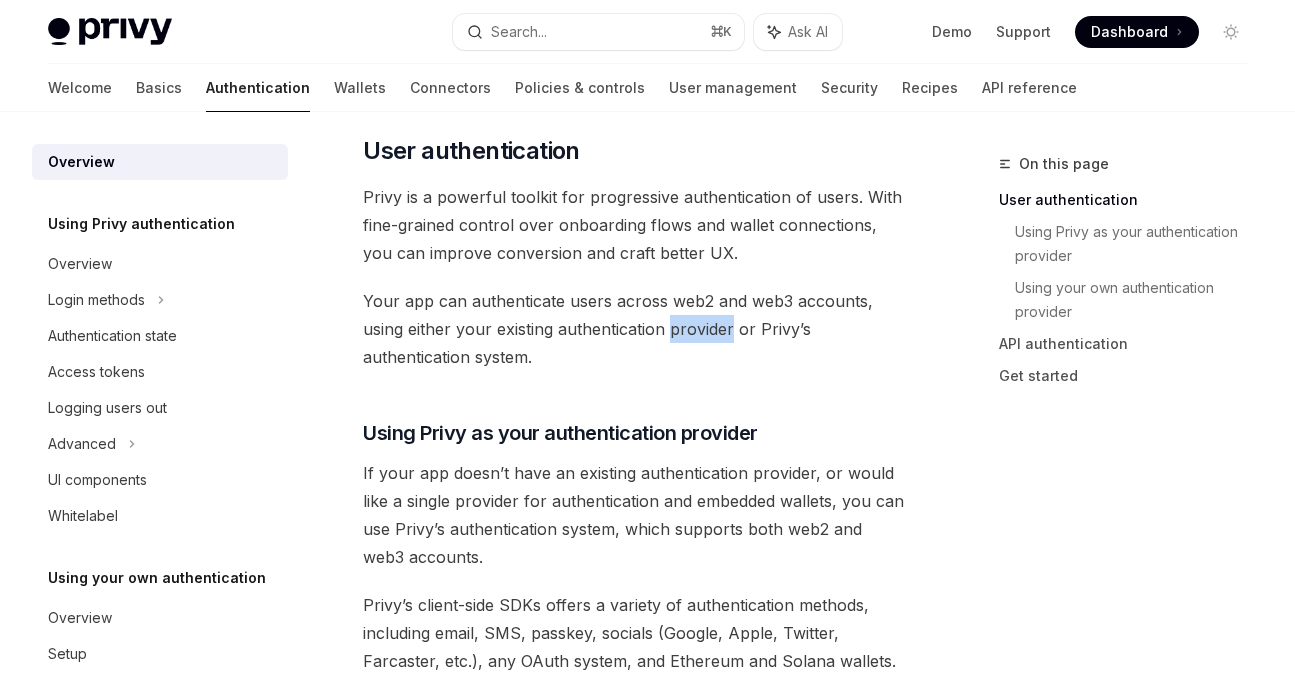 click on "Your app can authenticate users across web2 and web3 accounts, using either your existing authentication provider or Privy’s authentication system." at bounding box center (635, 329) 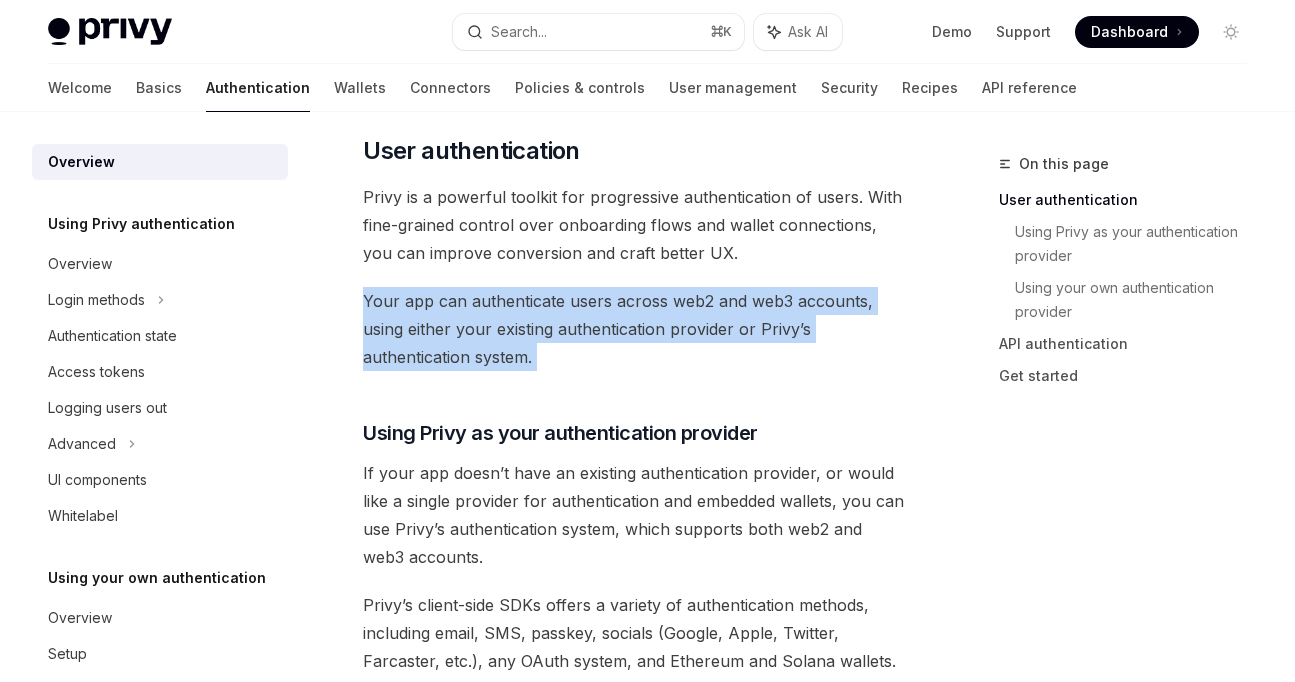 click on "Your app can authenticate users across web2 and web3 accounts, using either your existing authentication provider or Privy’s authentication system." at bounding box center (635, 329) 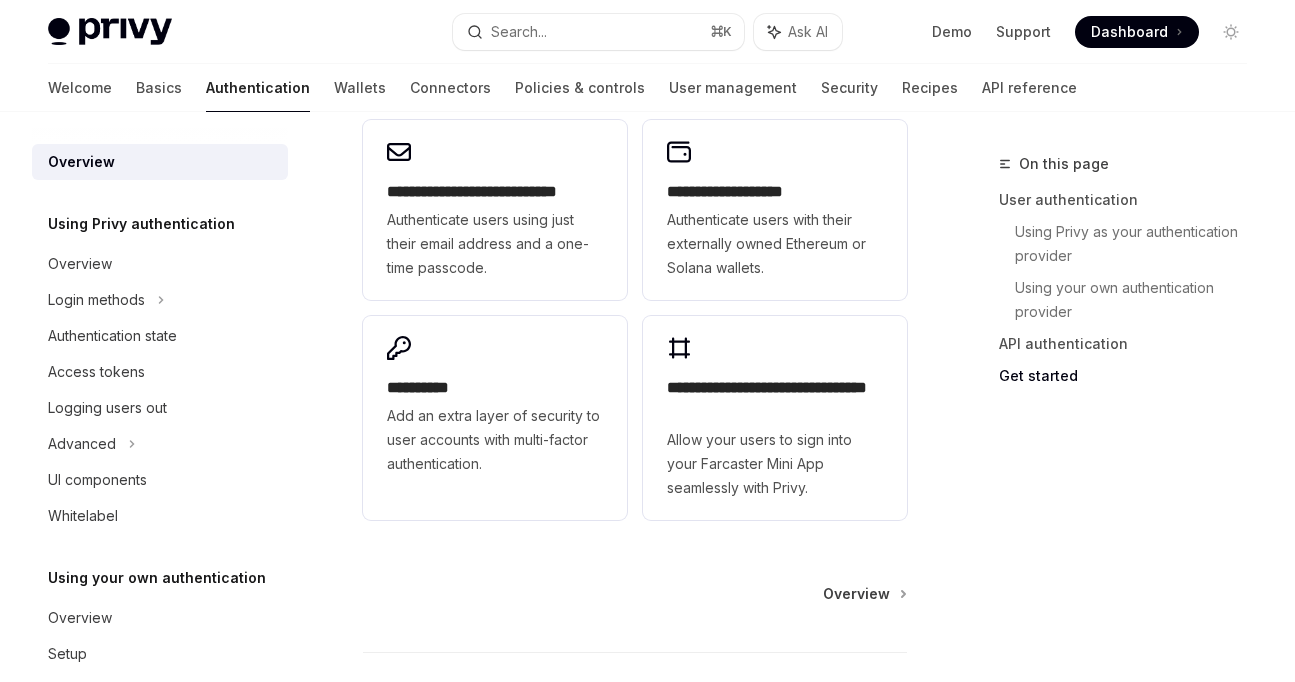 scroll, scrollTop: 1896, scrollLeft: 0, axis: vertical 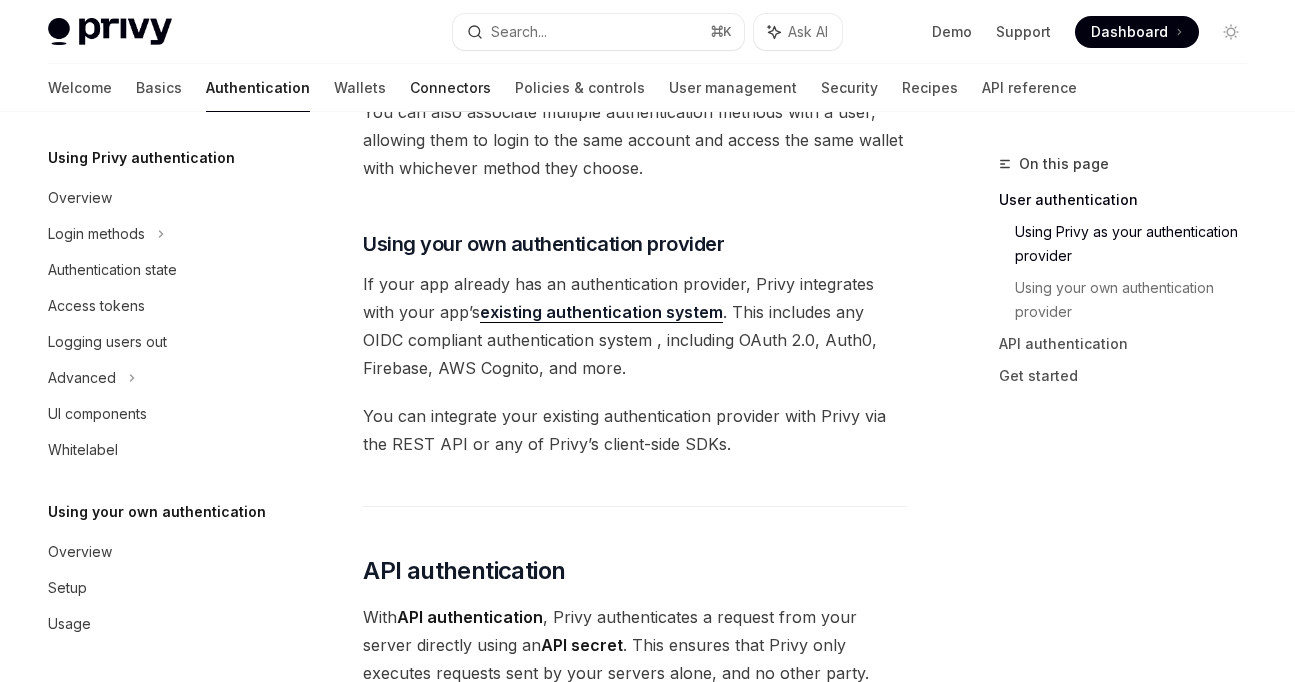 click on "Connectors" at bounding box center (450, 88) 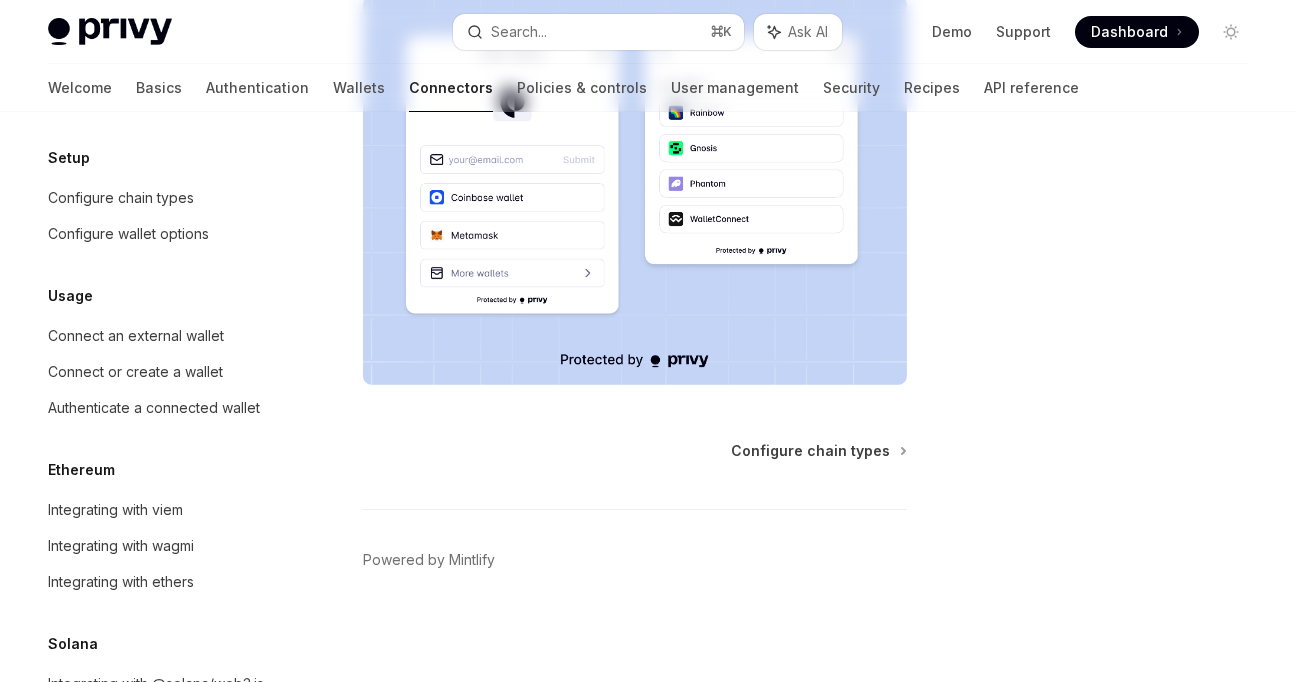 scroll, scrollTop: 0, scrollLeft: 0, axis: both 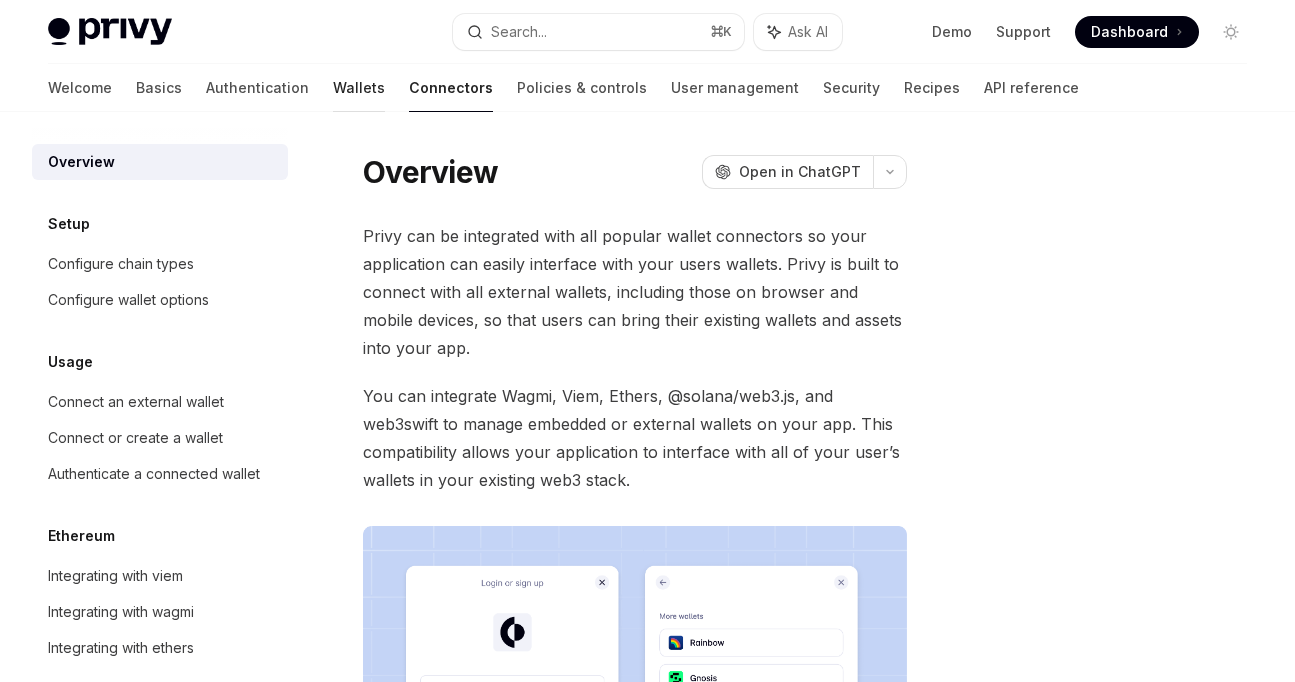 click on "Wallets" at bounding box center [359, 88] 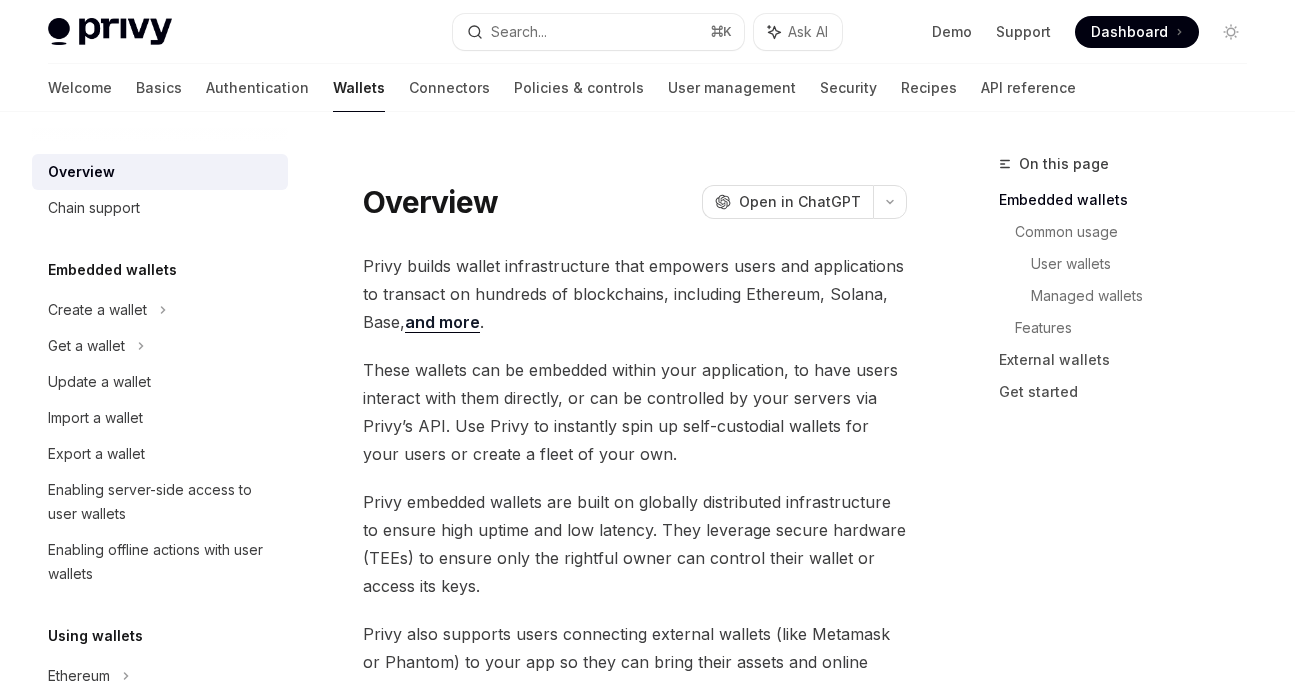click on "Privy builds wallet infrastructure that empowers users and applications to transact on hundreds of blockchains, including Ethereum, Solana, Base,  and more ." at bounding box center [635, 294] 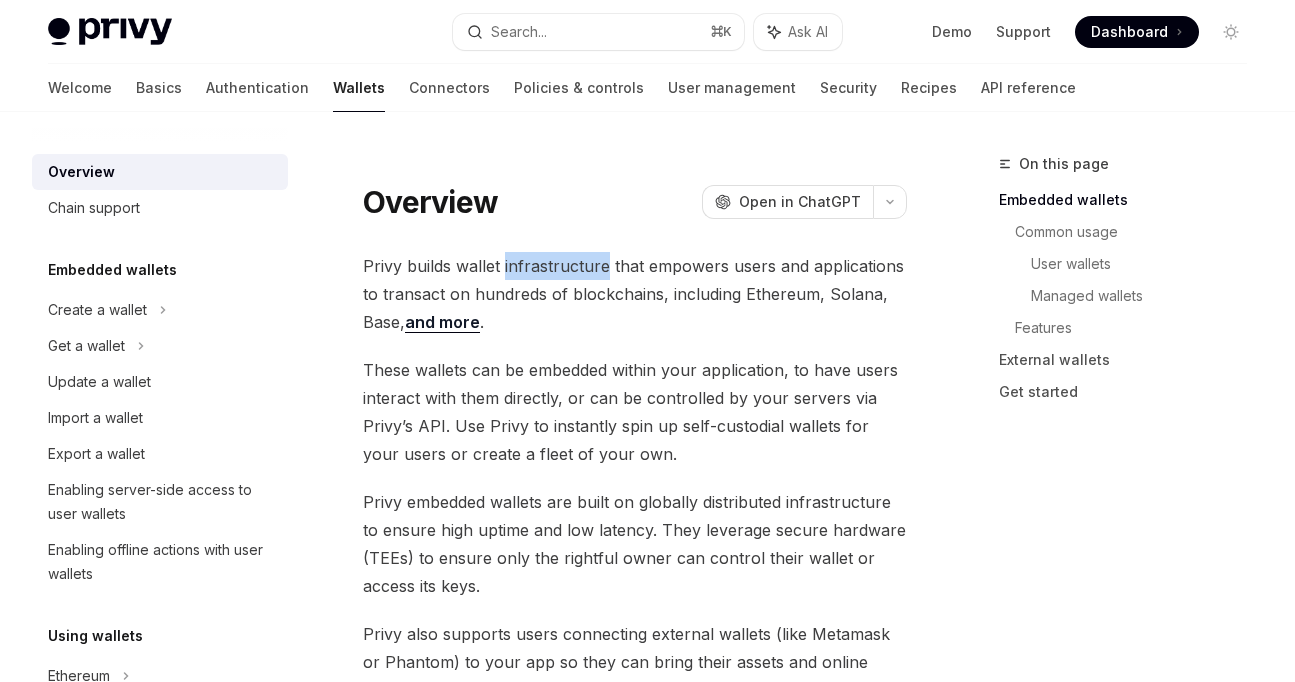 click on "Privy builds wallet infrastructure that empowers users and applications to transact on hundreds of blockchains, including Ethereum, Solana, Base,  and more ." at bounding box center [635, 294] 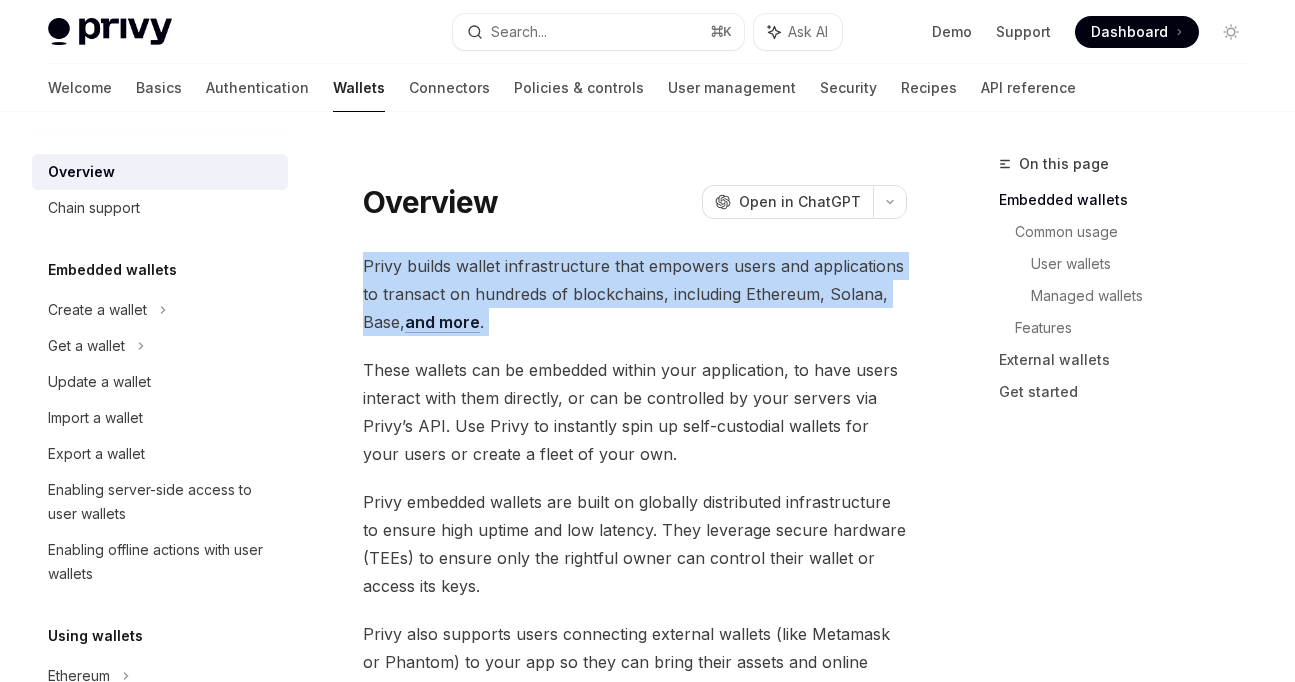 click on "Privy builds wallet infrastructure that empowers users and applications to transact on hundreds of blockchains, including Ethereum, Solana, Base,  and more ." at bounding box center (635, 294) 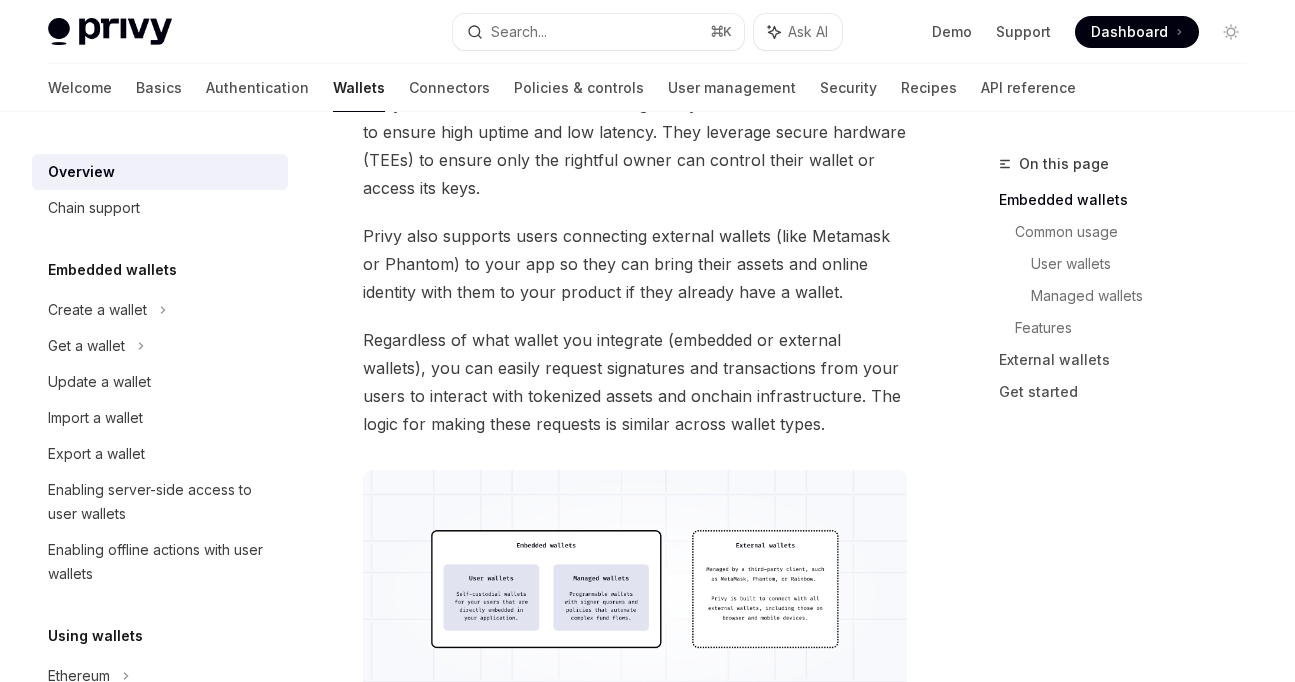 scroll, scrollTop: 338, scrollLeft: 0, axis: vertical 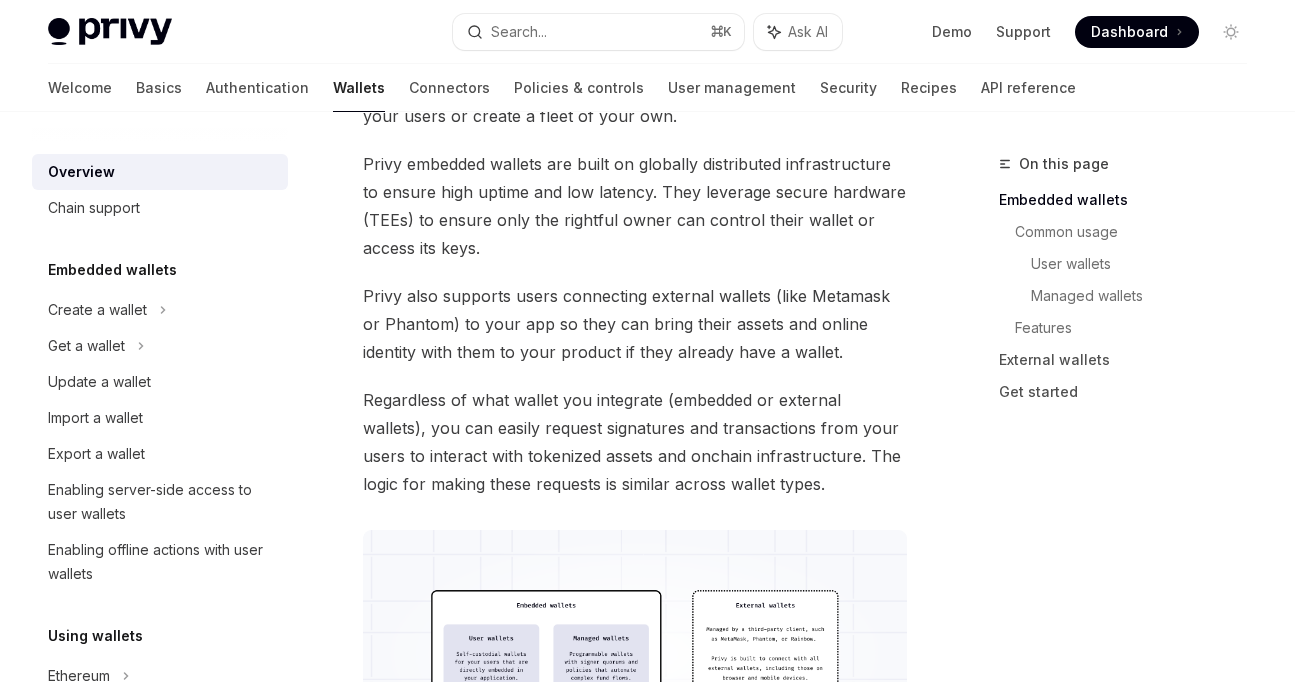 click on "Privy embedded wallets are built on globally distributed infrastructure to ensure high uptime and low latency. They leverage secure hardware (TEEs) to ensure only the rightful owner can control their wallet or access its keys." at bounding box center (635, 206) 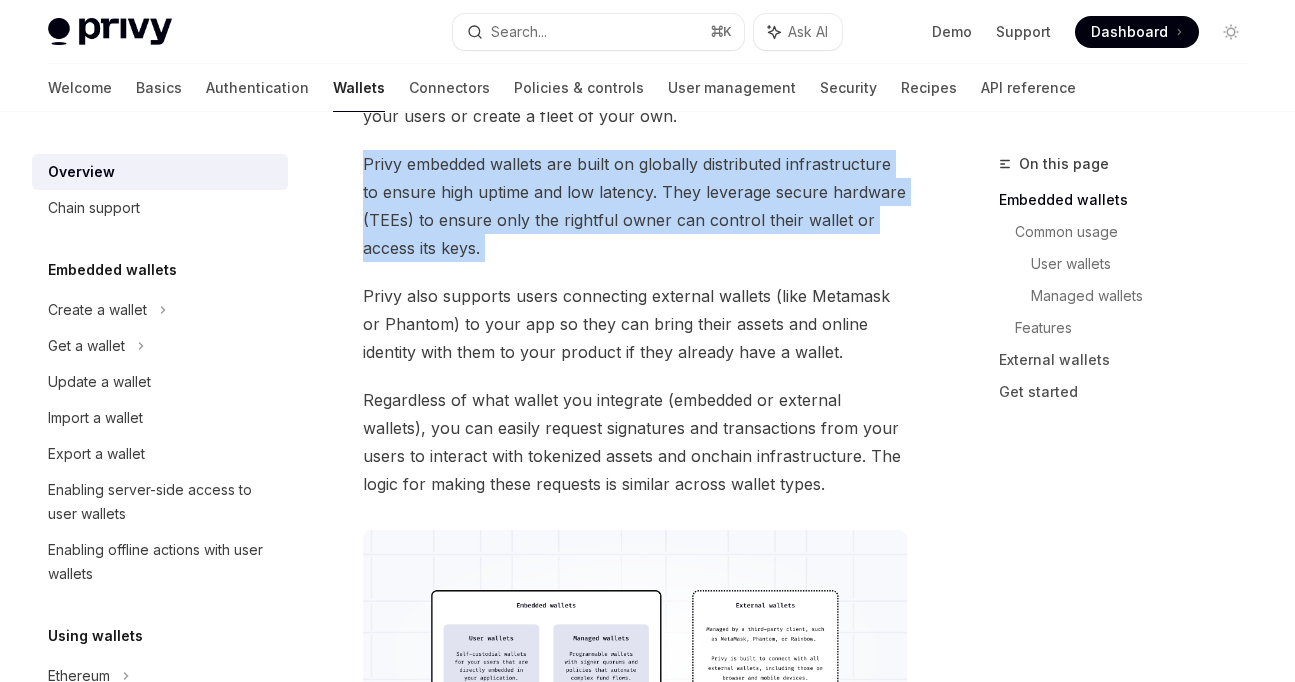 click on "Privy embedded wallets are built on globally distributed infrastructure to ensure high uptime and low latency. They leverage secure hardware (TEEs) to ensure only the rightful owner can control their wallet or access its keys." at bounding box center (635, 206) 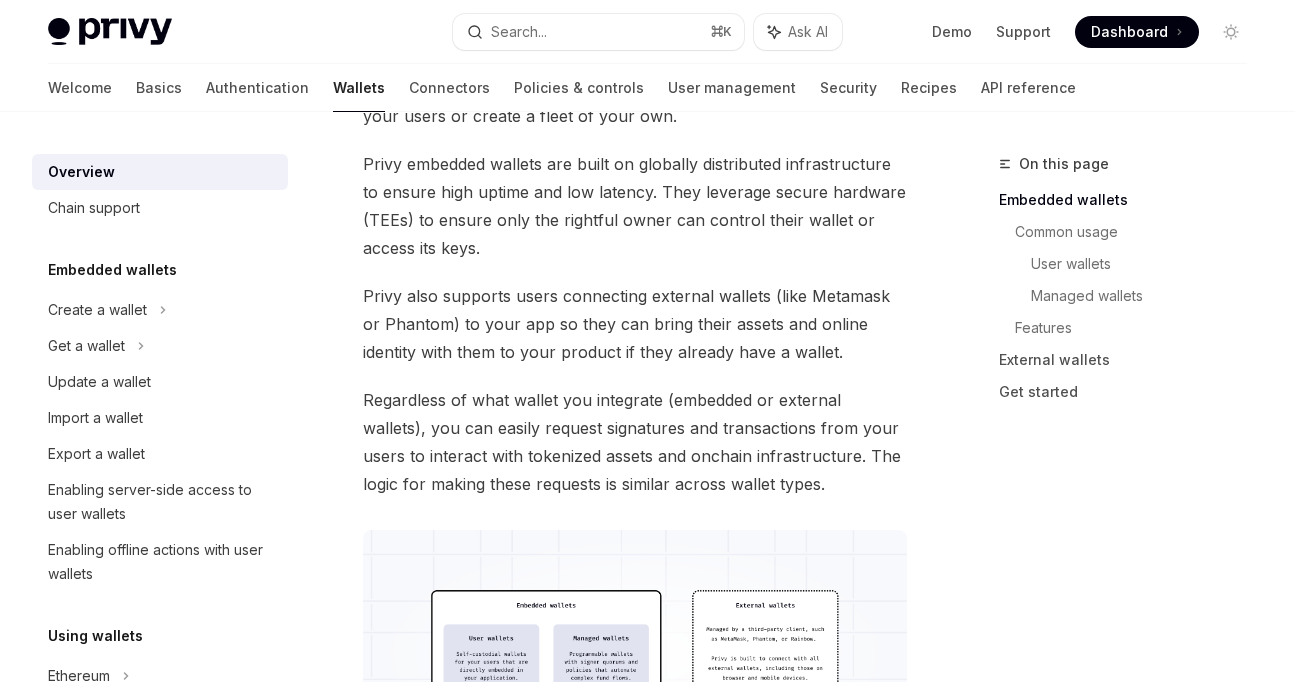 click on "Privy embedded wallets are built on globally distributed infrastructure to ensure high uptime and low latency. They leverage secure hardware (TEEs) to ensure only the rightful owner can control their wallet or access its keys." at bounding box center [635, 206] 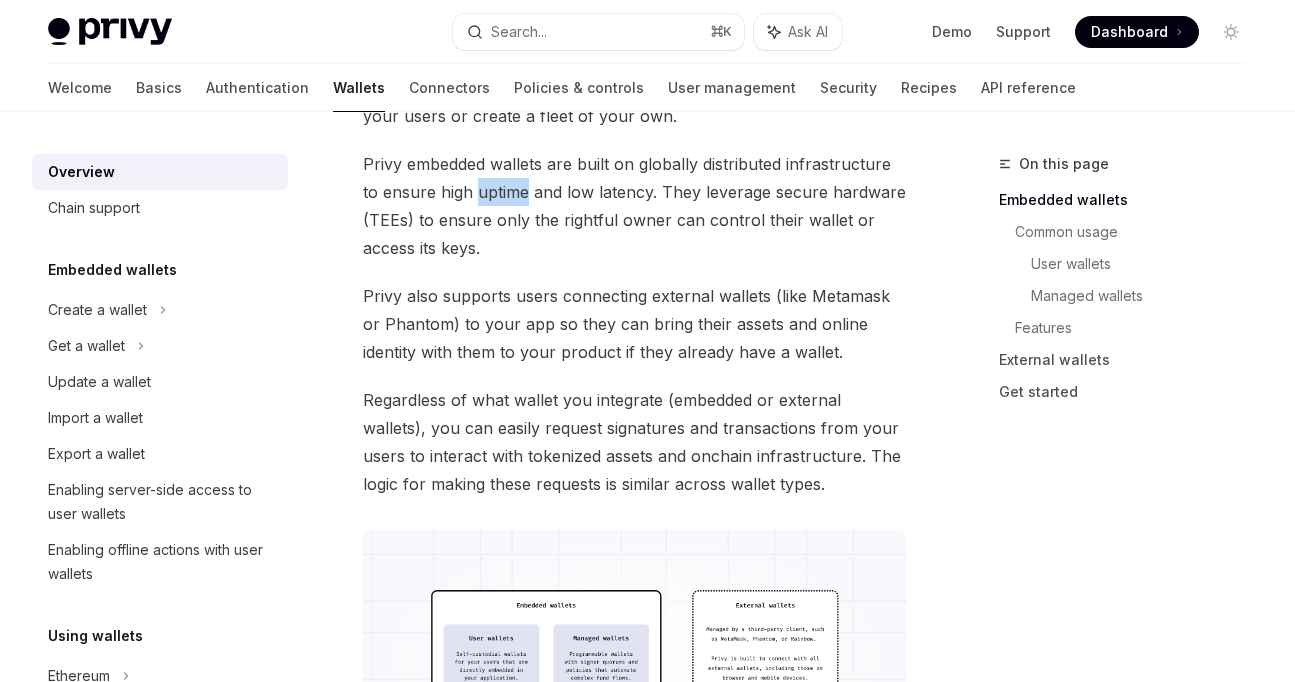 click on "Privy embedded wallets are built on globally distributed infrastructure to ensure high uptime and low latency. They leverage secure hardware (TEEs) to ensure only the rightful owner can control their wallet or access its keys." at bounding box center [635, 206] 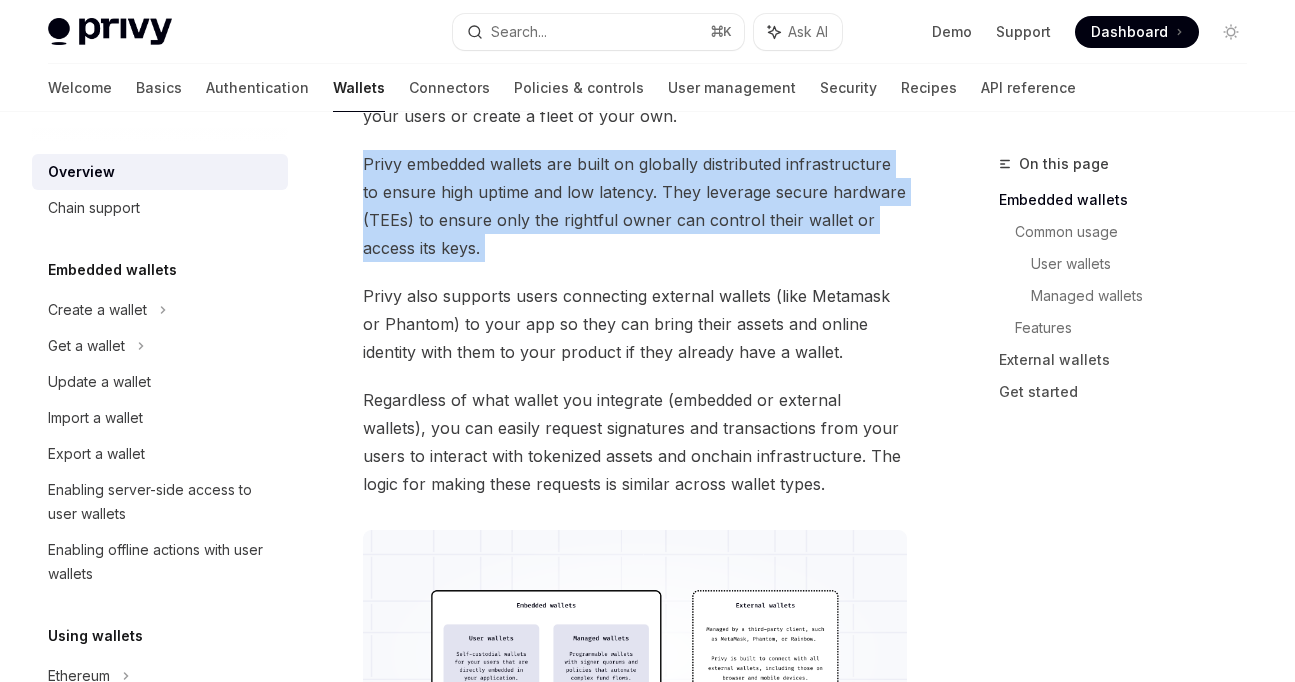 click on "Privy embedded wallets are built on globally distributed infrastructure to ensure high uptime and low latency. They leverage secure hardware (TEEs) to ensure only the rightful owner can control their wallet or access its keys." at bounding box center (635, 206) 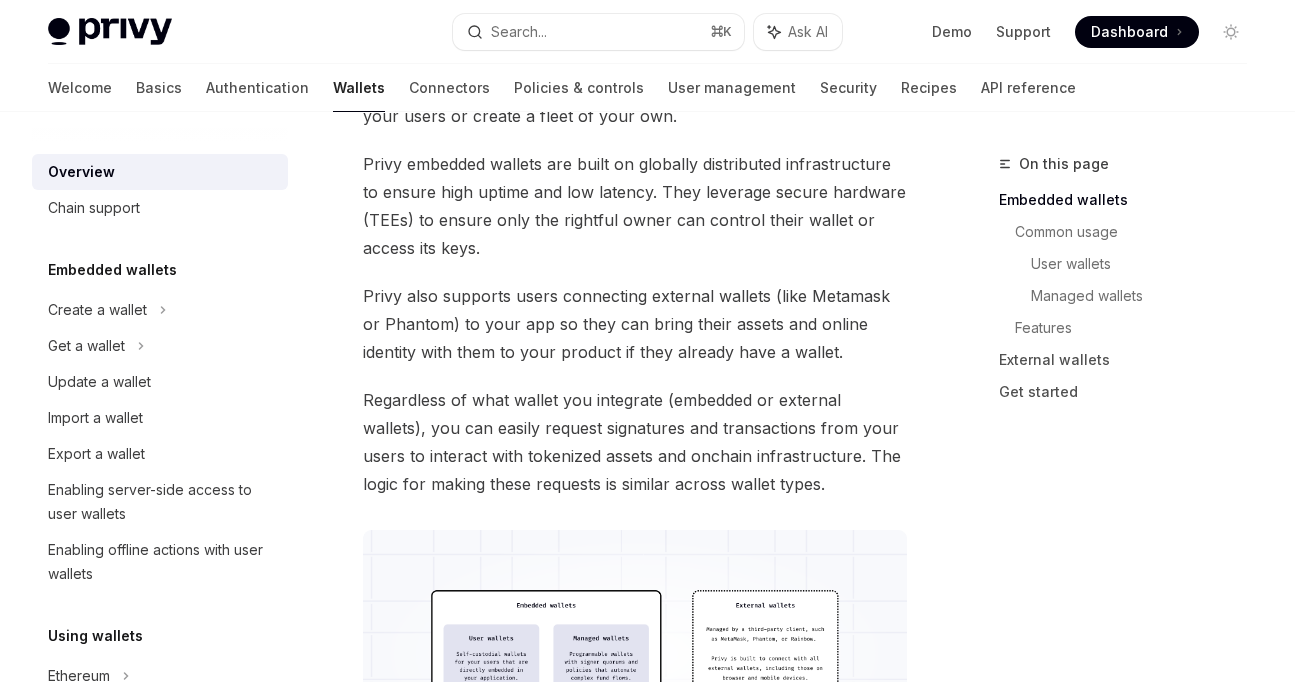 click on "Privy embedded wallets are built on globally distributed infrastructure to ensure high uptime and low latency. They leverage secure hardware (TEEs) to ensure only the rightful owner can control their wallet or access its keys." at bounding box center (635, 206) 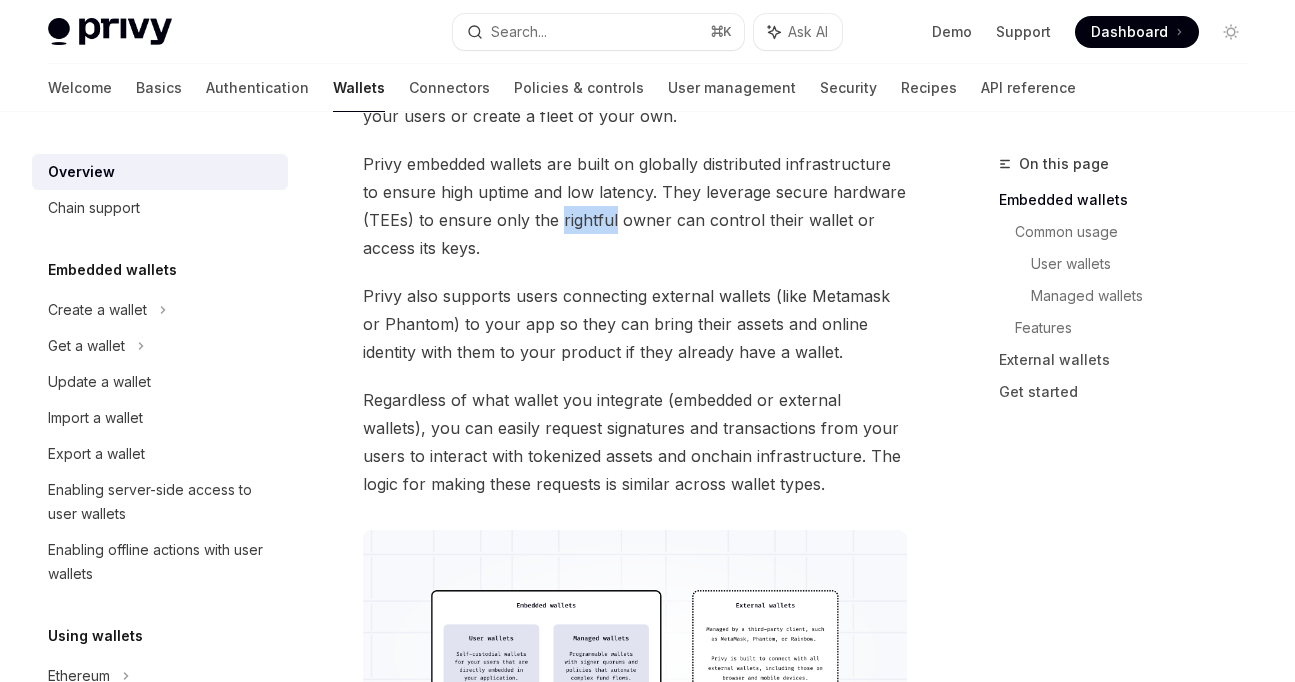 click on "Privy embedded wallets are built on globally distributed infrastructure to ensure high uptime and low latency. They leverage secure hardware (TEEs) to ensure only the rightful owner can control their wallet or access its keys." at bounding box center (635, 206) 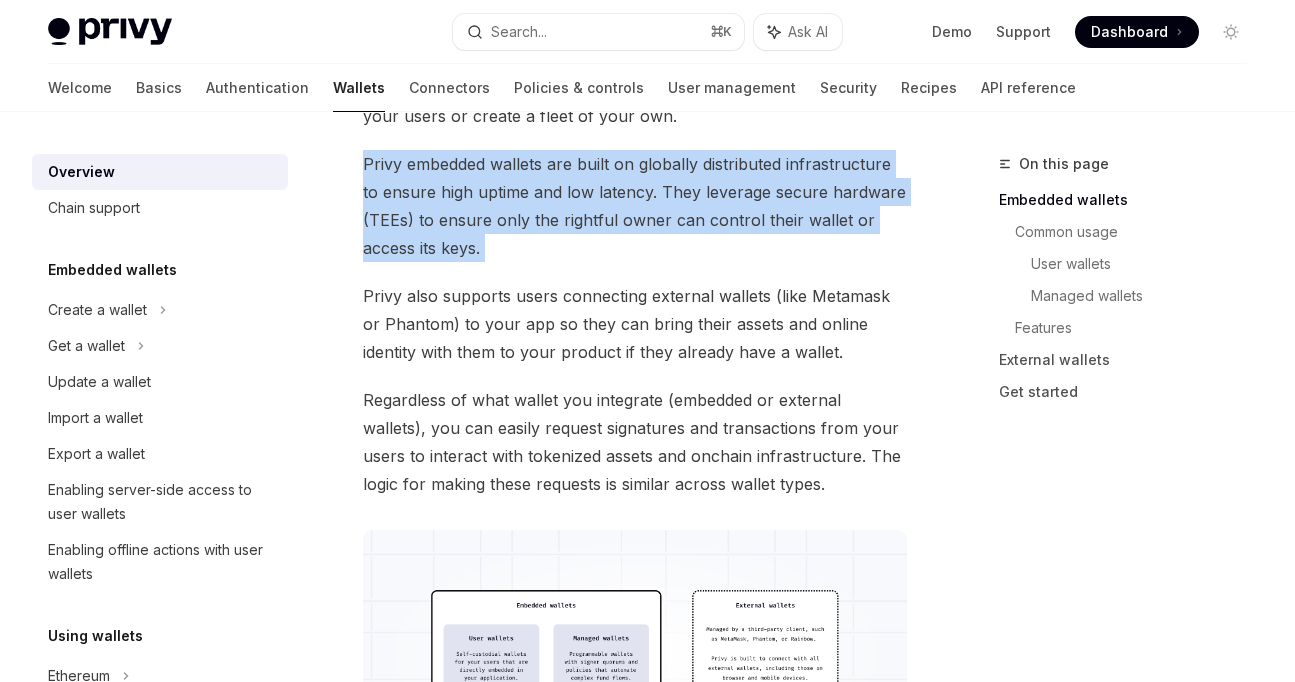click on "Privy embedded wallets are built on globally distributed infrastructure to ensure high uptime and low latency. They leverage secure hardware (TEEs) to ensure only the rightful owner can control their wallet or access its keys." at bounding box center (635, 206) 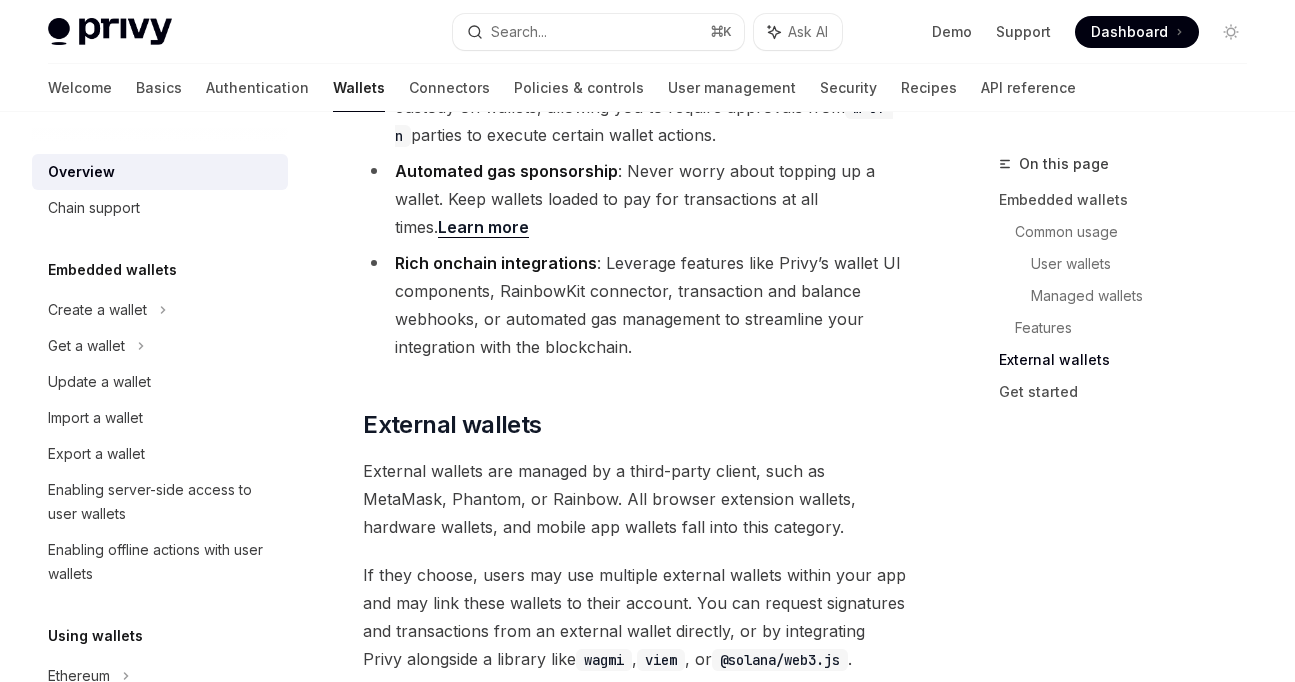 scroll, scrollTop: 3317, scrollLeft: 0, axis: vertical 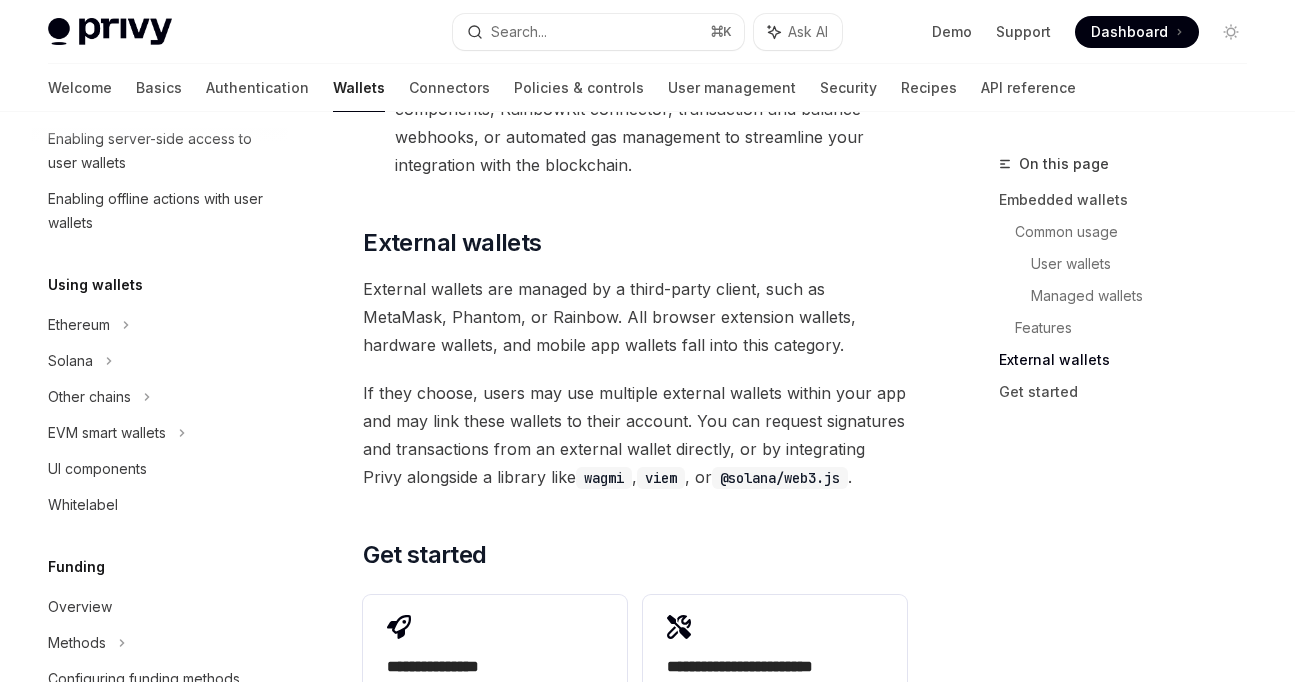 click on "Dashboard" at bounding box center [1129, 32] 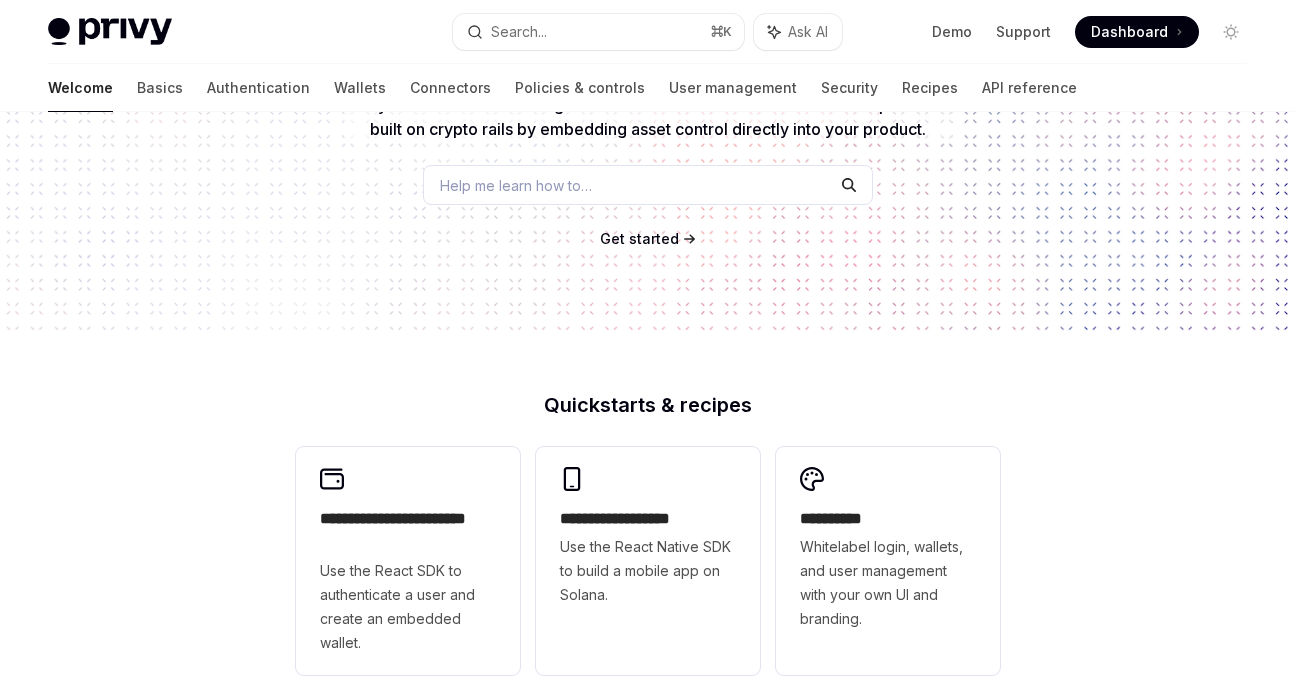 scroll, scrollTop: 0, scrollLeft: 0, axis: both 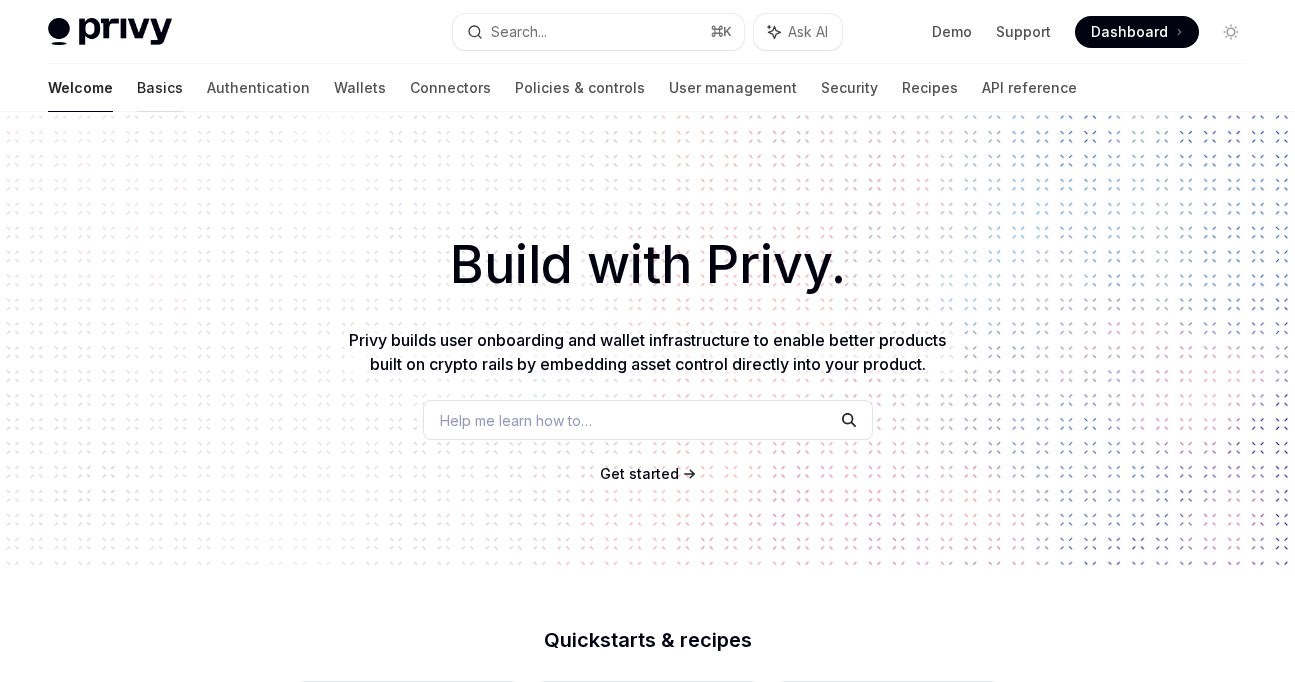 click on "Basics" at bounding box center [160, 88] 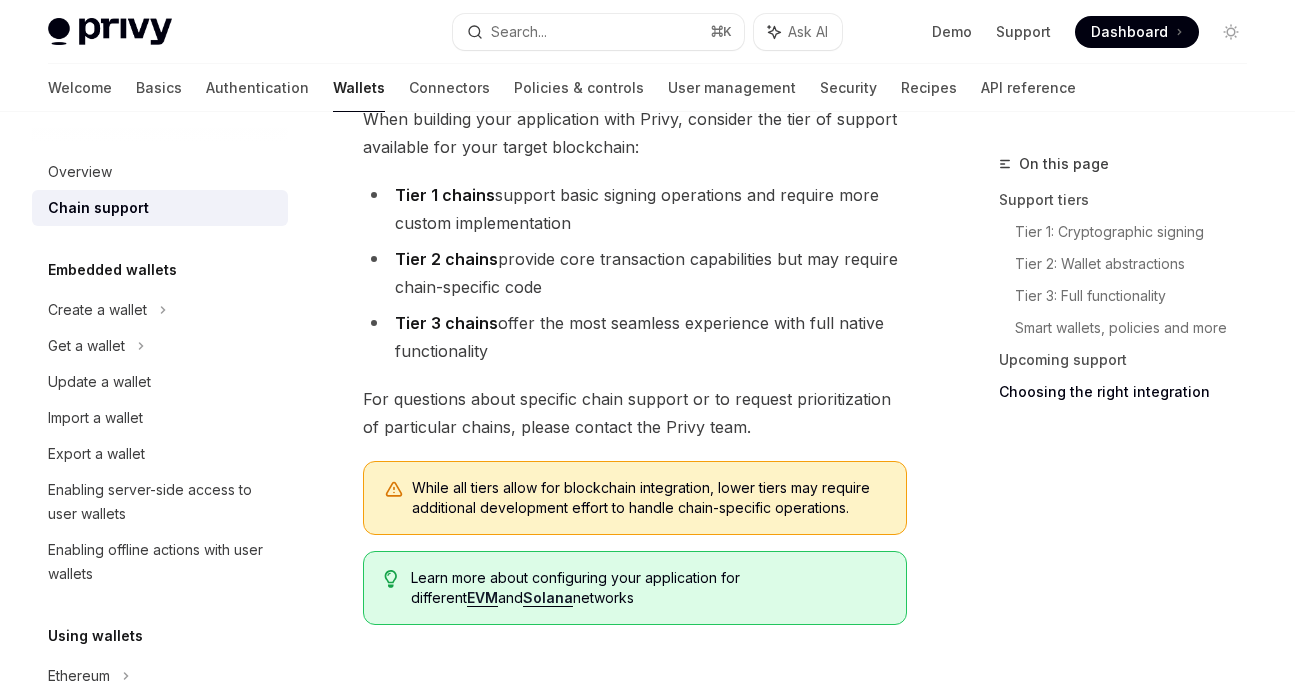 scroll, scrollTop: 2682, scrollLeft: 0, axis: vertical 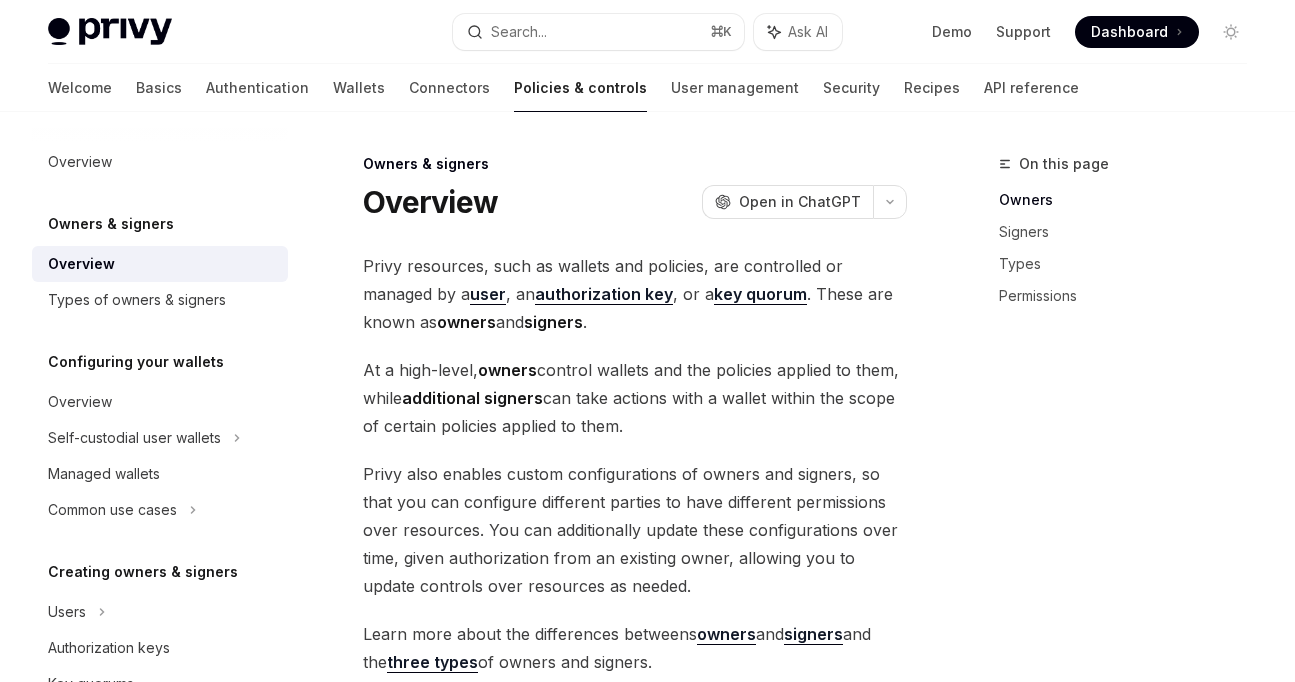 click on "Privy resources, such as wallets and policies, are controlled or managed by a  user , an  authorization key , or a  key quorum . These are known as  owners  and  signers ." at bounding box center [635, 294] 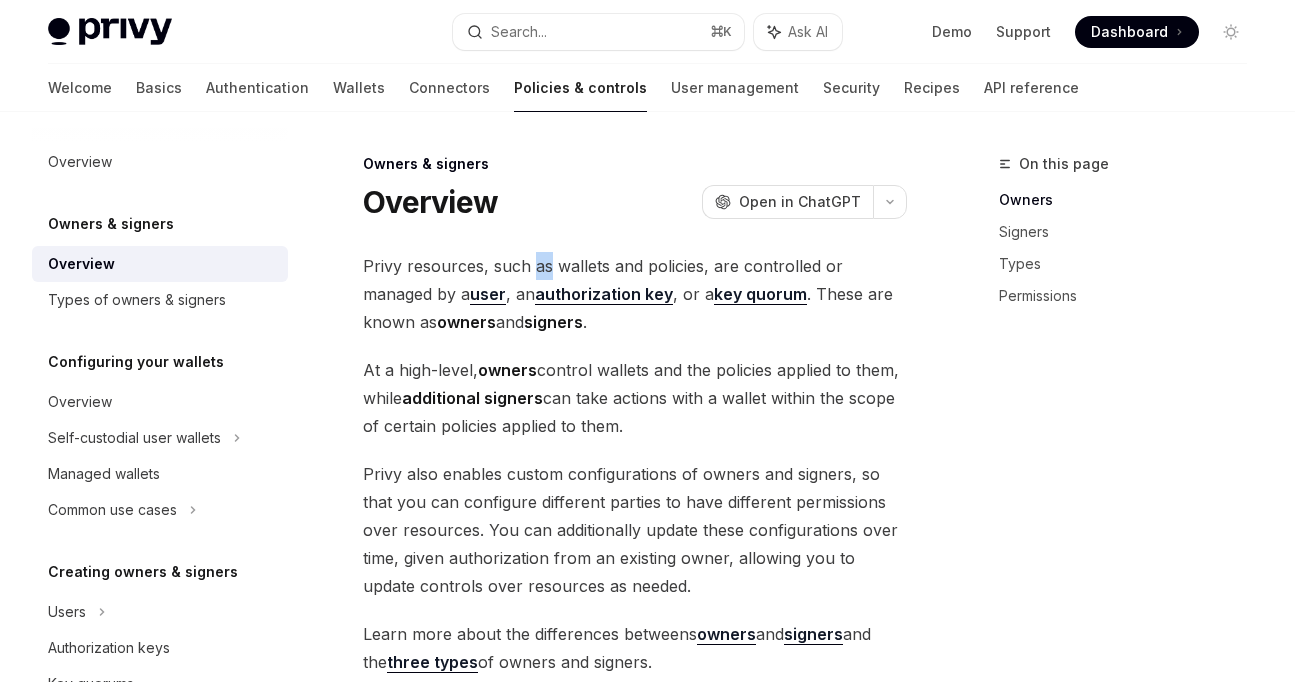 click on "Privy resources, such as wallets and policies, are controlled or managed by a  user , an  authorization key , or a  key quorum . These are known as  owners  and  signers ." at bounding box center [635, 294] 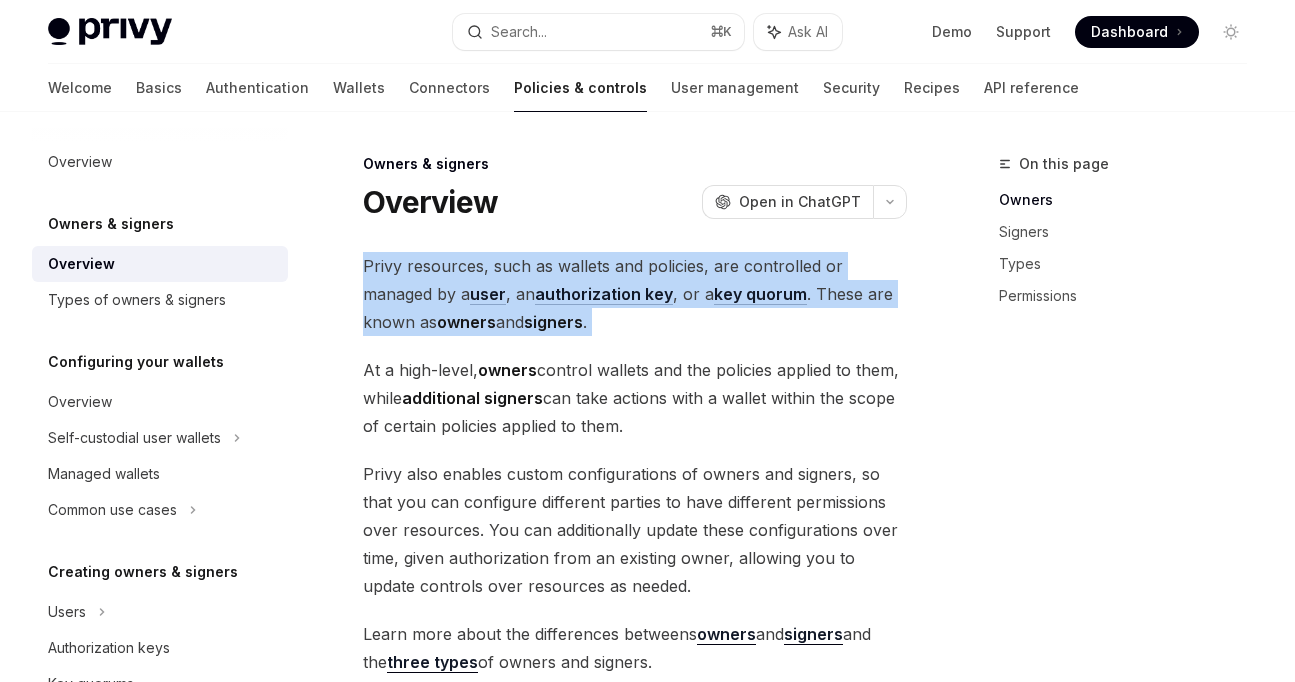 click on "Privy resources, such as wallets and policies, are controlled or managed by a  user , an  authorization key , or a  key quorum . These are known as  owners  and  signers ." at bounding box center [635, 294] 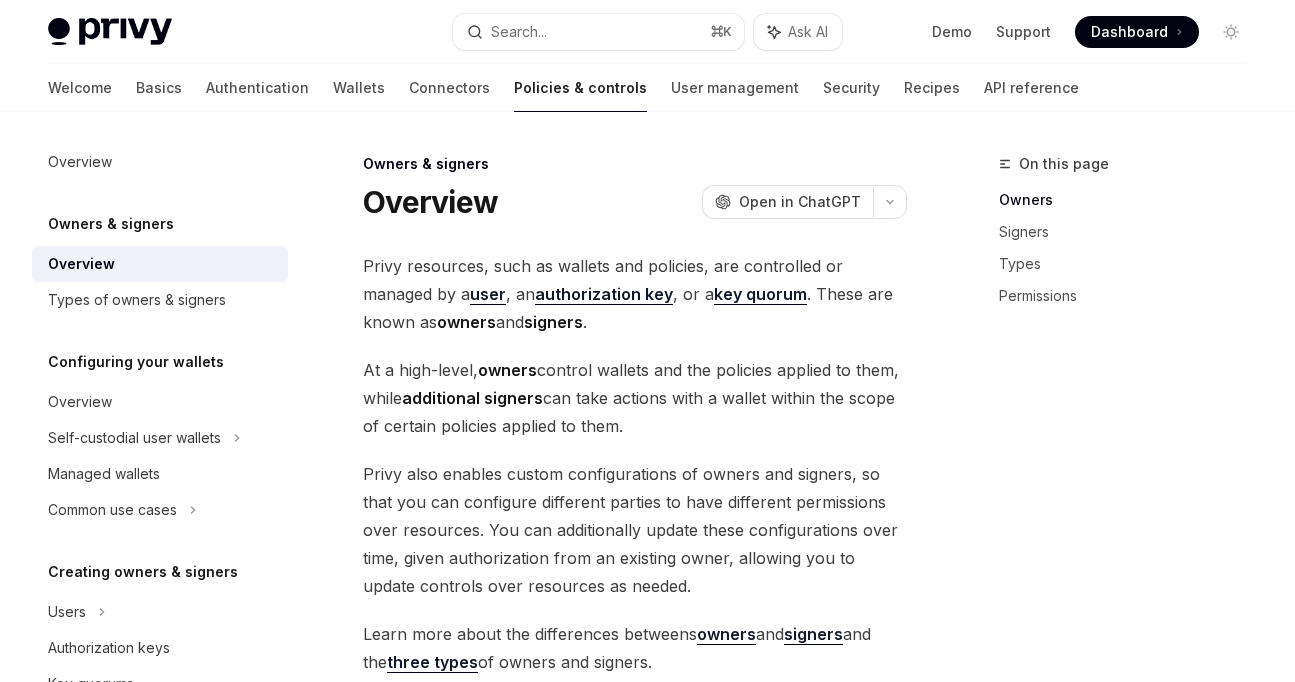 click on "Privy resources, such as wallets and policies, are controlled or managed by a  user , an  authorization key , or a  key quorum . These are known as  owners  and  signers ." at bounding box center [635, 294] 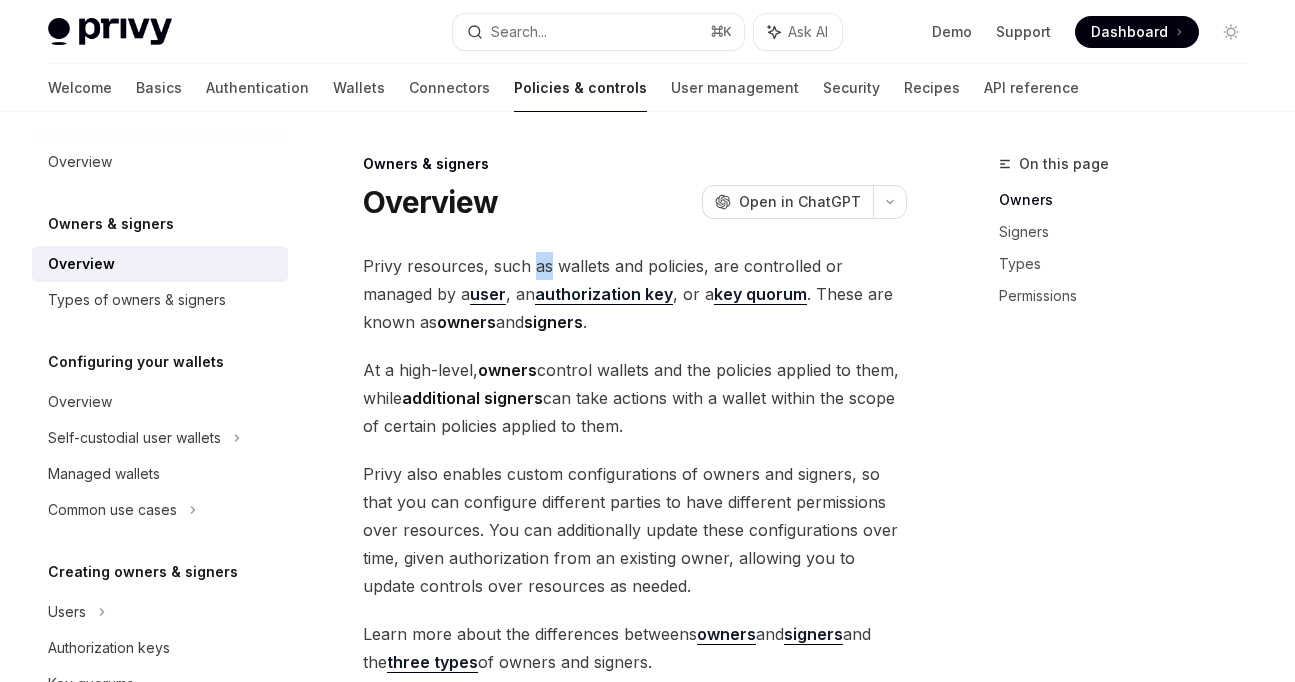 click on "Privy resources, such as wallets and policies, are controlled or managed by a  user , an  authorization key , or a  key quorum . These are known as  owners  and  signers ." at bounding box center (635, 294) 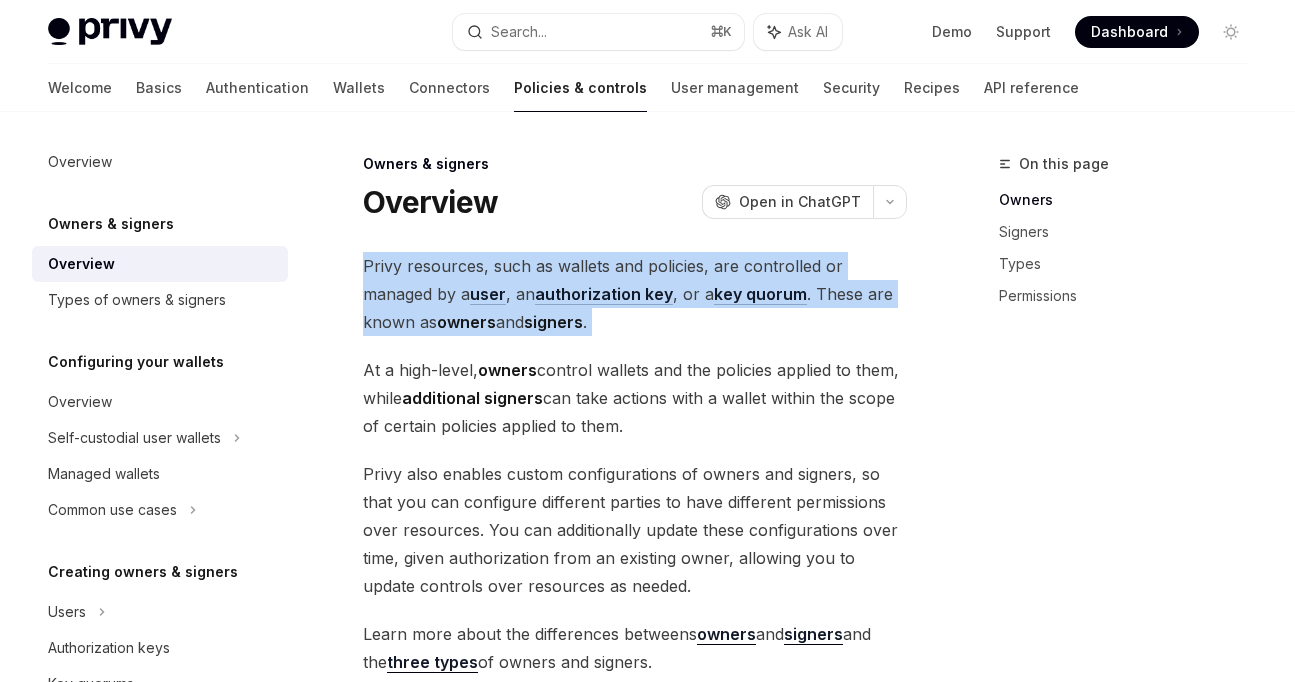 click on "Privy resources, such as wallets and policies, are controlled or managed by a  user , an  authorization key , or a  key quorum . These are known as  owners  and  signers ." at bounding box center (635, 294) 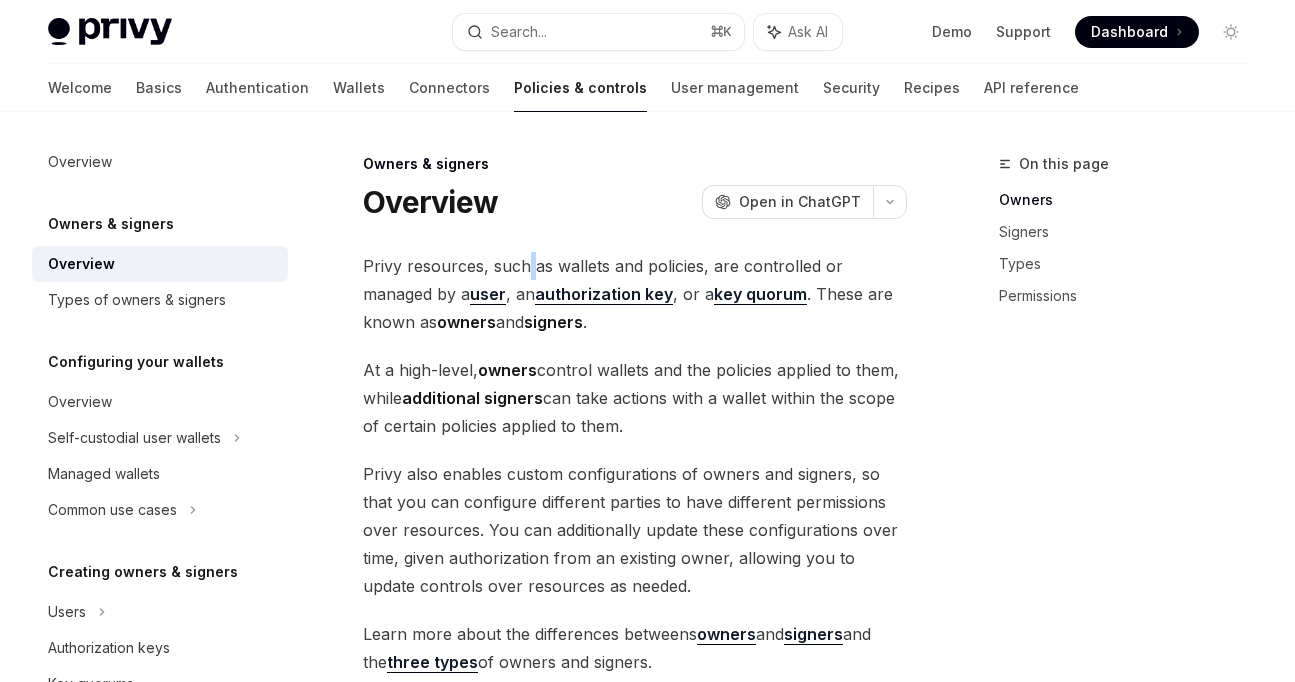 click on "Privy resources, such as wallets and policies, are controlled or managed by a  user , an  authorization key , or a  key quorum . These are known as  owners  and  signers ." at bounding box center [635, 294] 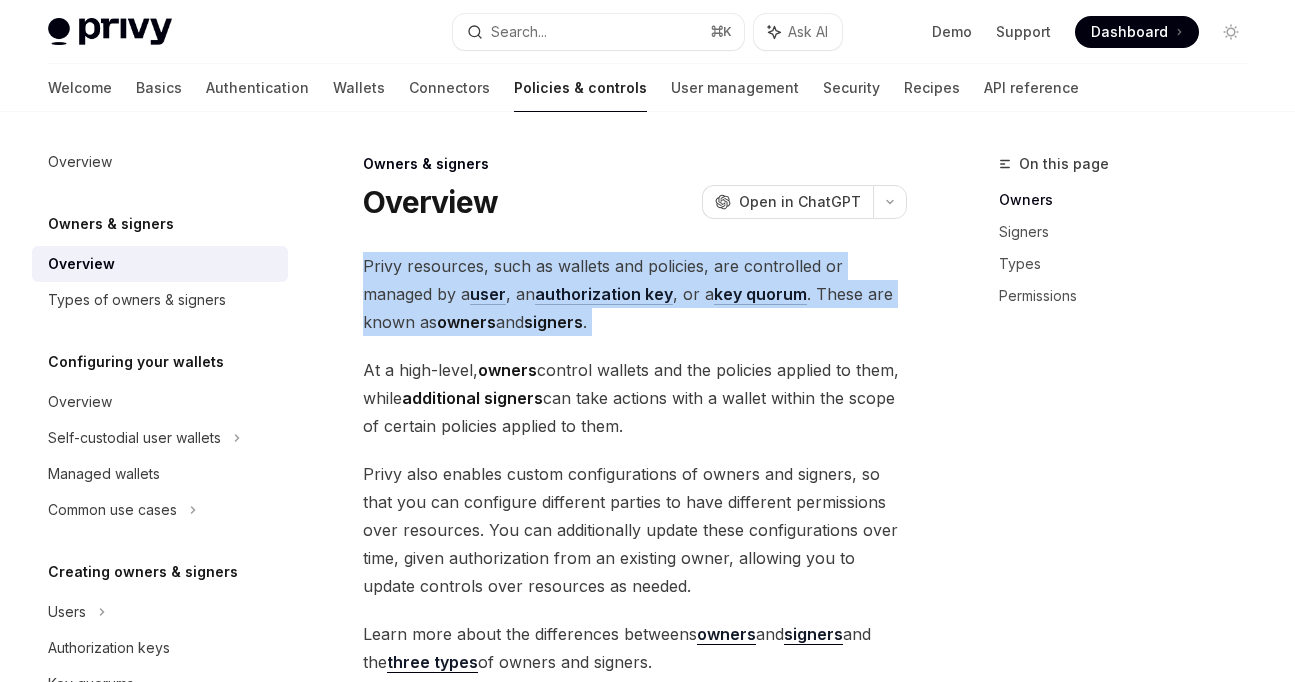 click on "Privy resources, such as wallets and policies, are controlled or managed by a  user , an  authorization key , or a  key quorum . These are known as  owners  and  signers ." at bounding box center [635, 294] 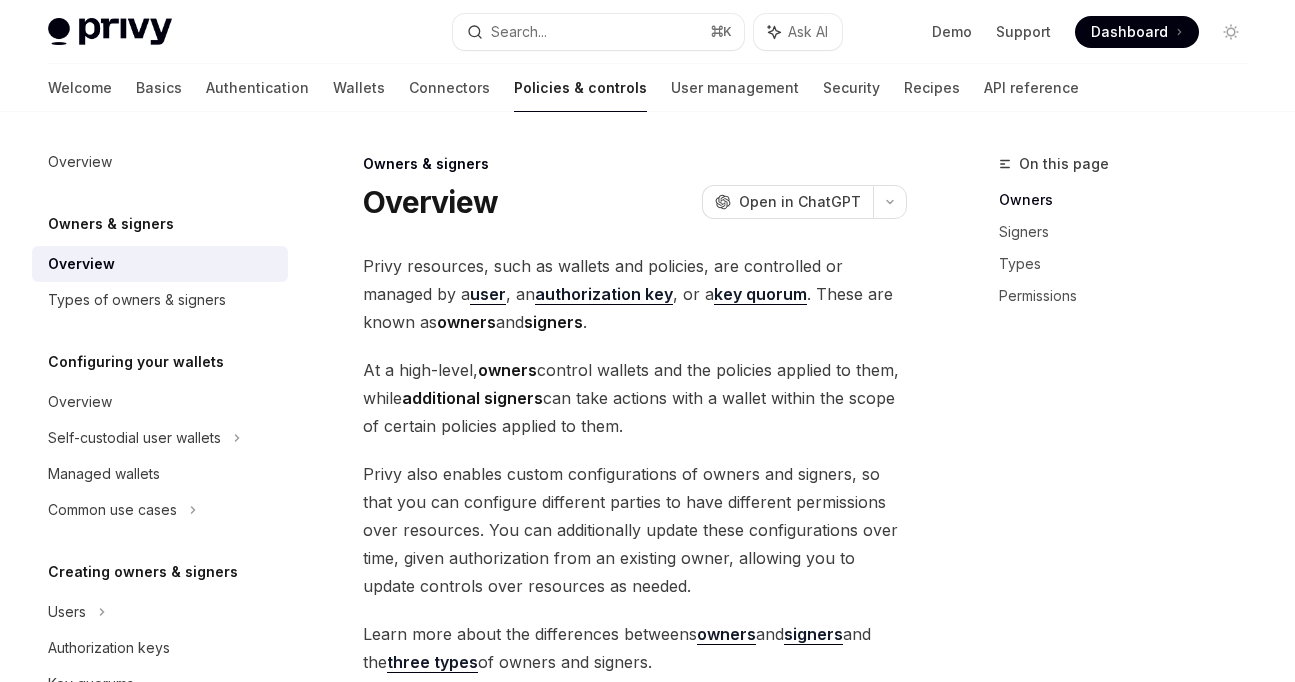 click on "Privy resources, such as wallets and policies, are controlled or managed by a  user , an  authorization key , or a  key quorum . These are known as  owners  and  signers ." at bounding box center (635, 294) 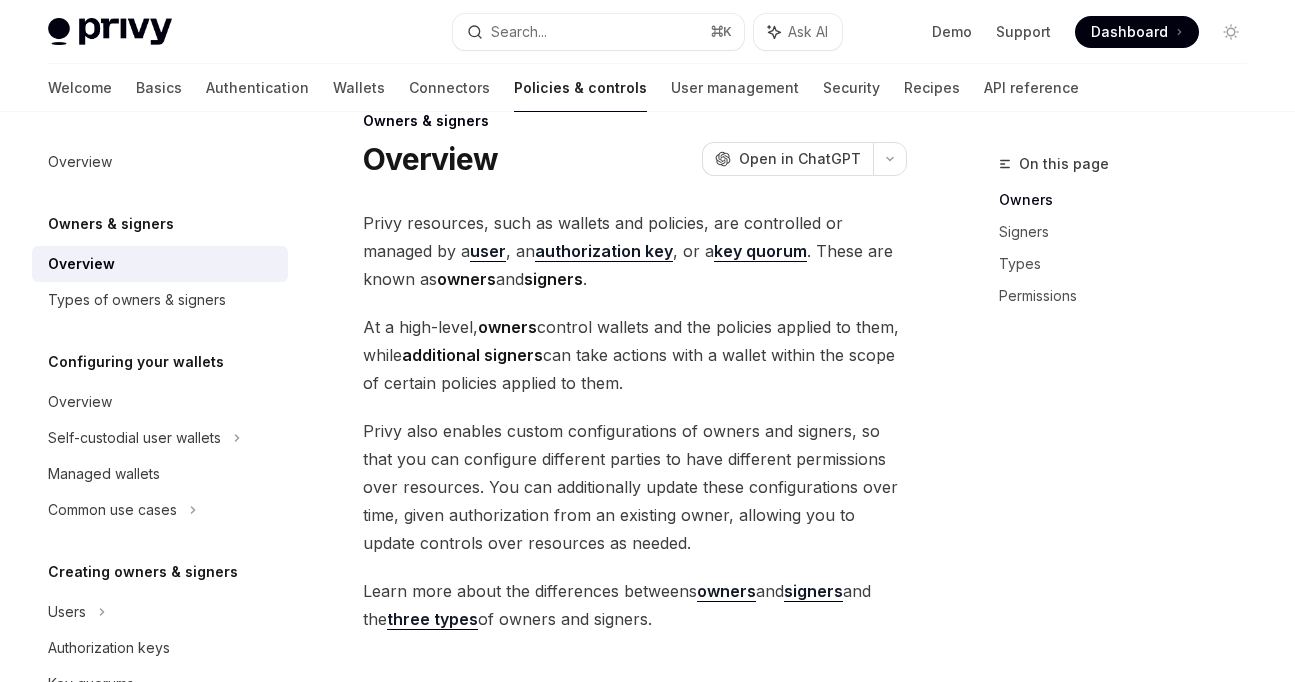 scroll, scrollTop: 216, scrollLeft: 0, axis: vertical 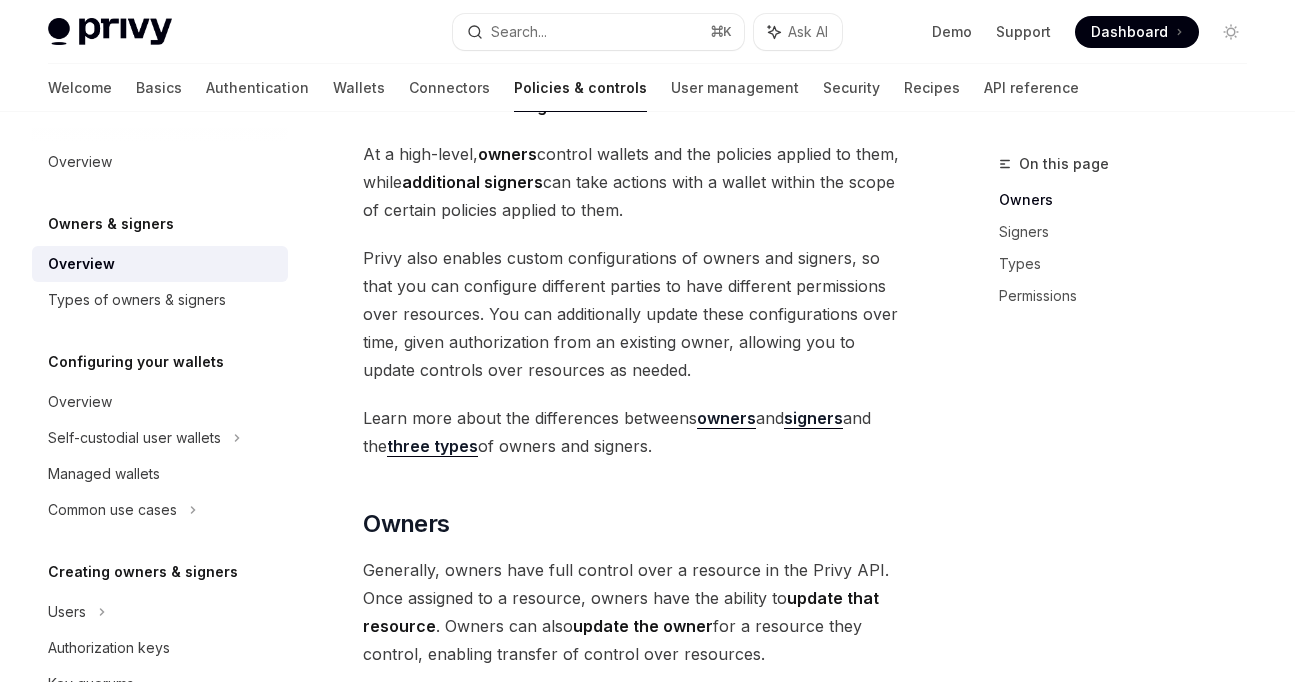 click on "Learn more about the differences betweens  owners  and  signers  and the  three types  of owners and signers." at bounding box center [635, 432] 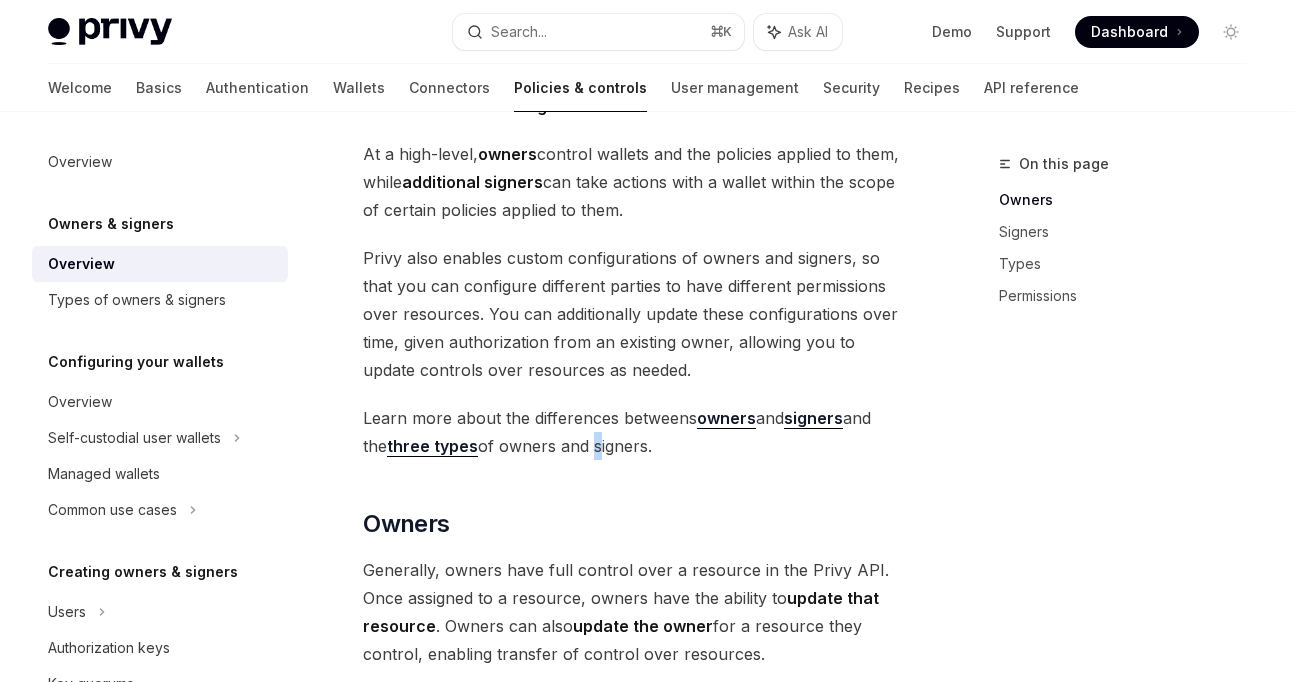 click on "Learn more about the differences betweens  owners  and  signers  and the  three types  of owners and signers." at bounding box center [635, 432] 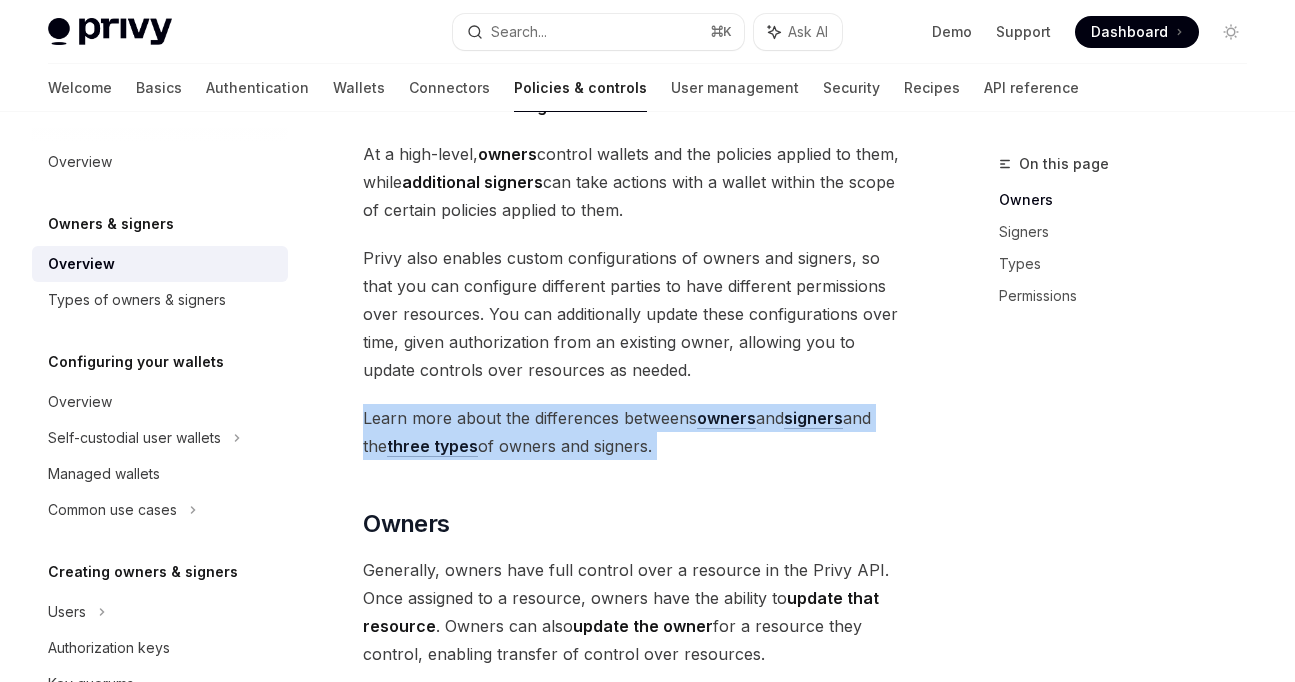 click on "Learn more about the differences betweens  owners  and  signers  and the  three types  of owners and signers." at bounding box center [635, 432] 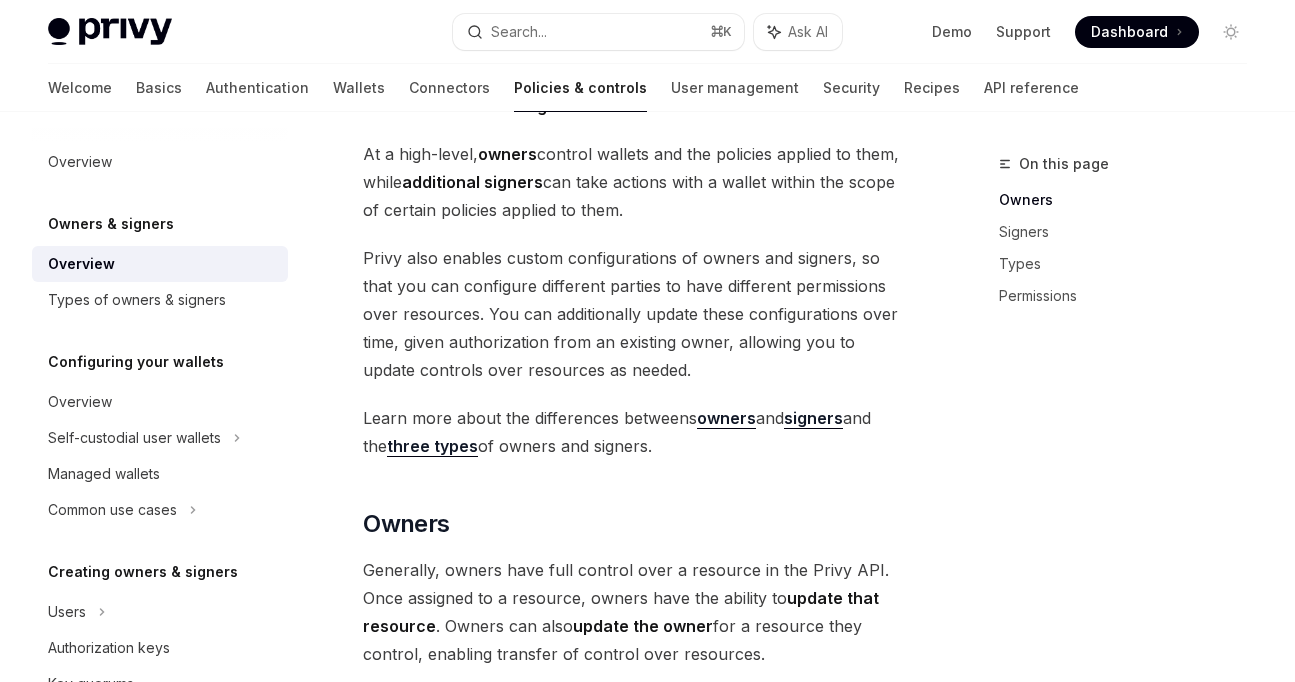 click on "Learn more about the differences betweens  owners  and  signers  and the  three types  of owners and signers." at bounding box center (635, 432) 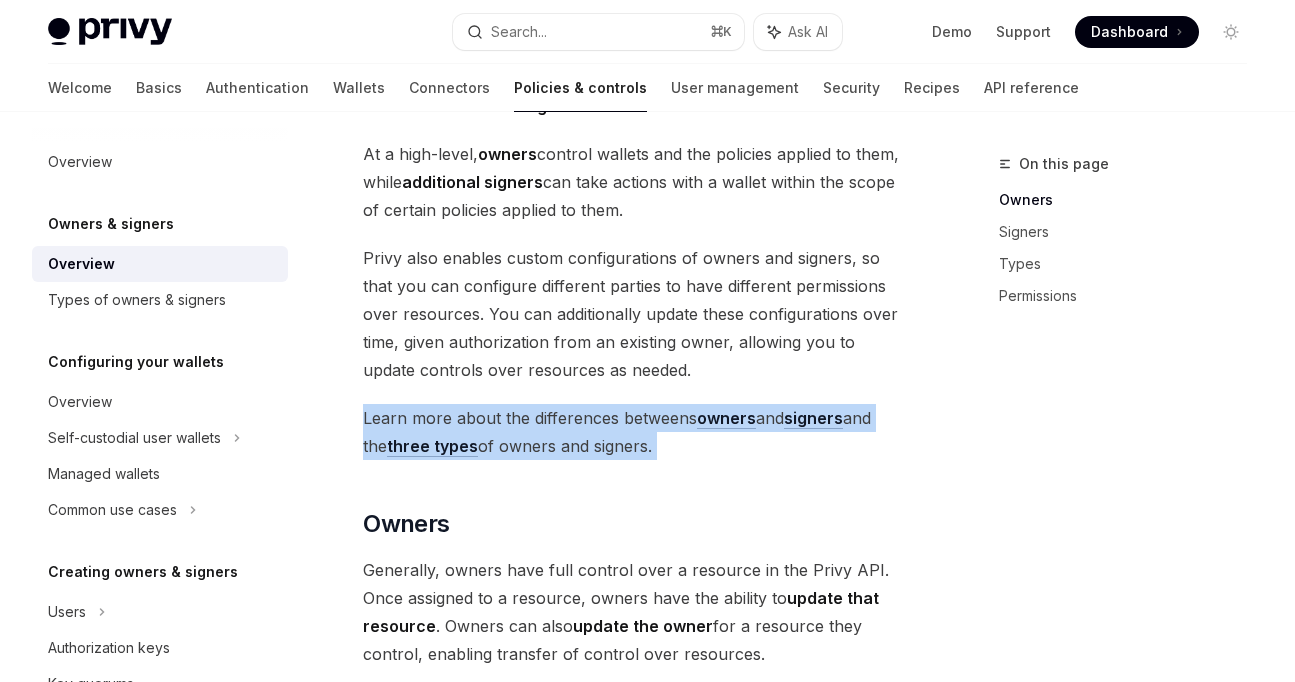 click on "Learn more about the differences betweens  owners  and  signers  and the  three types  of owners and signers." at bounding box center (635, 432) 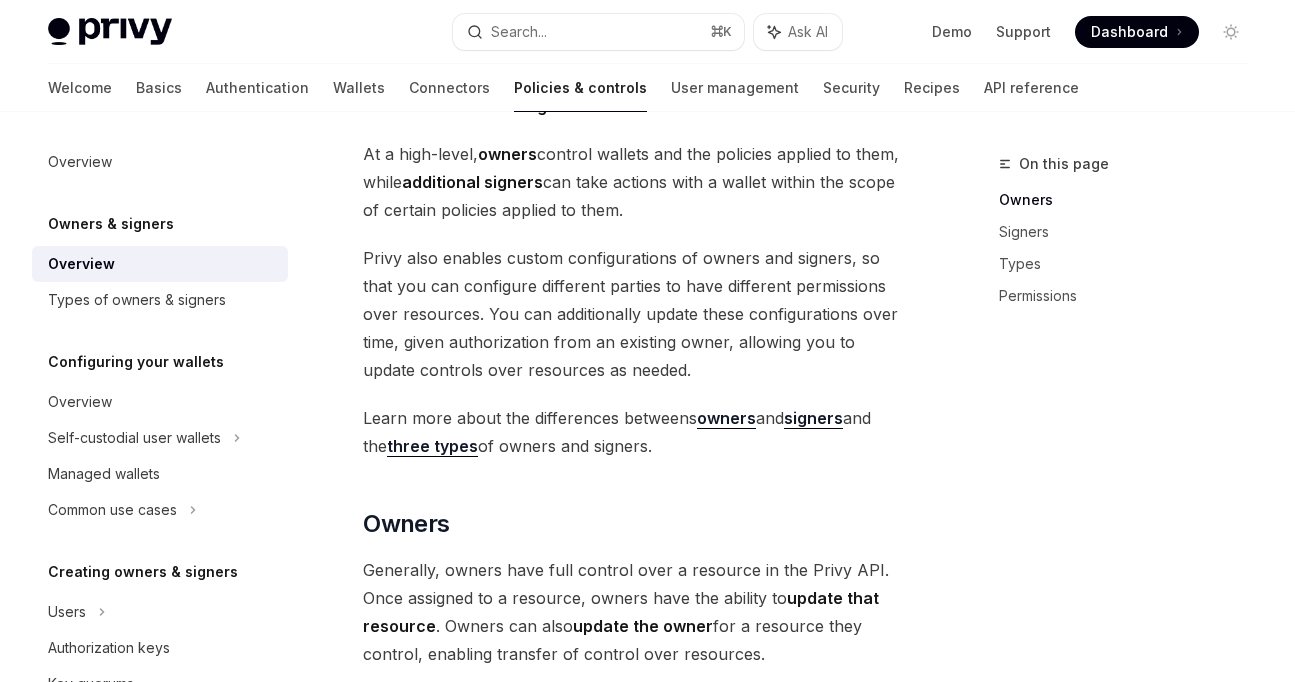 click on "Learn more about the differences betweens  owners  and  signers  and the  three types  of owners and signers." at bounding box center [635, 432] 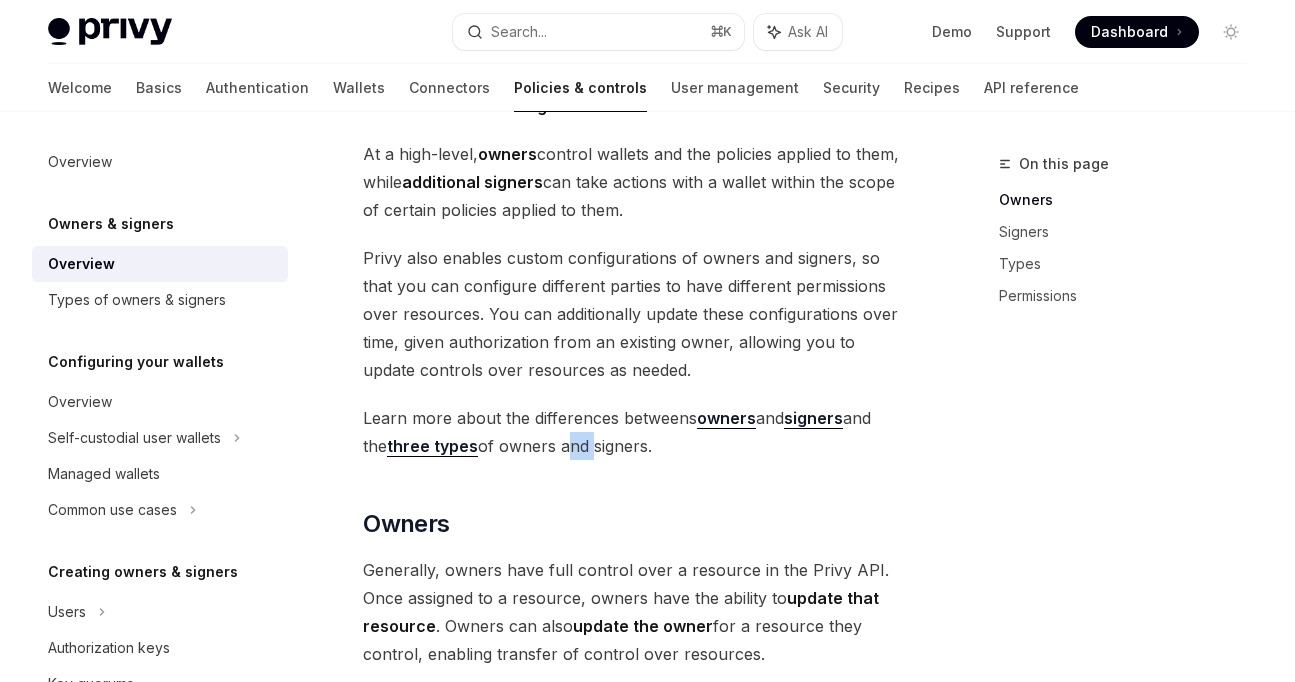 click on "Learn more about the differences betweens  owners  and  signers  and the  three types  of owners and signers." at bounding box center (635, 432) 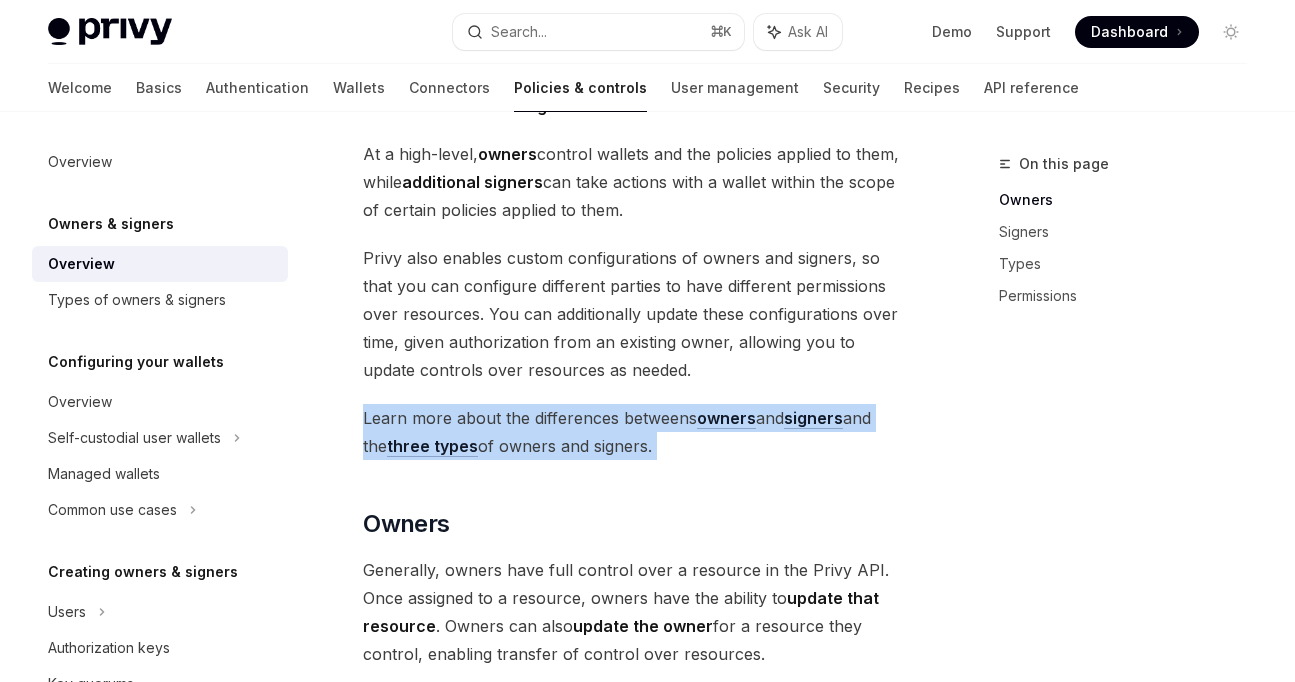 click on "Learn more about the differences betweens  owners  and  signers  and the  three types  of owners and signers." at bounding box center [635, 432] 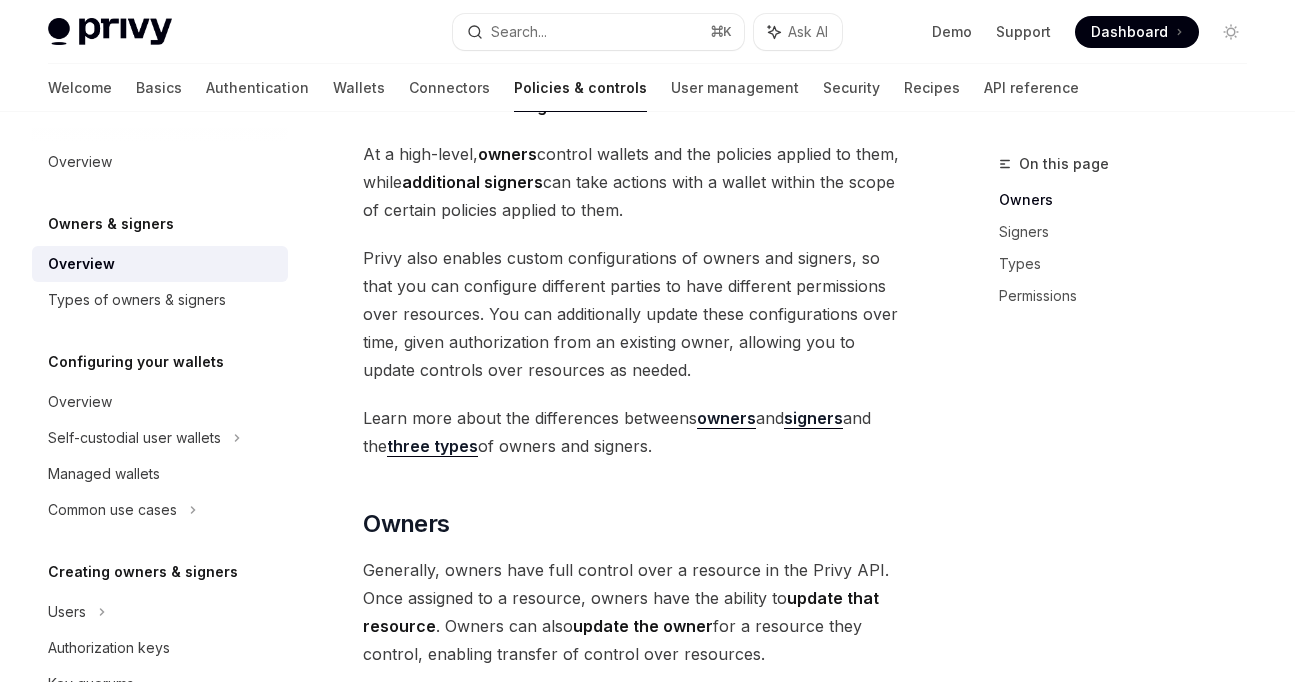 click on "Learn more about the differences betweens  owners  and  signers  and the  three types  of owners and signers." at bounding box center [635, 432] 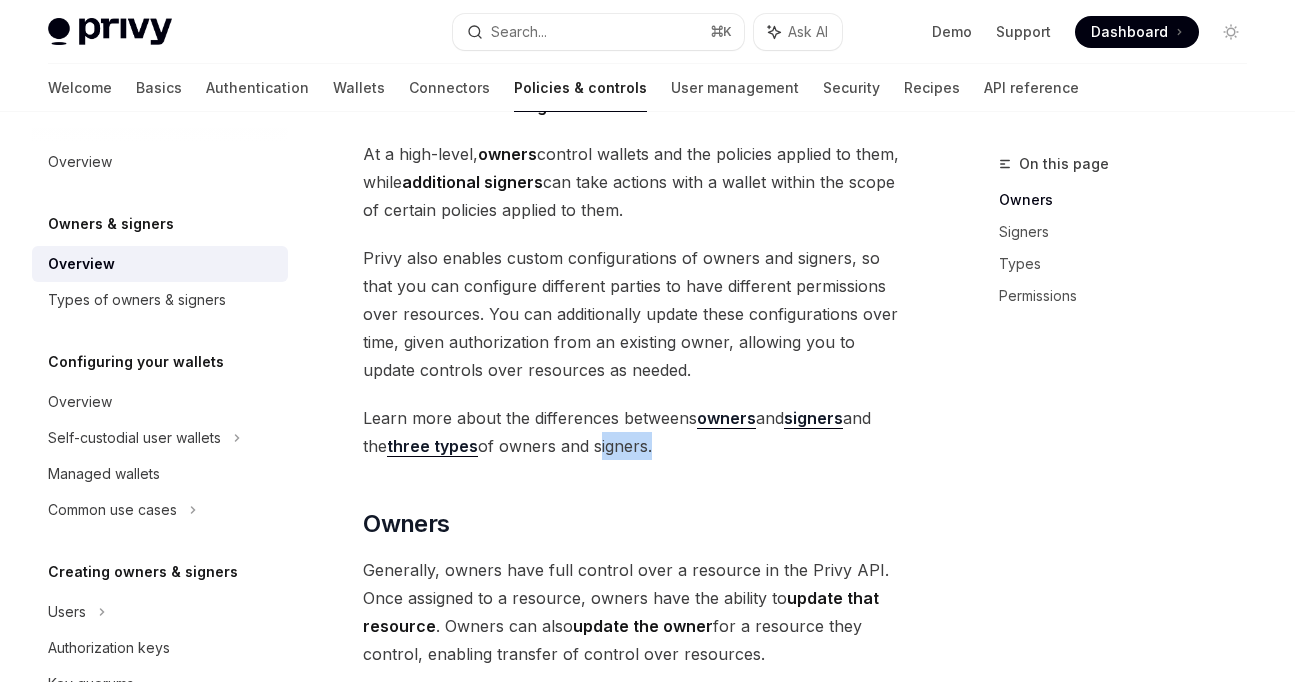 click on "Learn more about the differences betweens  owners  and  signers  and the  three types  of owners and signers." at bounding box center (635, 432) 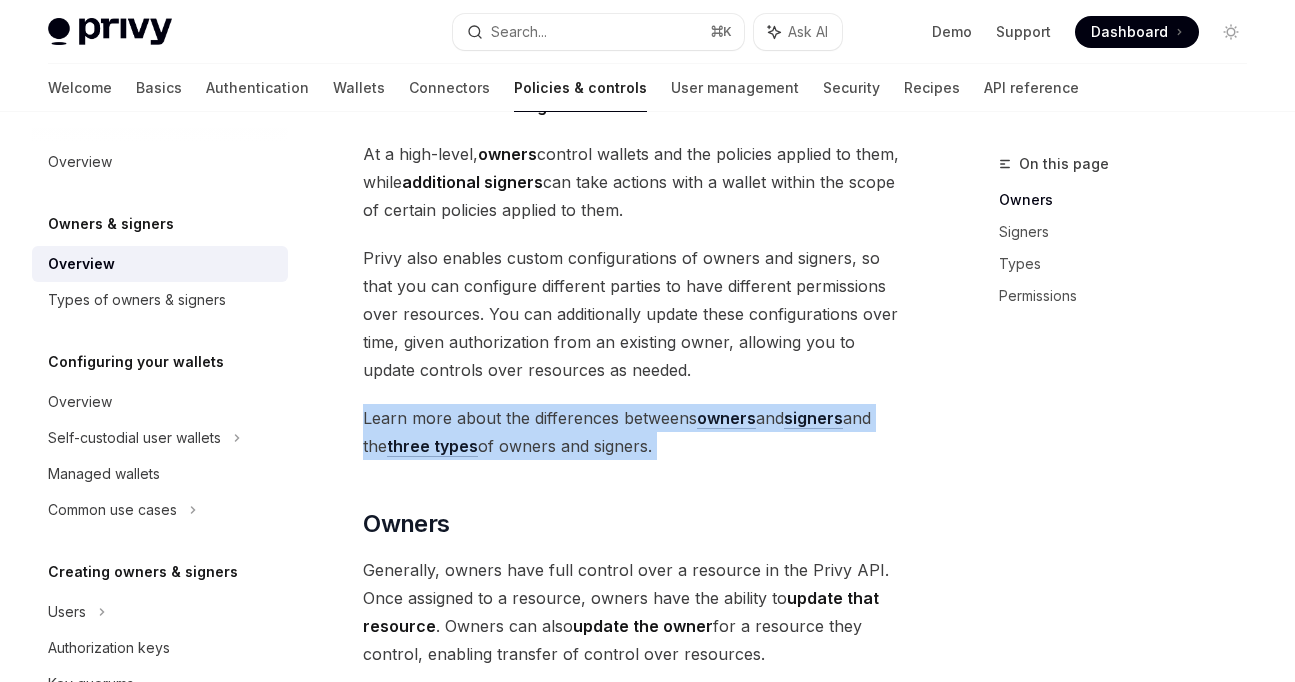 click on "Learn more about the differences betweens  owners  and  signers  and the  three types  of owners and signers." at bounding box center [635, 432] 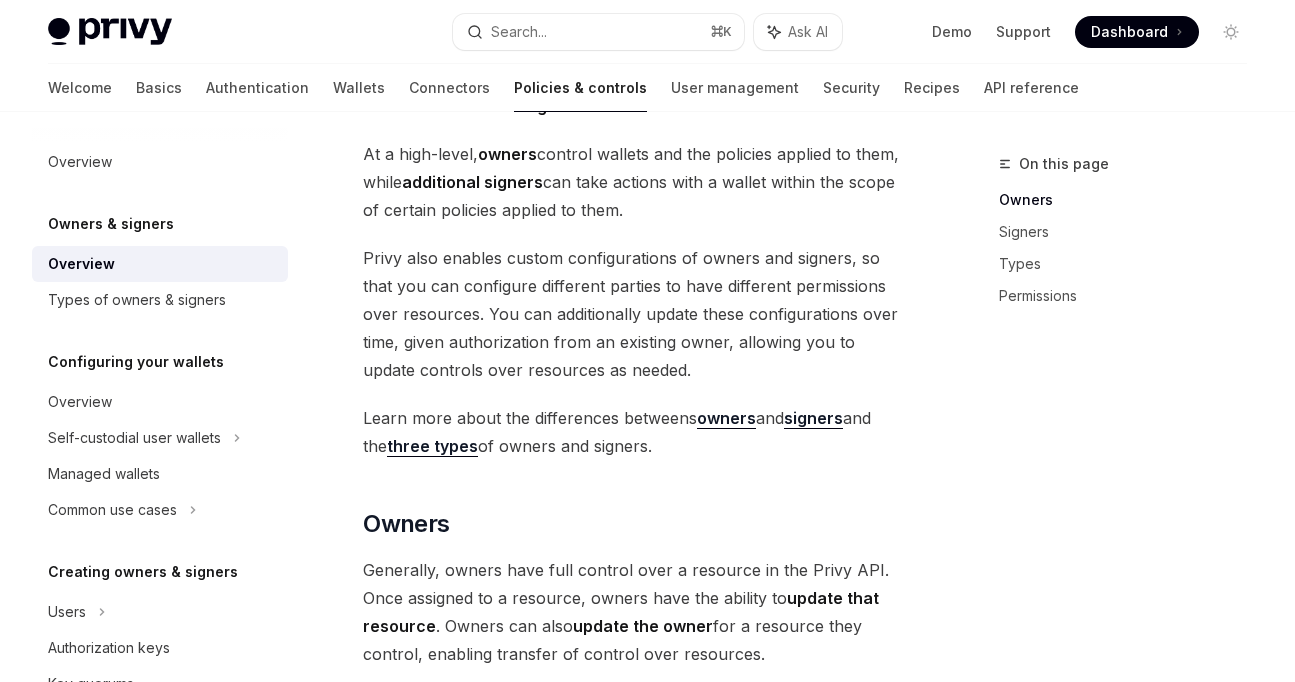 click on "Learn more about the differences betweens  owners  and  signers  and the  three types  of owners and signers." at bounding box center (635, 432) 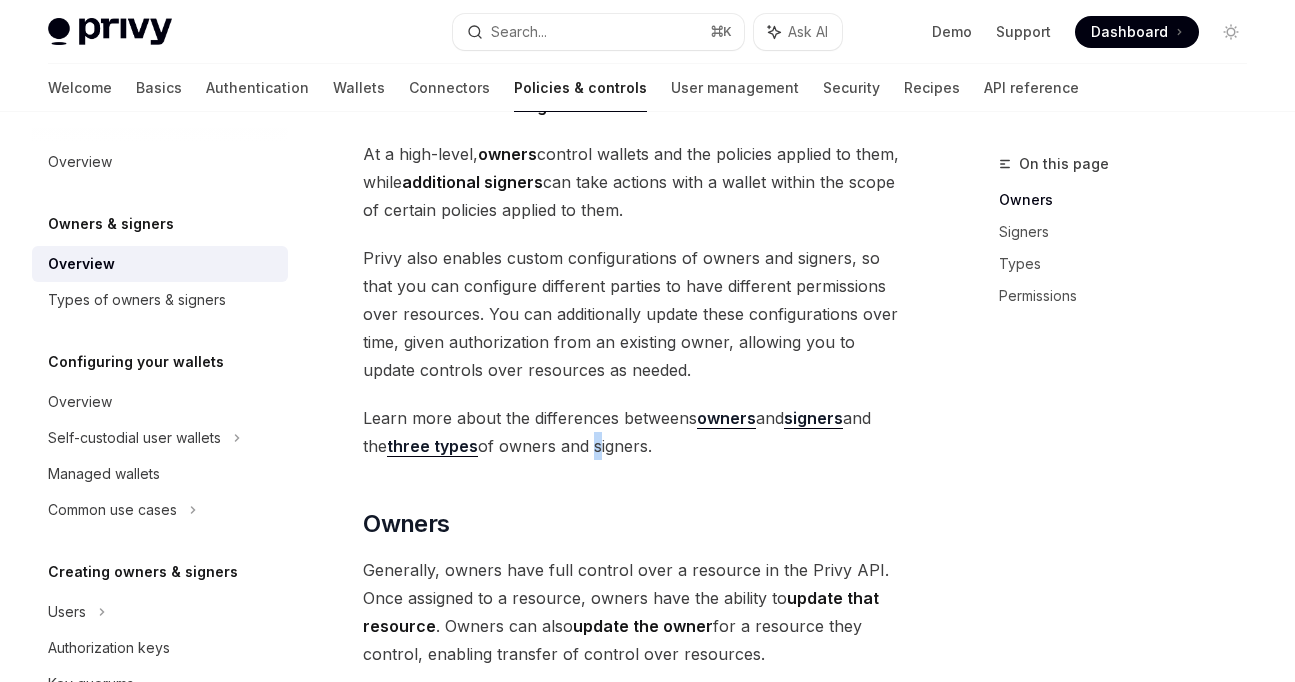 click on "Learn more about the differences betweens  owners  and  signers  and the  three types  of owners and signers." at bounding box center [635, 432] 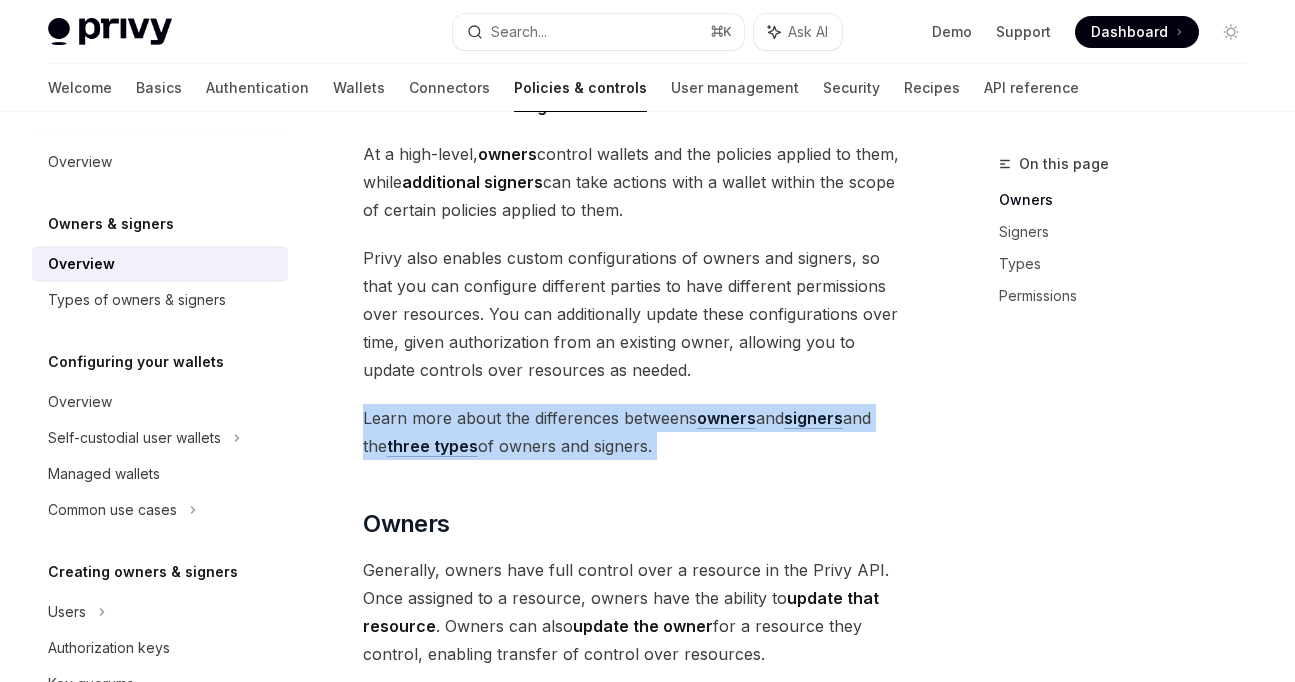 click on "Learn more about the differences betweens  owners  and  signers  and the  three types  of owners and signers." at bounding box center (635, 432) 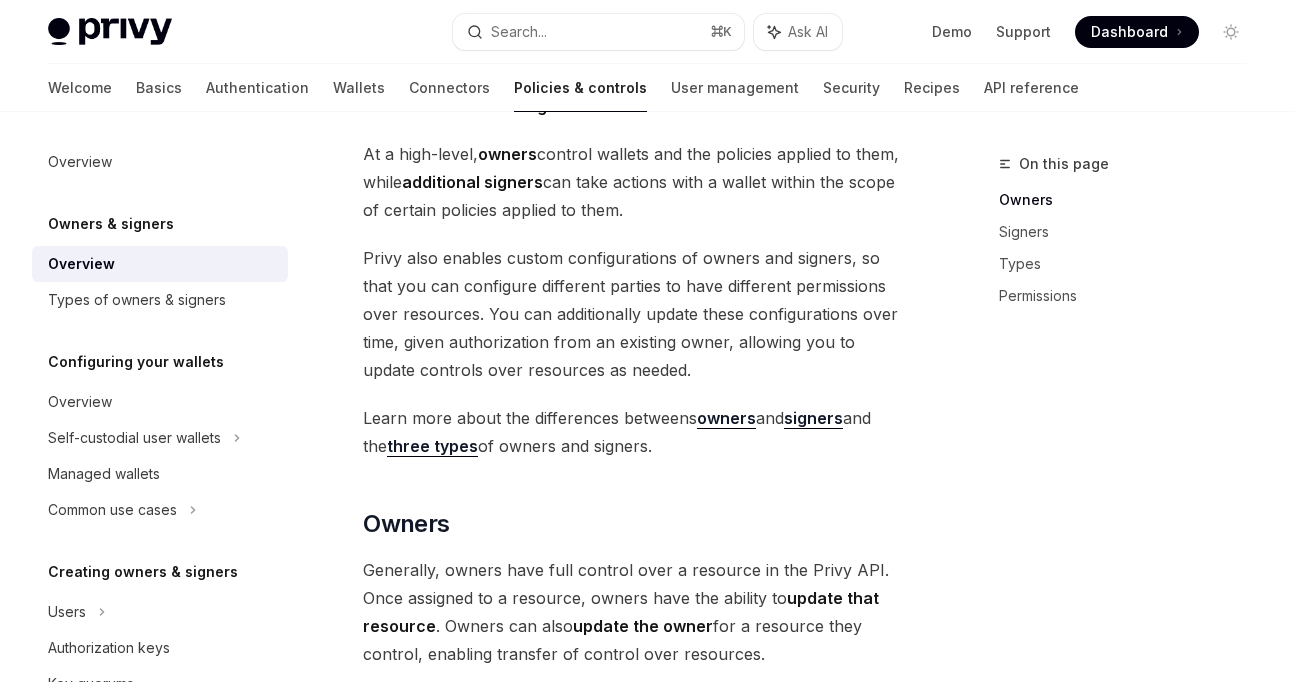 click on "Learn more about the differences betweens  owners  and  signers  and the  three types  of owners and signers." at bounding box center (635, 432) 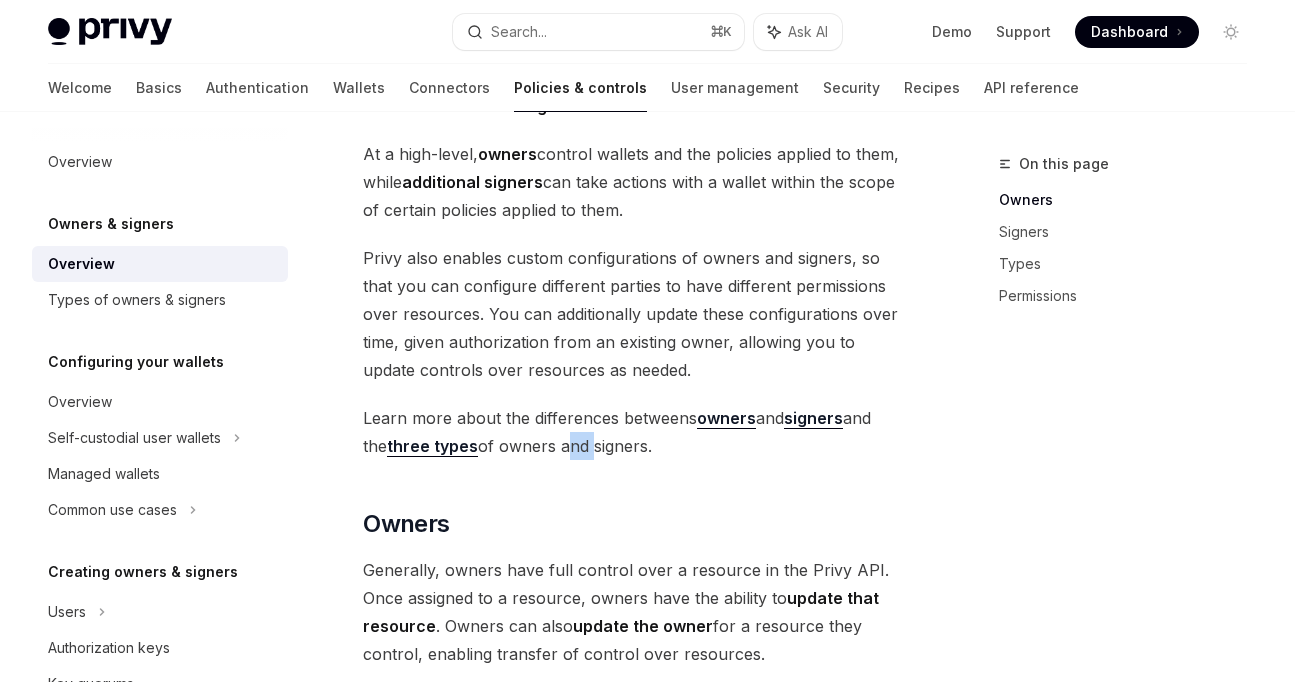 click on "Learn more about the differences betweens  owners  and  signers  and the  three types  of owners and signers." at bounding box center (635, 432) 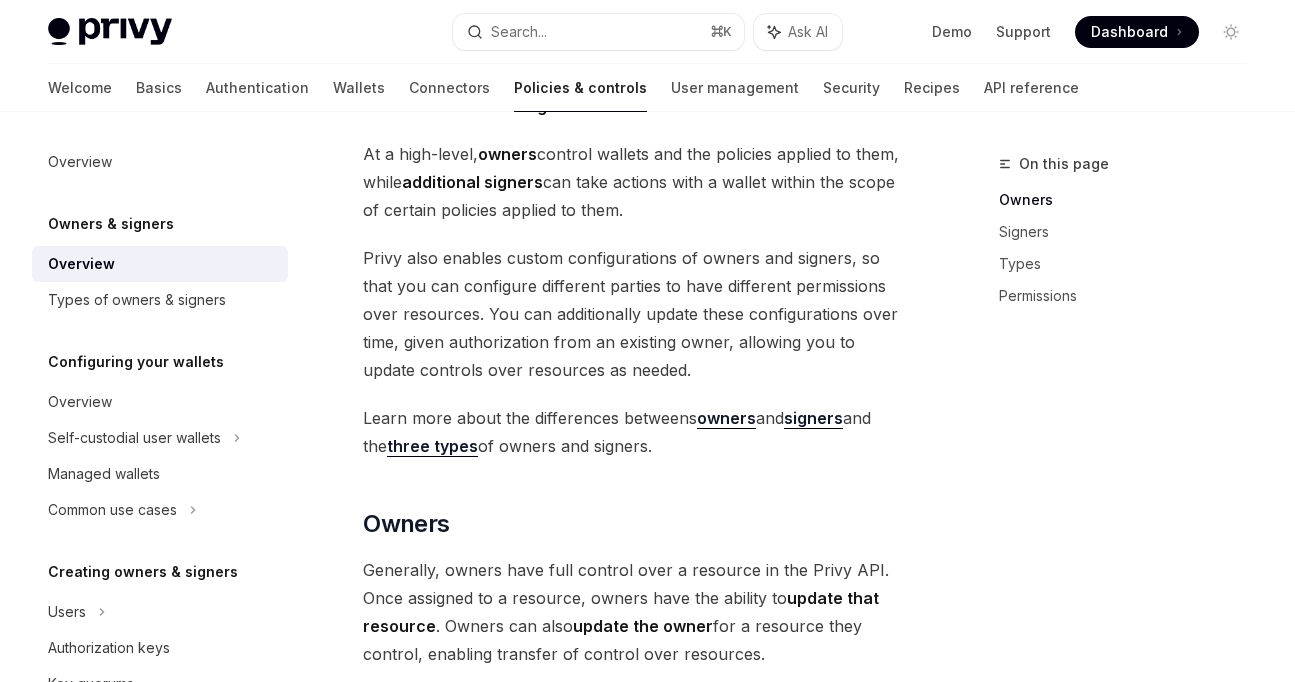 click on "Learn more about the differences betweens  owners  and  signers  and the  three types  of owners and signers." at bounding box center (635, 432) 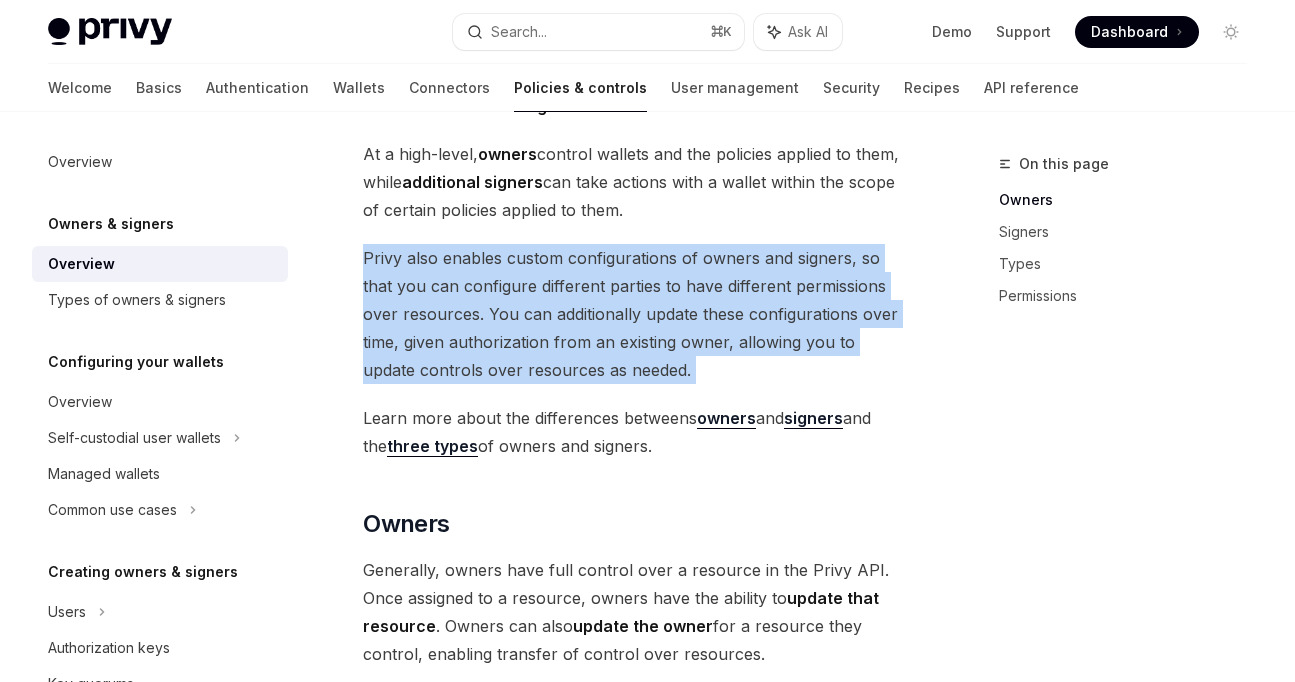 click on "Privy also enables custom configurations of owners and signers, so that you can configure different parties to have different permissions over resources. You can additionally update these configurations over time, given authorization from an existing owner, allowing you to update controls over resources as needed." at bounding box center [635, 314] 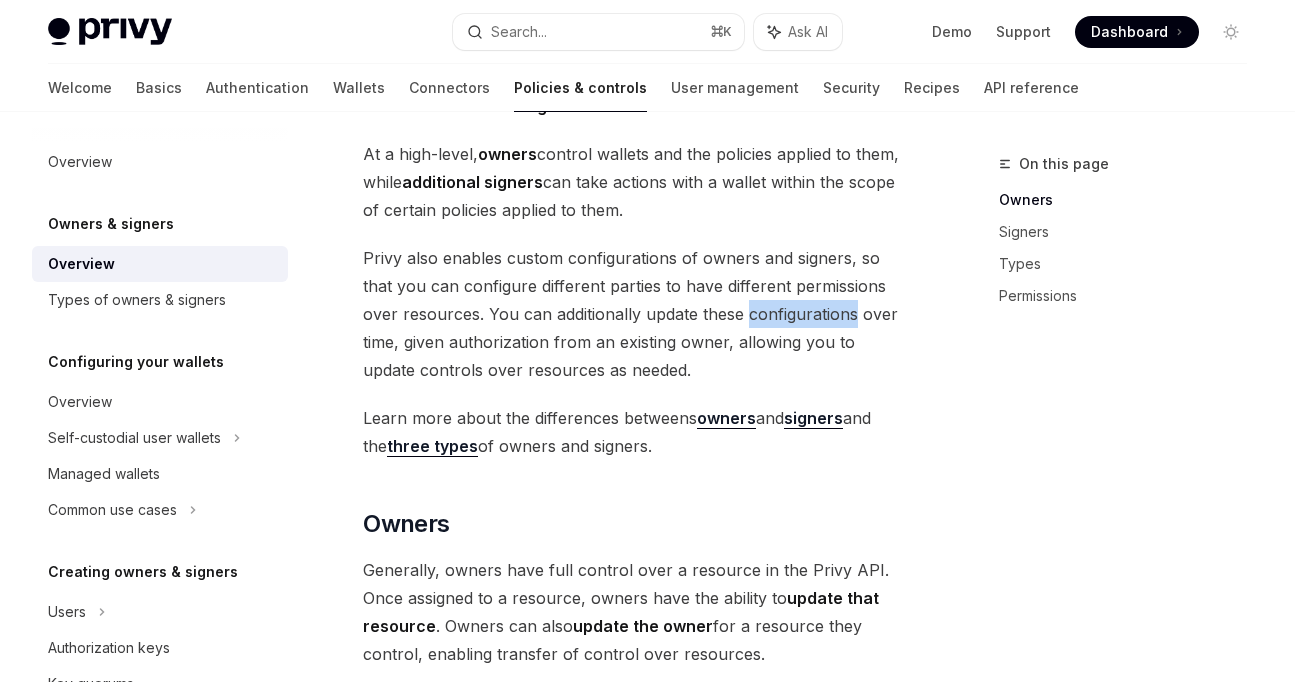 click on "Privy also enables custom configurations of owners and signers, so that you can configure different parties to have different permissions over resources. You can additionally update these configurations over time, given authorization from an existing owner, allowing you to update controls over resources as needed." at bounding box center [635, 314] 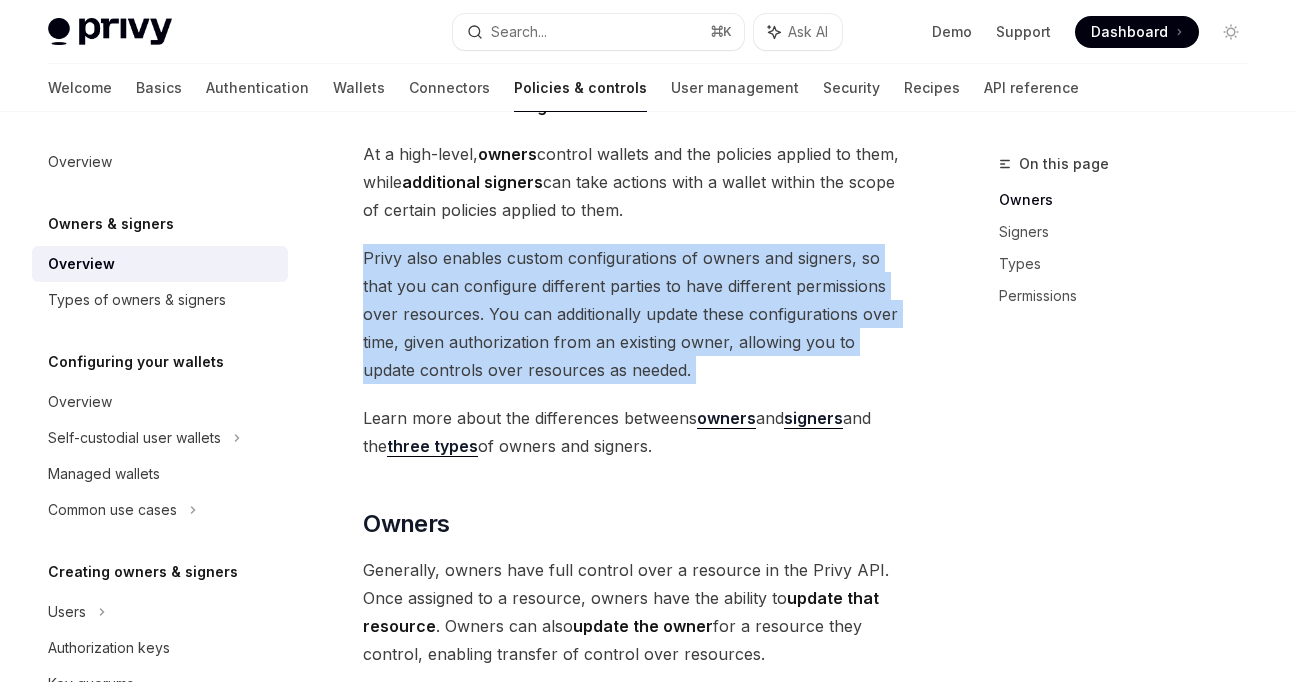 click on "Privy also enables custom configurations of owners and signers, so that you can configure different parties to have different permissions over resources. You can additionally update these configurations over time, given authorization from an existing owner, allowing you to update controls over resources as needed." at bounding box center [635, 314] 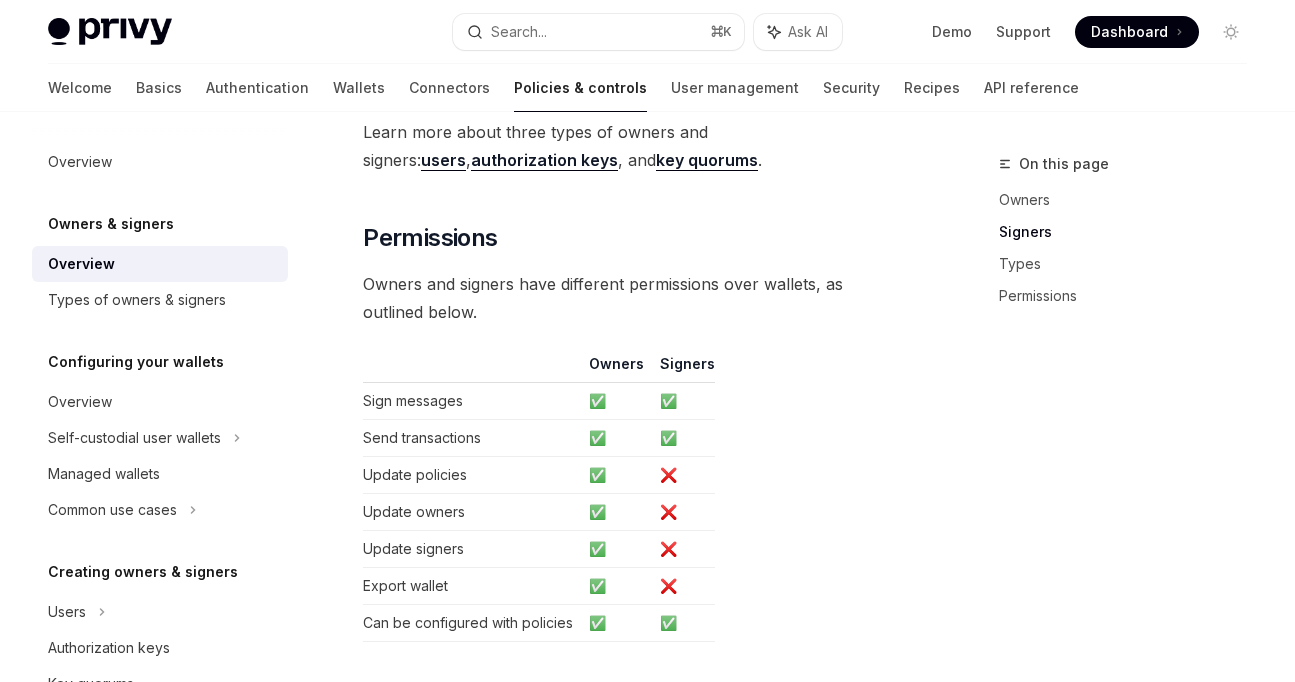 scroll, scrollTop: 2099, scrollLeft: 0, axis: vertical 